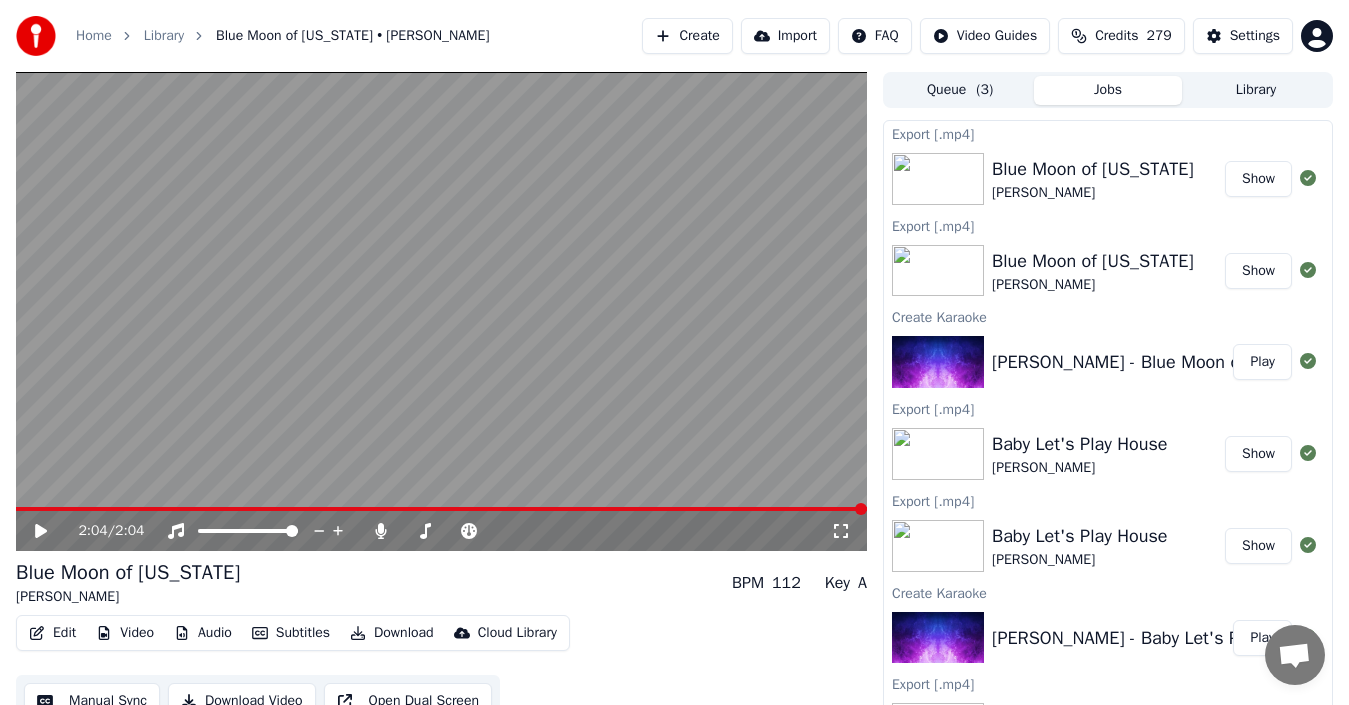 click on "Create" at bounding box center (687, 36) 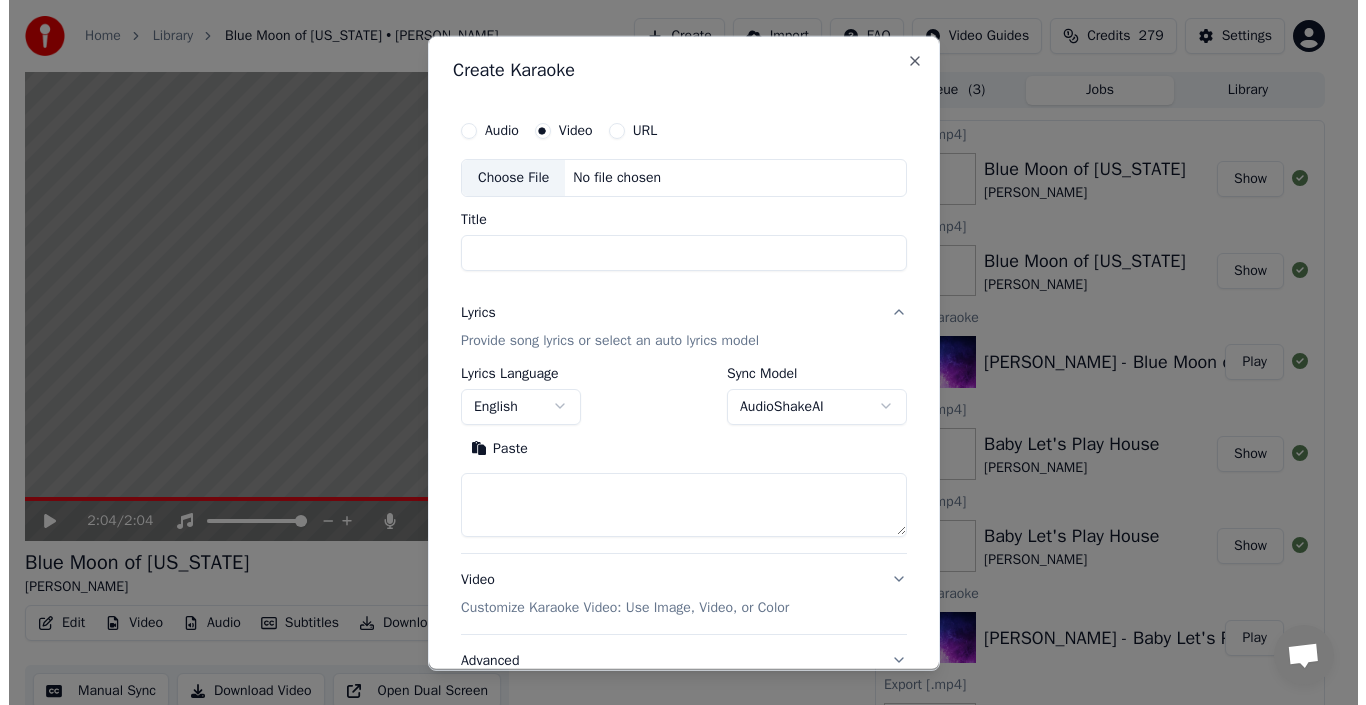 scroll, scrollTop: 0, scrollLeft: 0, axis: both 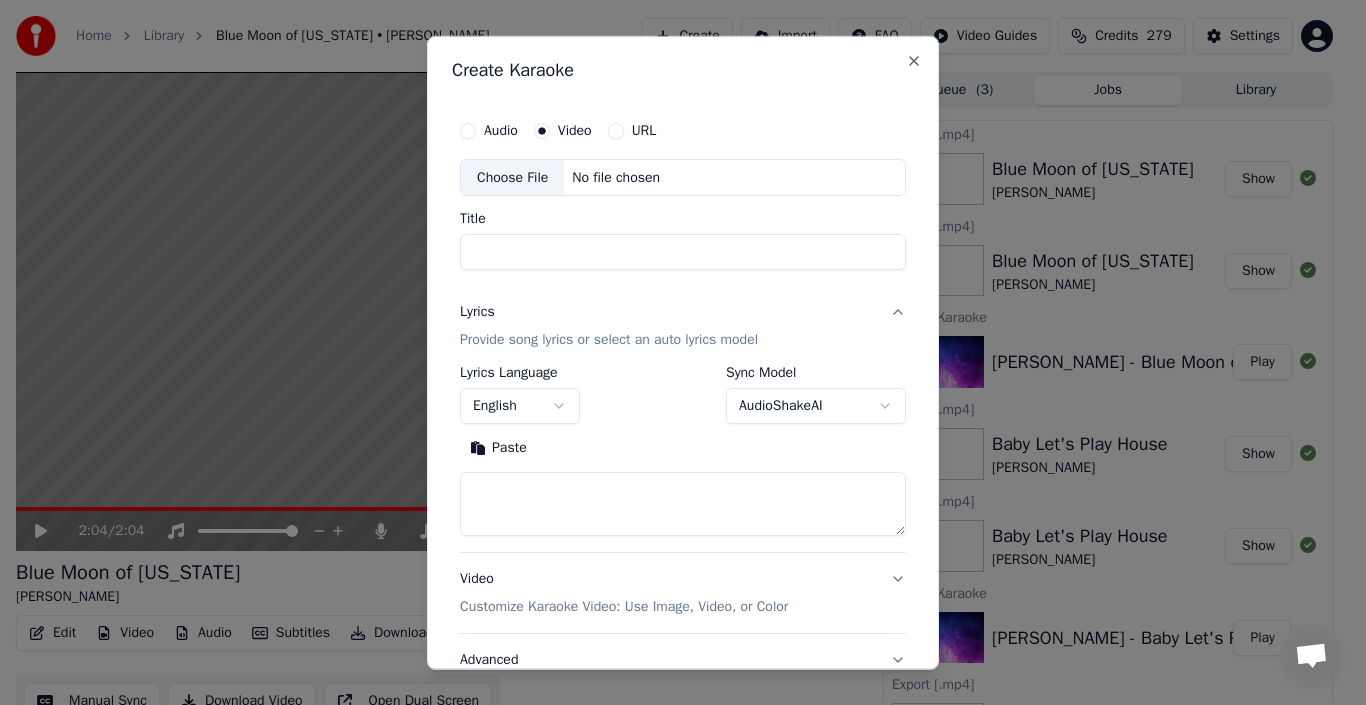 click on "Choose File" at bounding box center (512, 177) 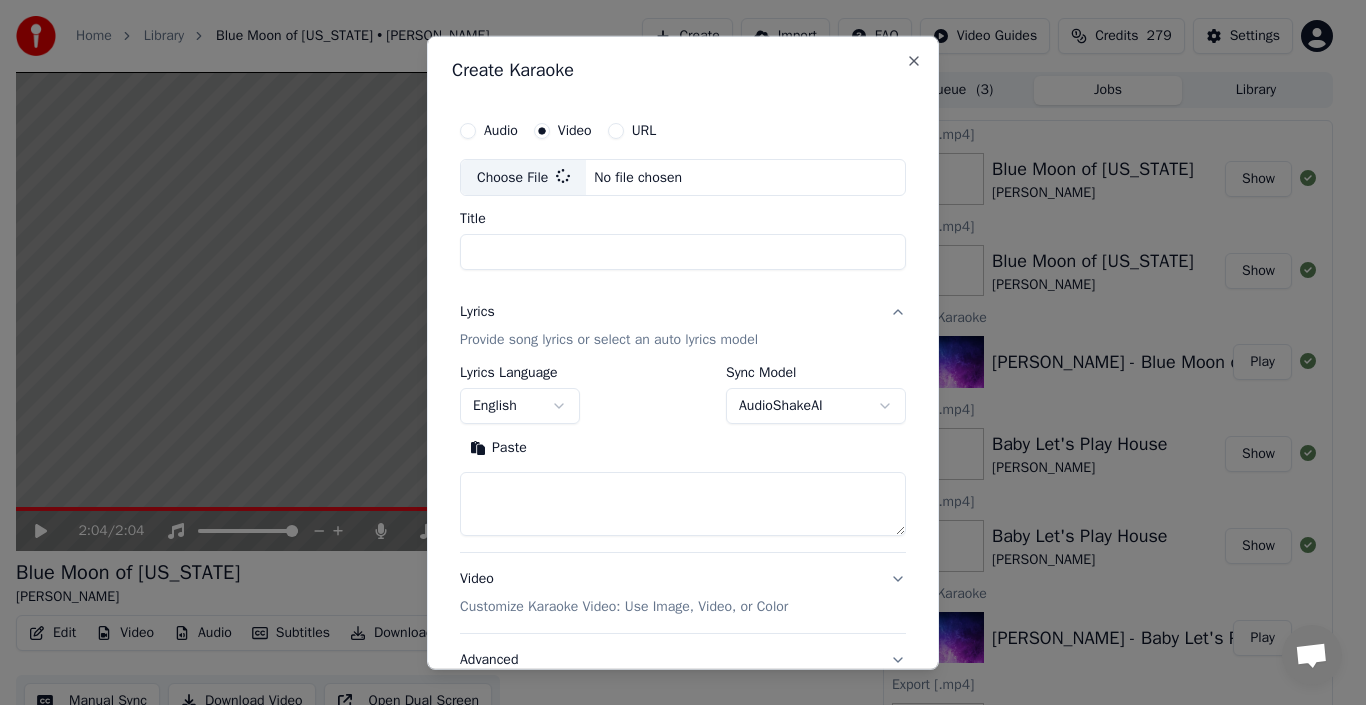 type on "**********" 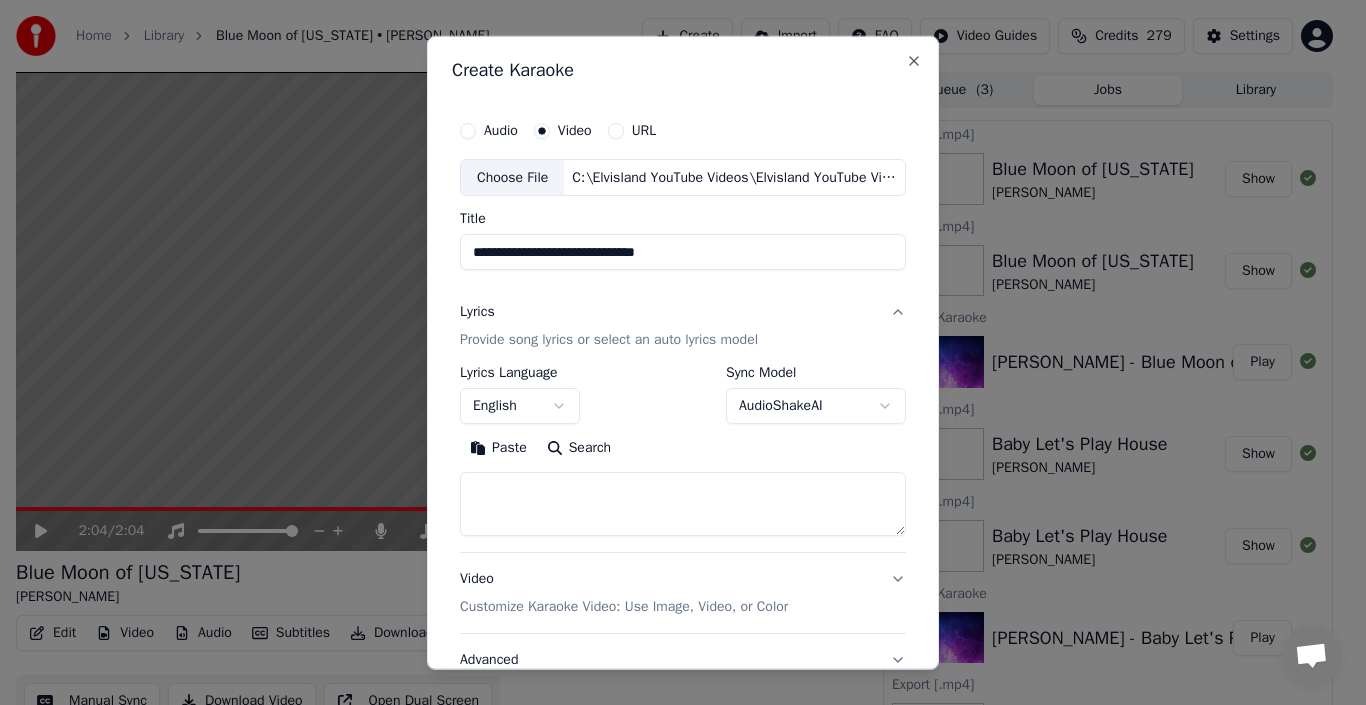 click at bounding box center [683, 504] 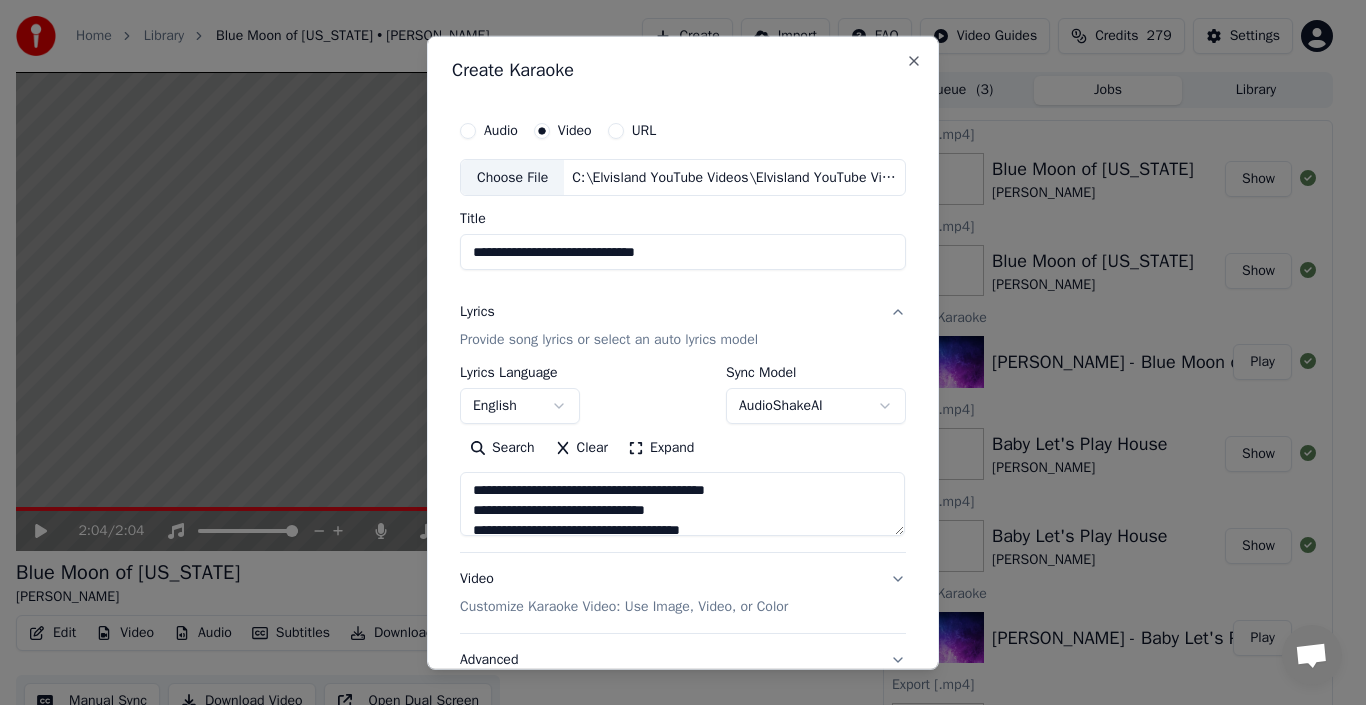 scroll, scrollTop: 157, scrollLeft: 0, axis: vertical 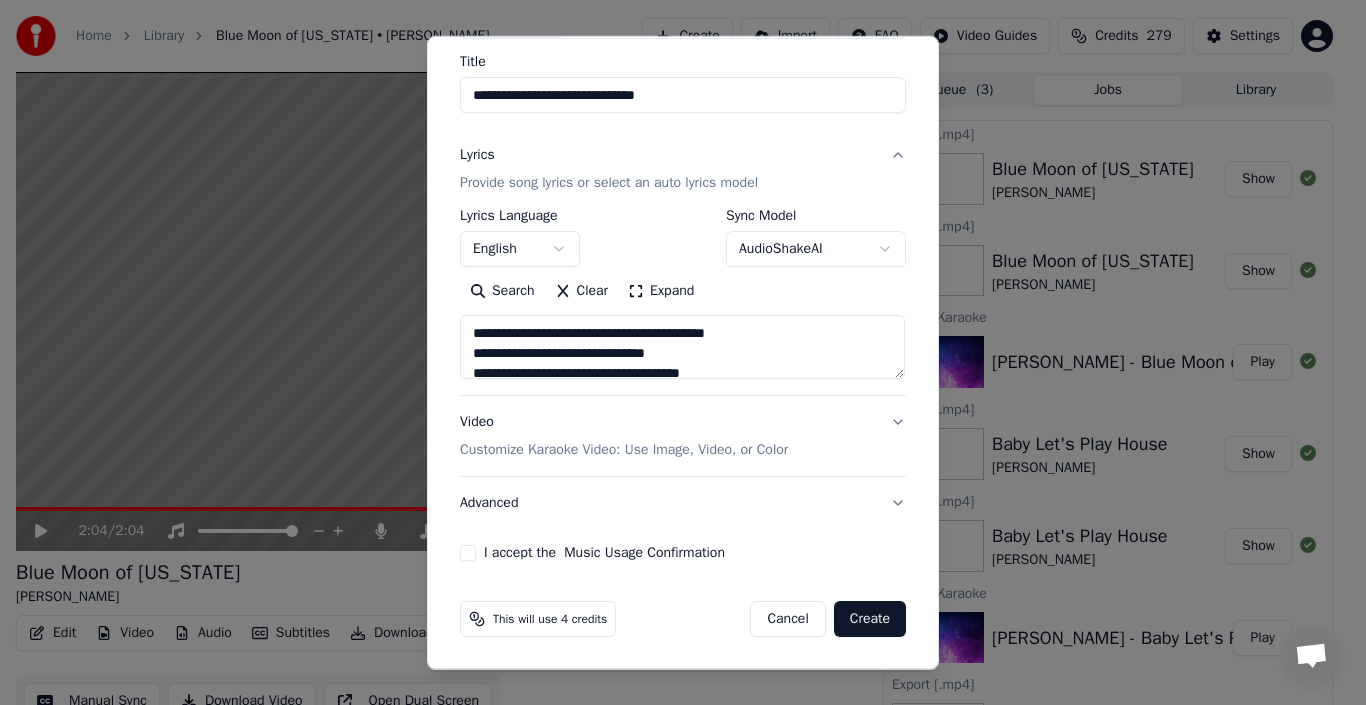click on "I accept the   Music Usage Confirmation" at bounding box center (468, 553) 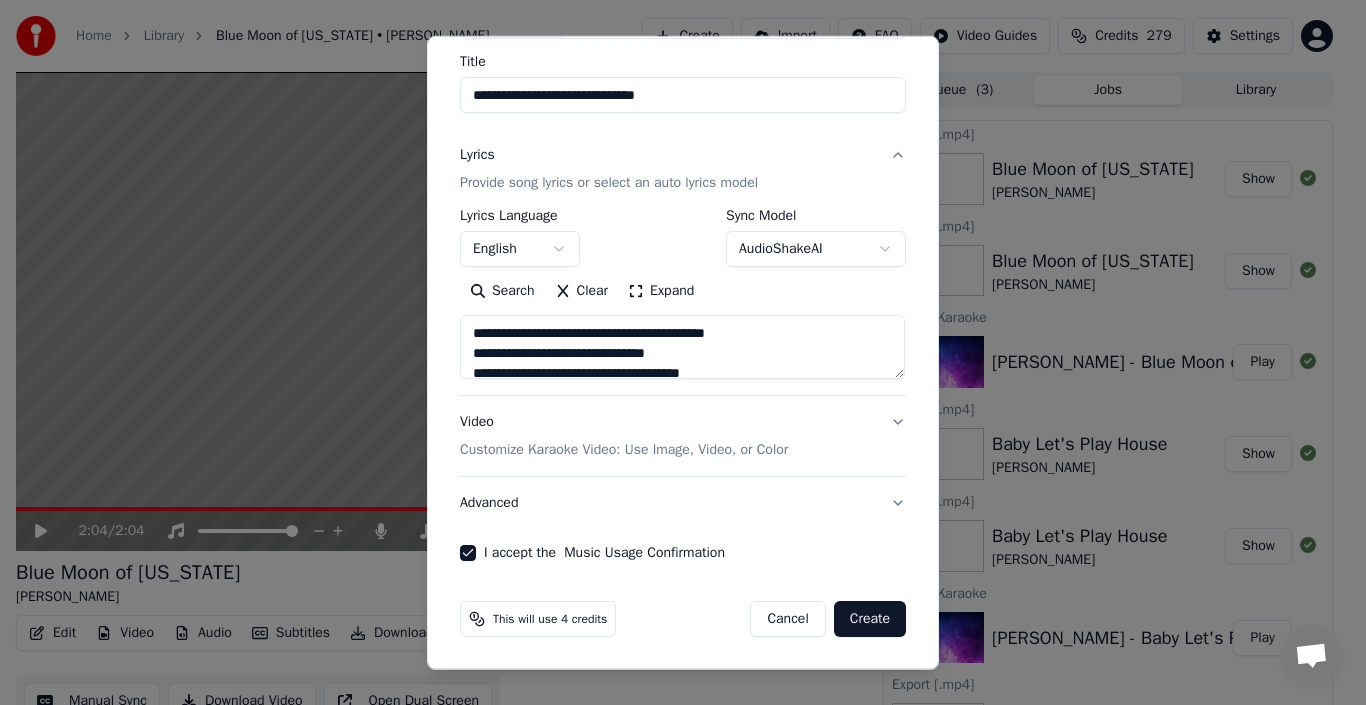 click on "Create" at bounding box center [870, 619] 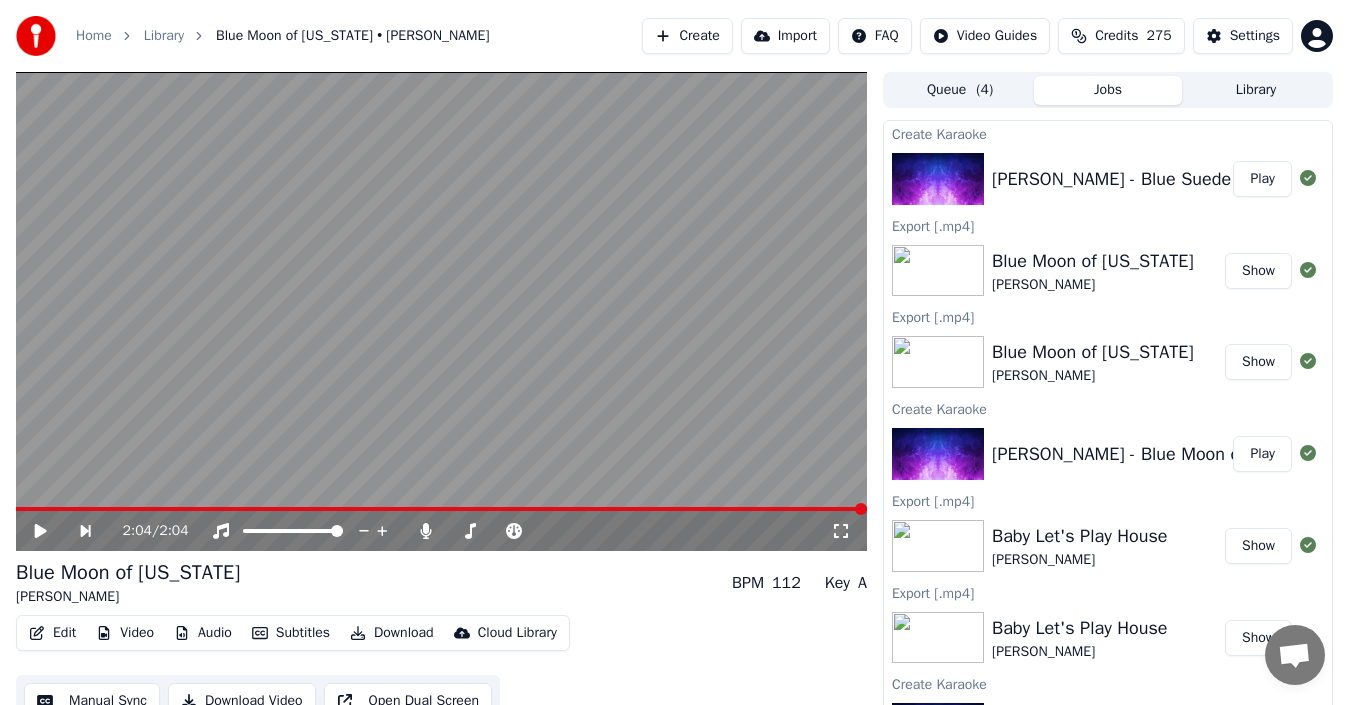 click on "Play" at bounding box center (1262, 179) 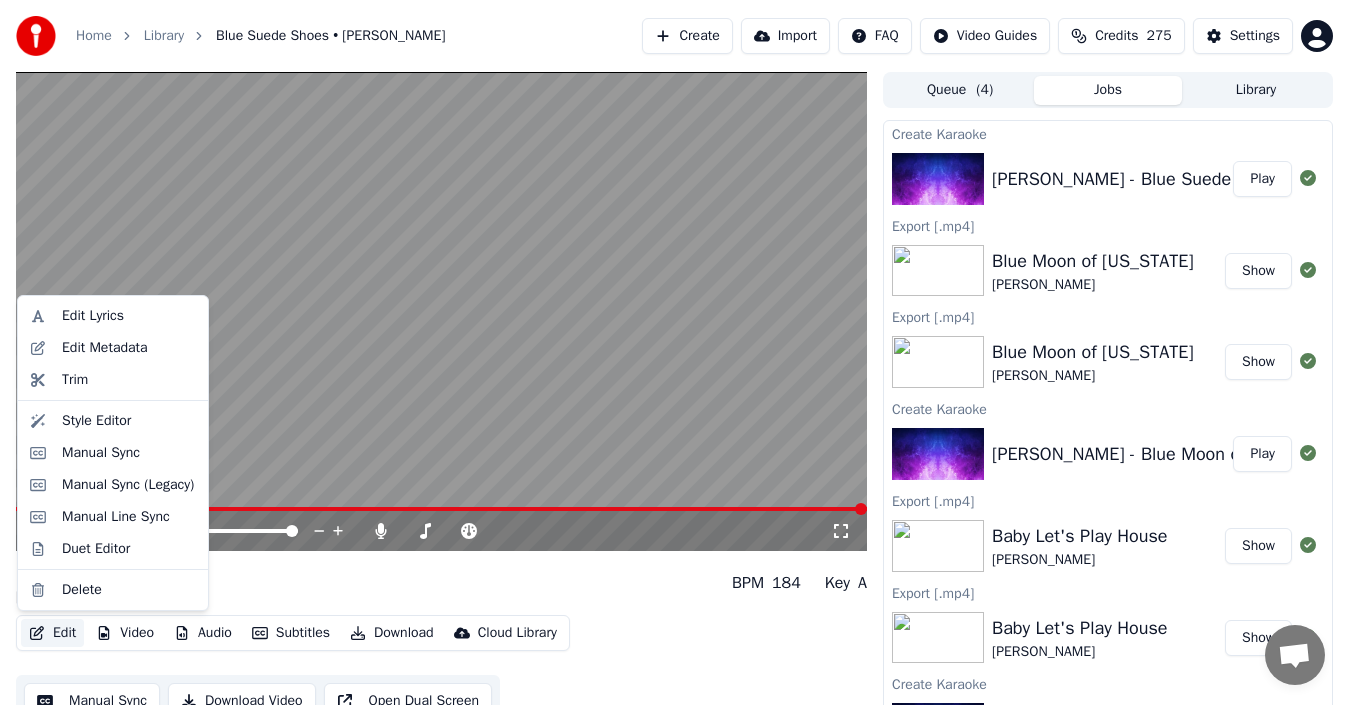 click on "Edit" at bounding box center (52, 633) 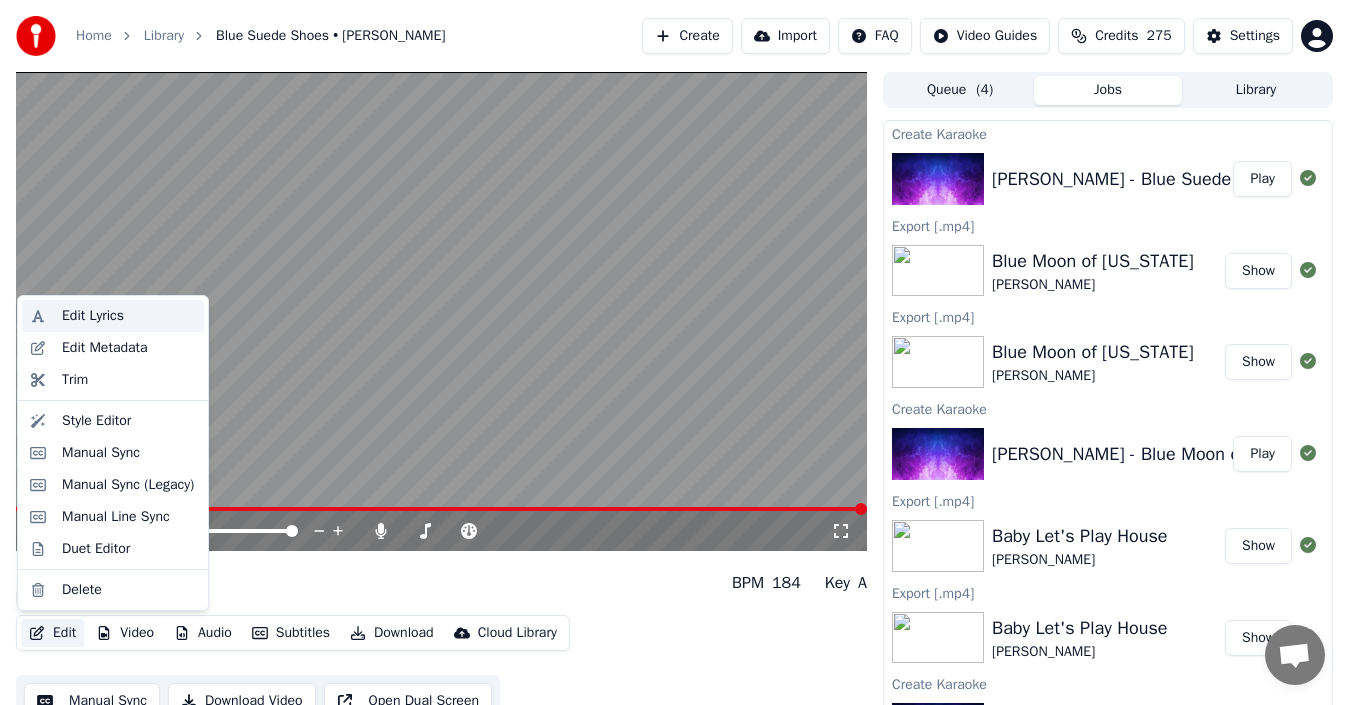 click on "Edit Lyrics" at bounding box center [93, 316] 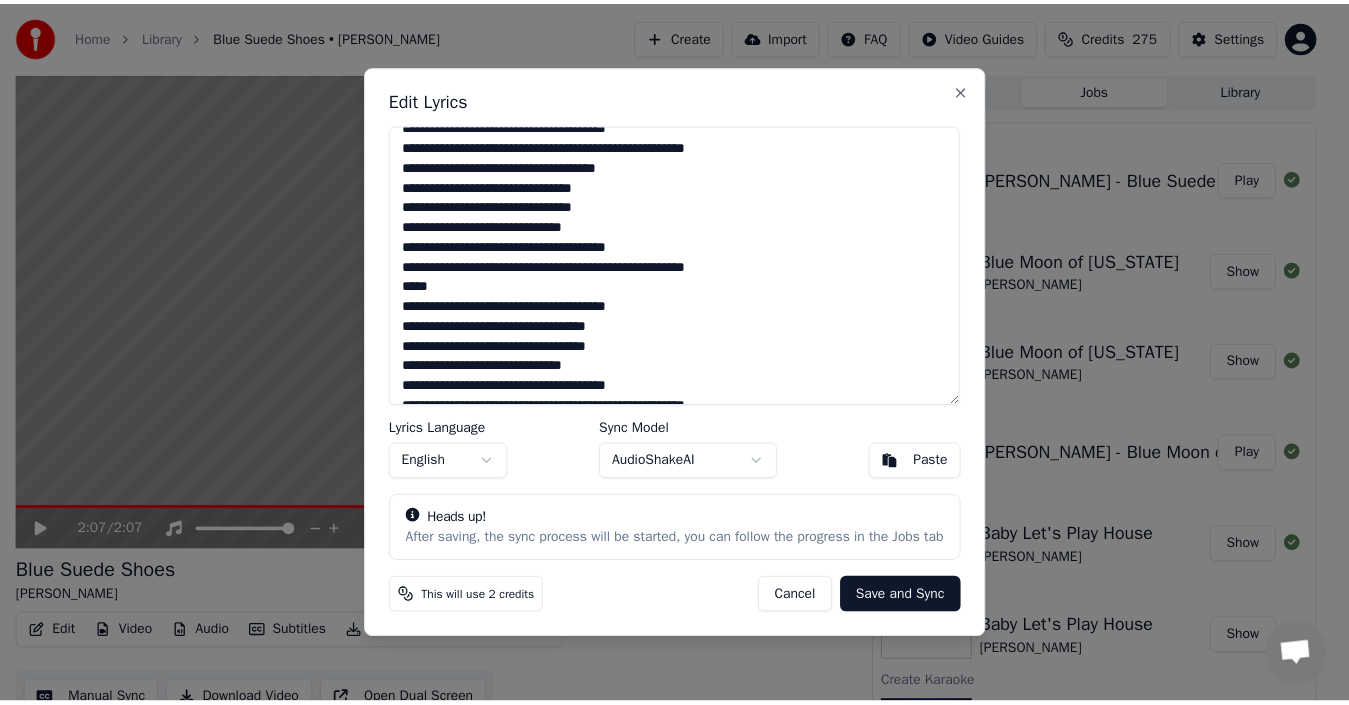 scroll, scrollTop: 0, scrollLeft: 0, axis: both 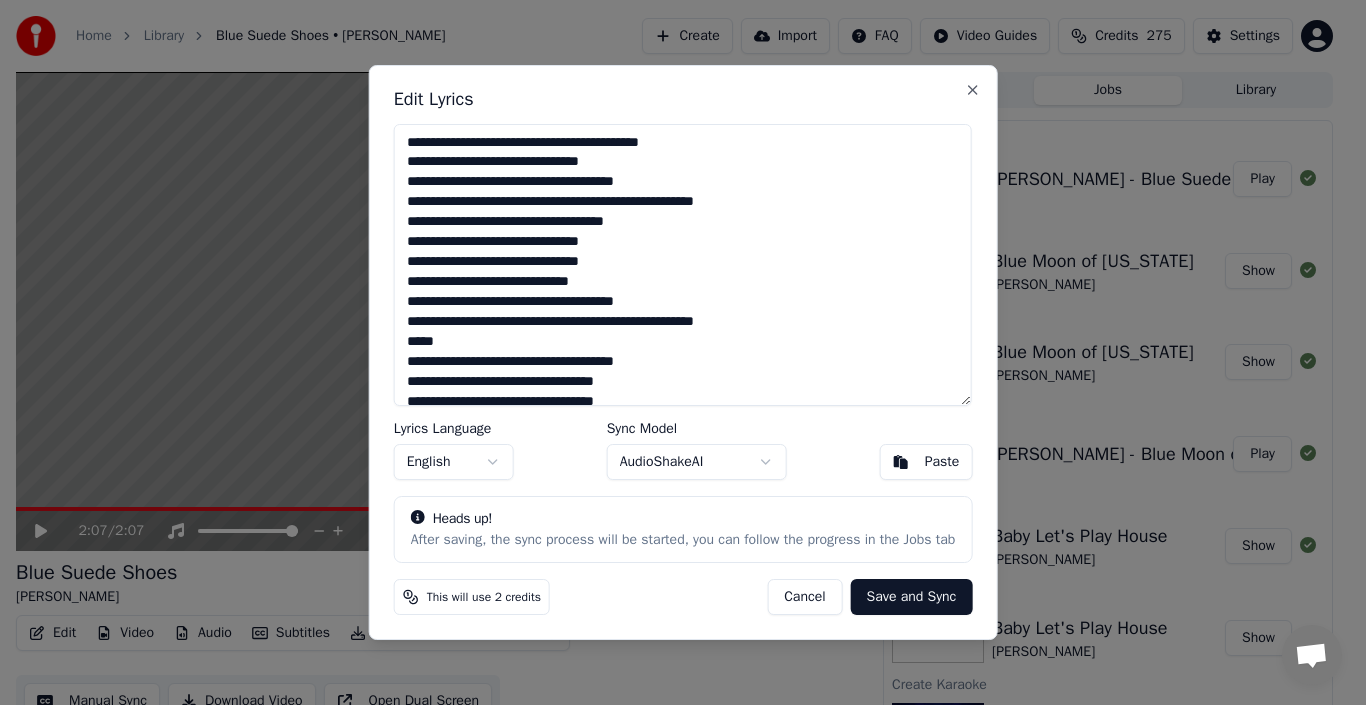 click on "Cancel" at bounding box center (804, 597) 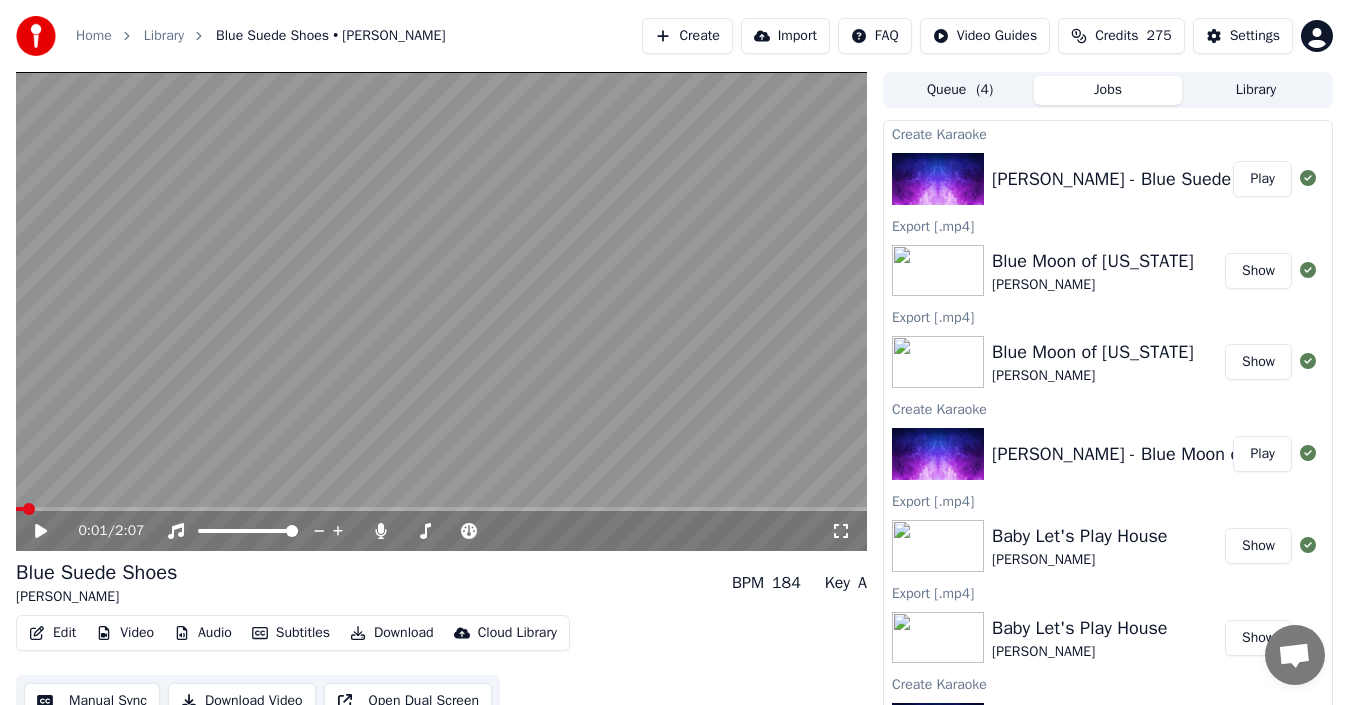click at bounding box center (19, 509) 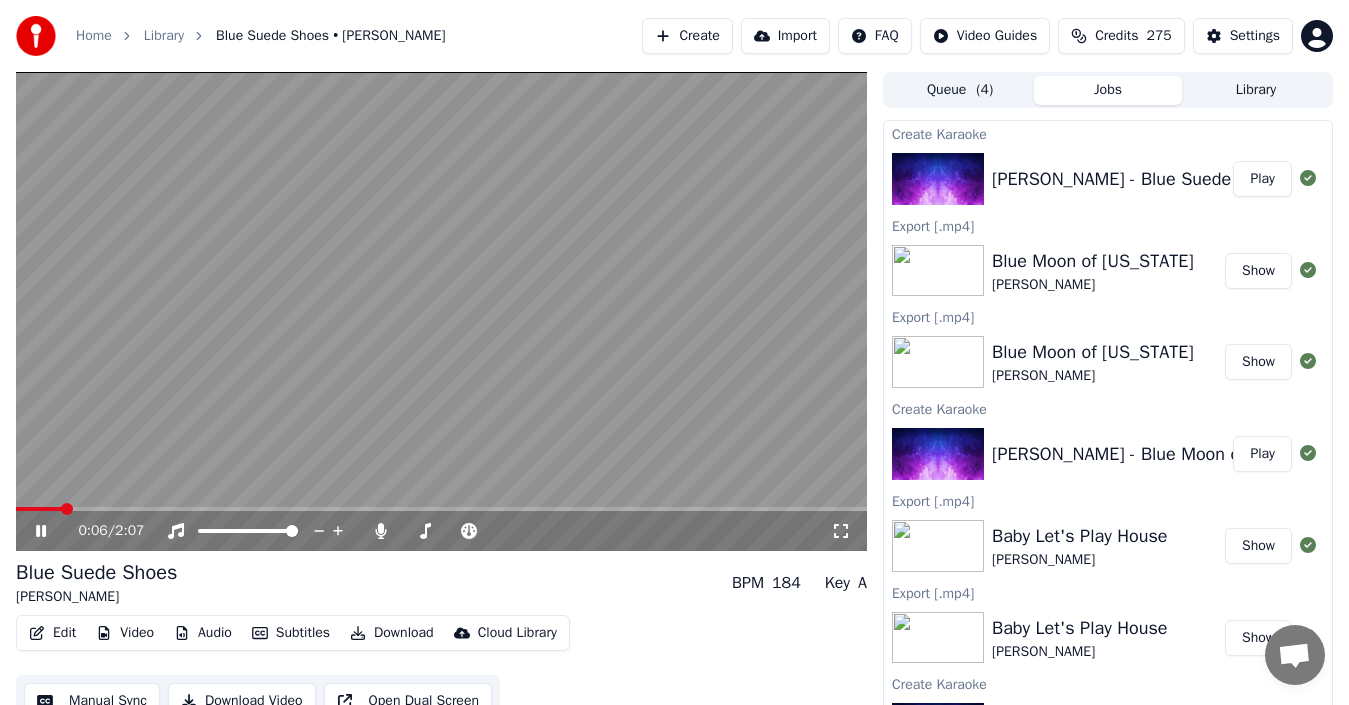 click at bounding box center [441, 311] 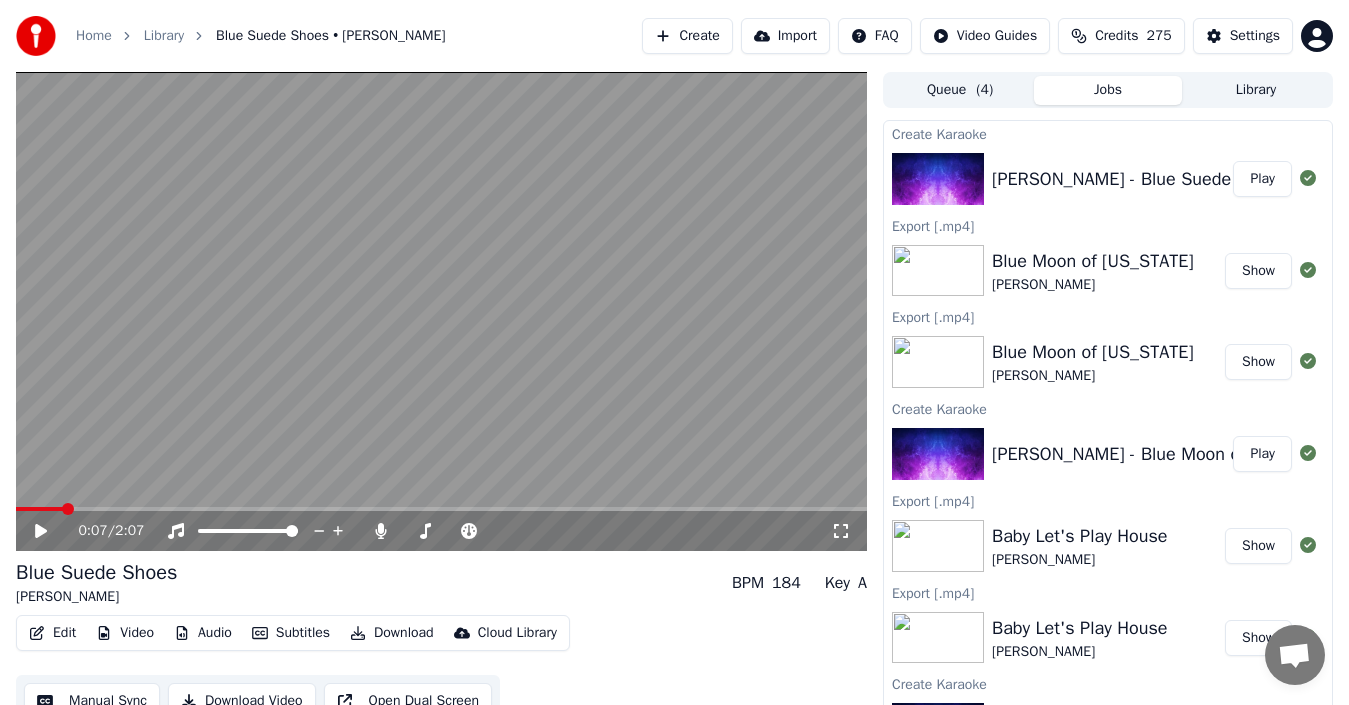 click at bounding box center (441, 311) 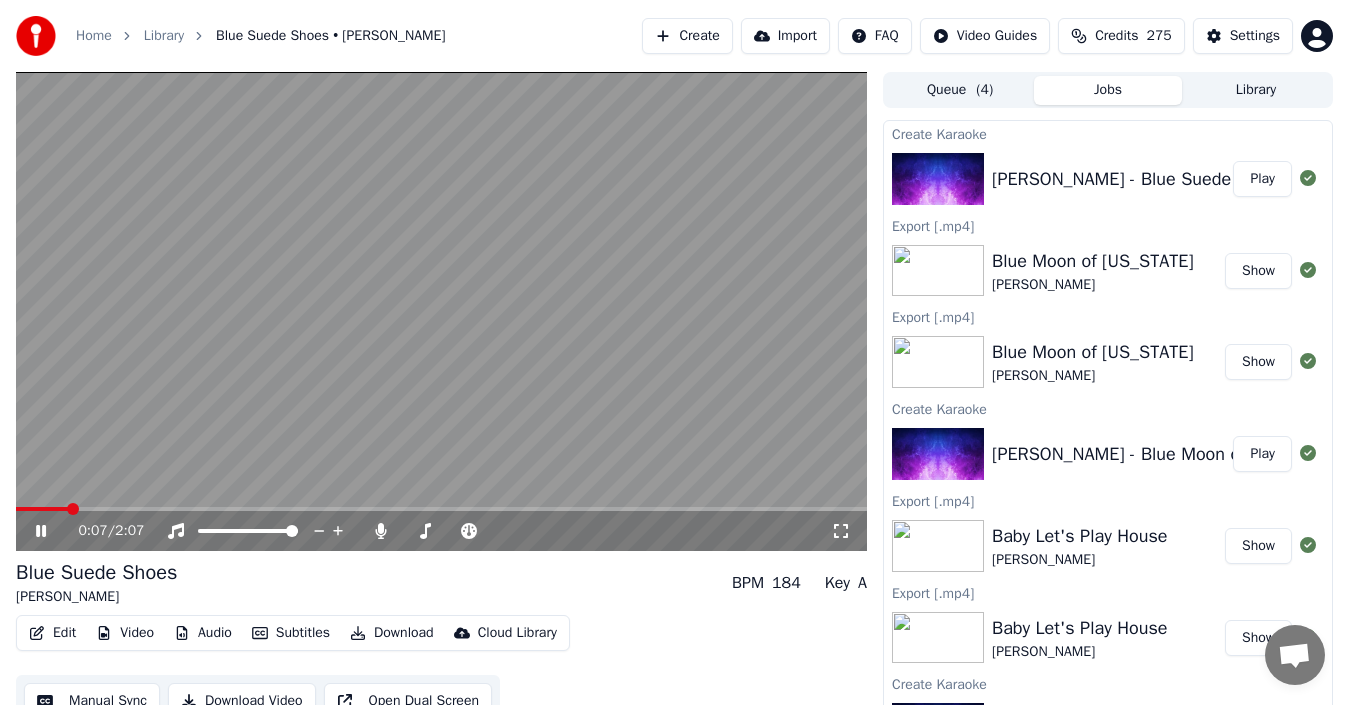 click at bounding box center [441, 311] 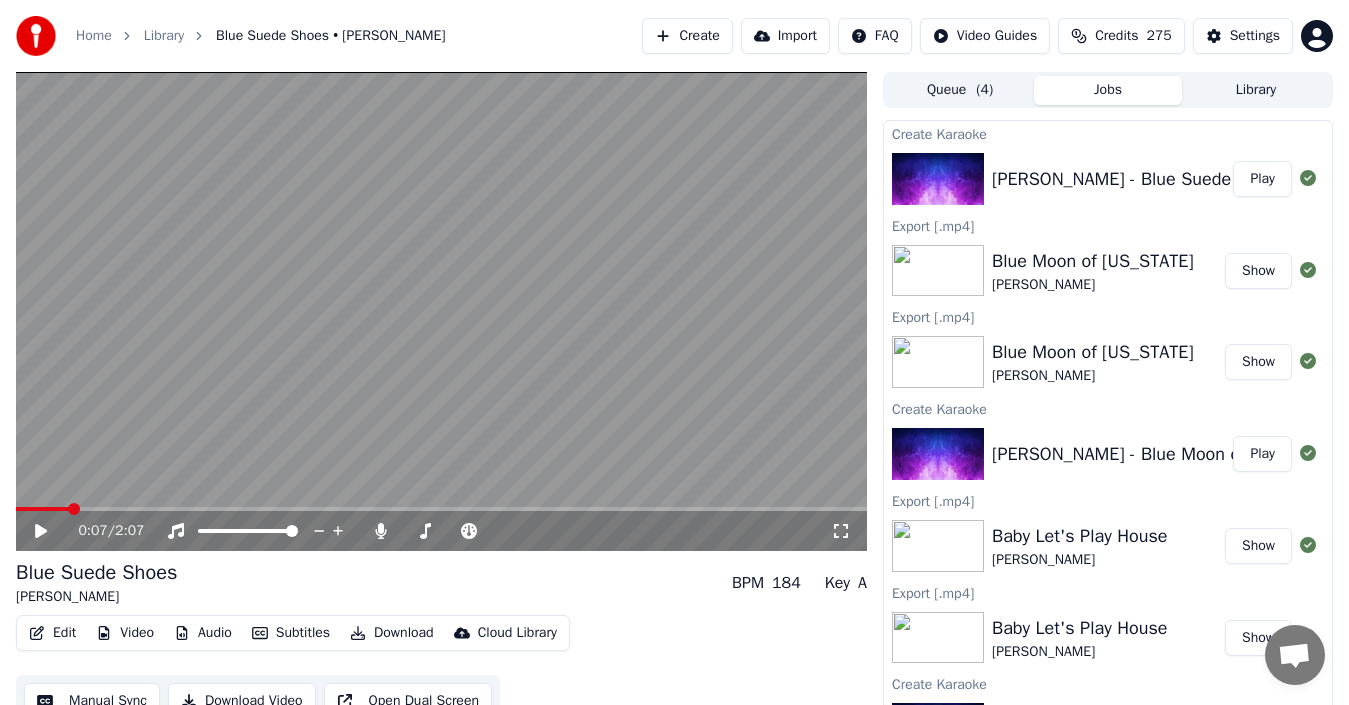 click 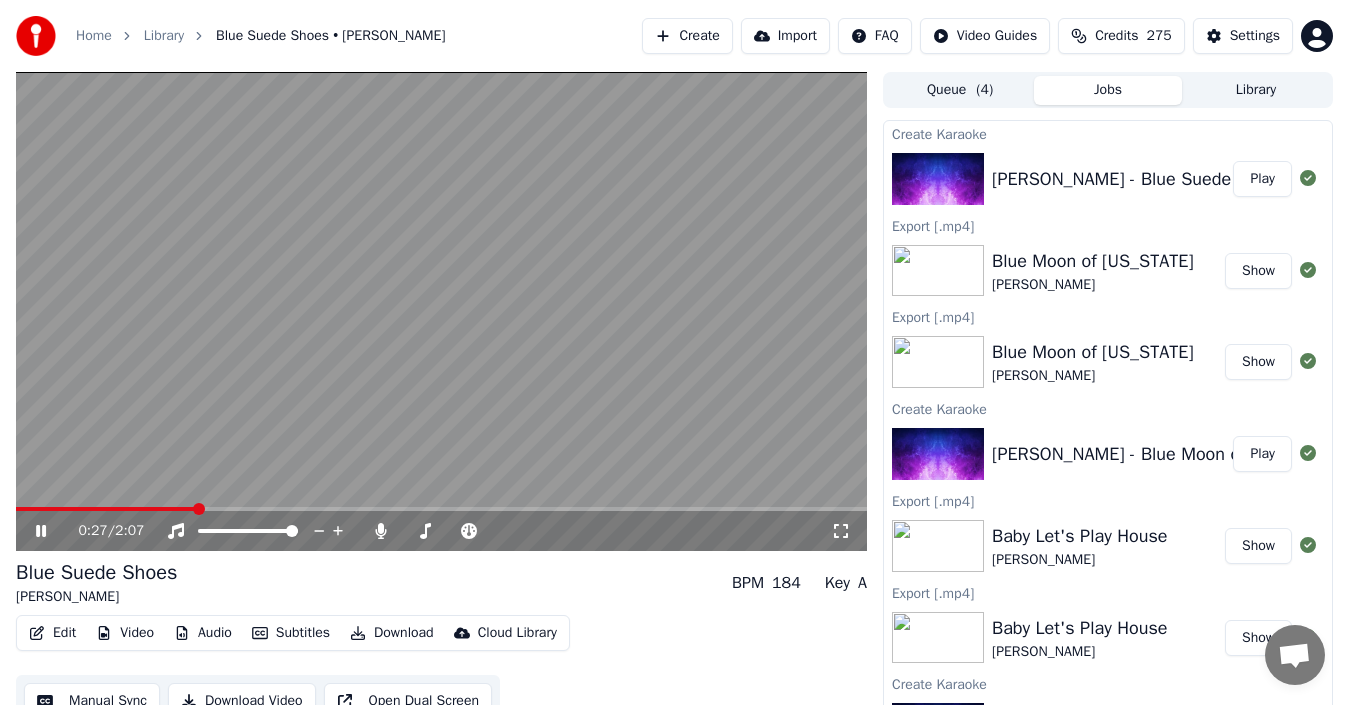 click at bounding box center (441, 509) 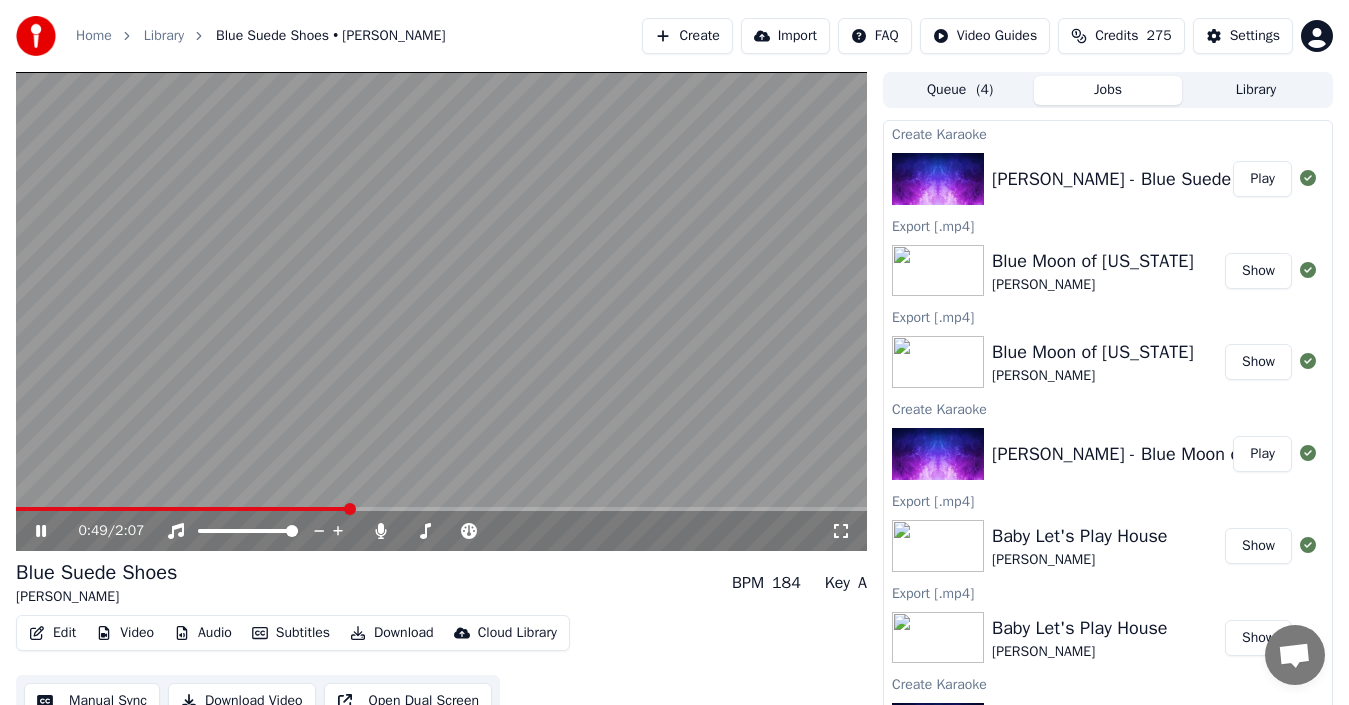 click 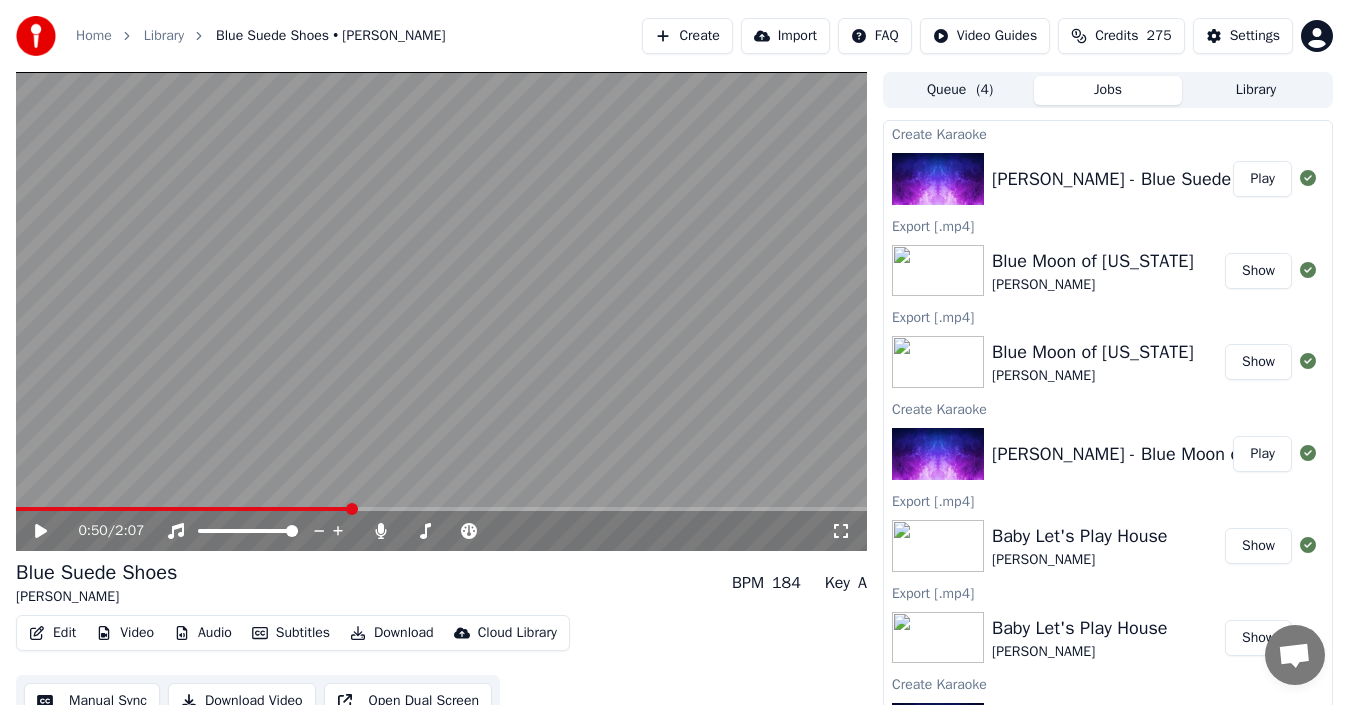 click on "[PERSON_NAME] - Blue Moon of [US_STATE]" at bounding box center [1167, 454] 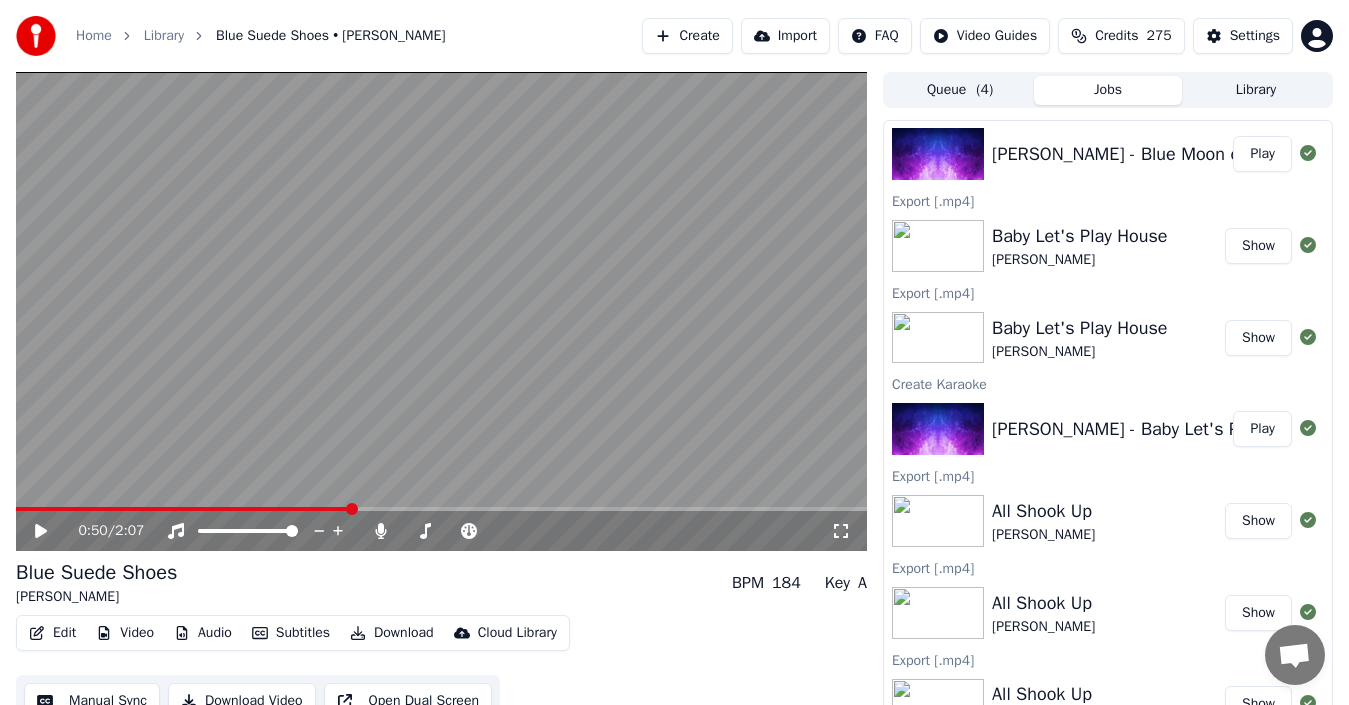 scroll, scrollTop: 0, scrollLeft: 0, axis: both 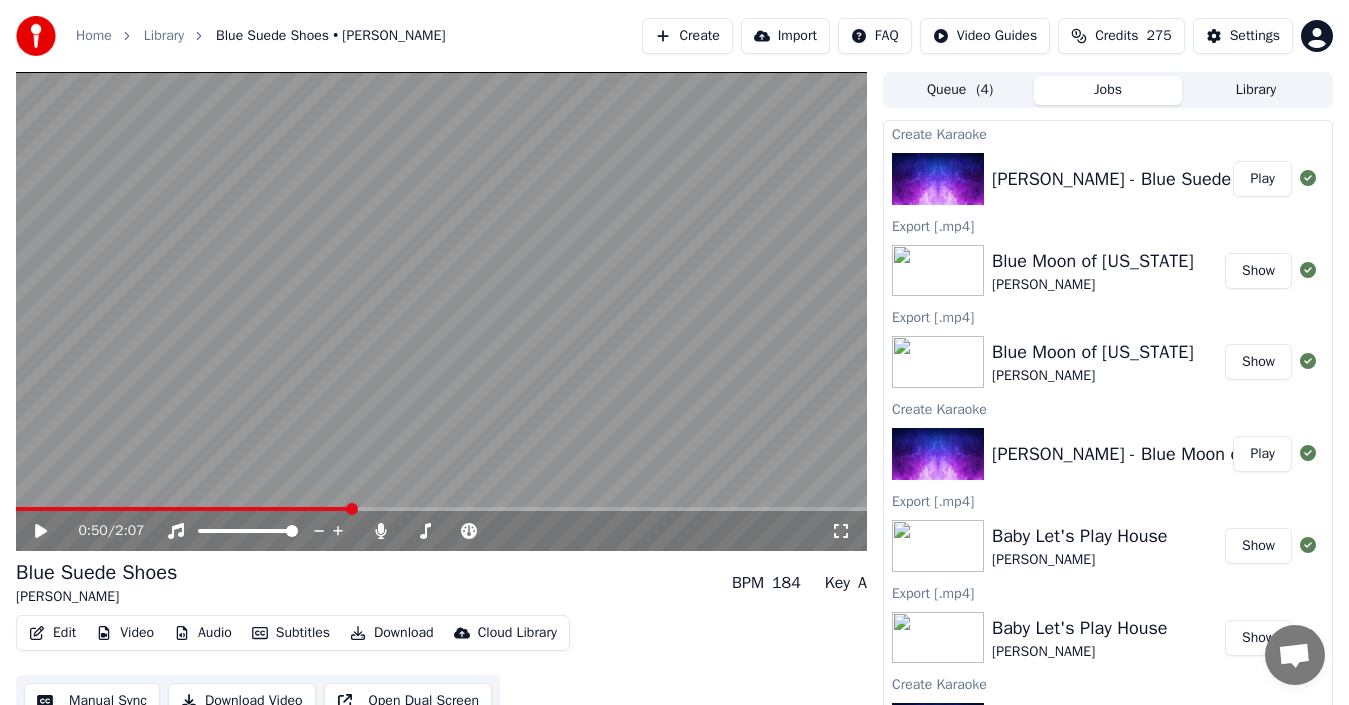 click on "Play" at bounding box center [1262, 454] 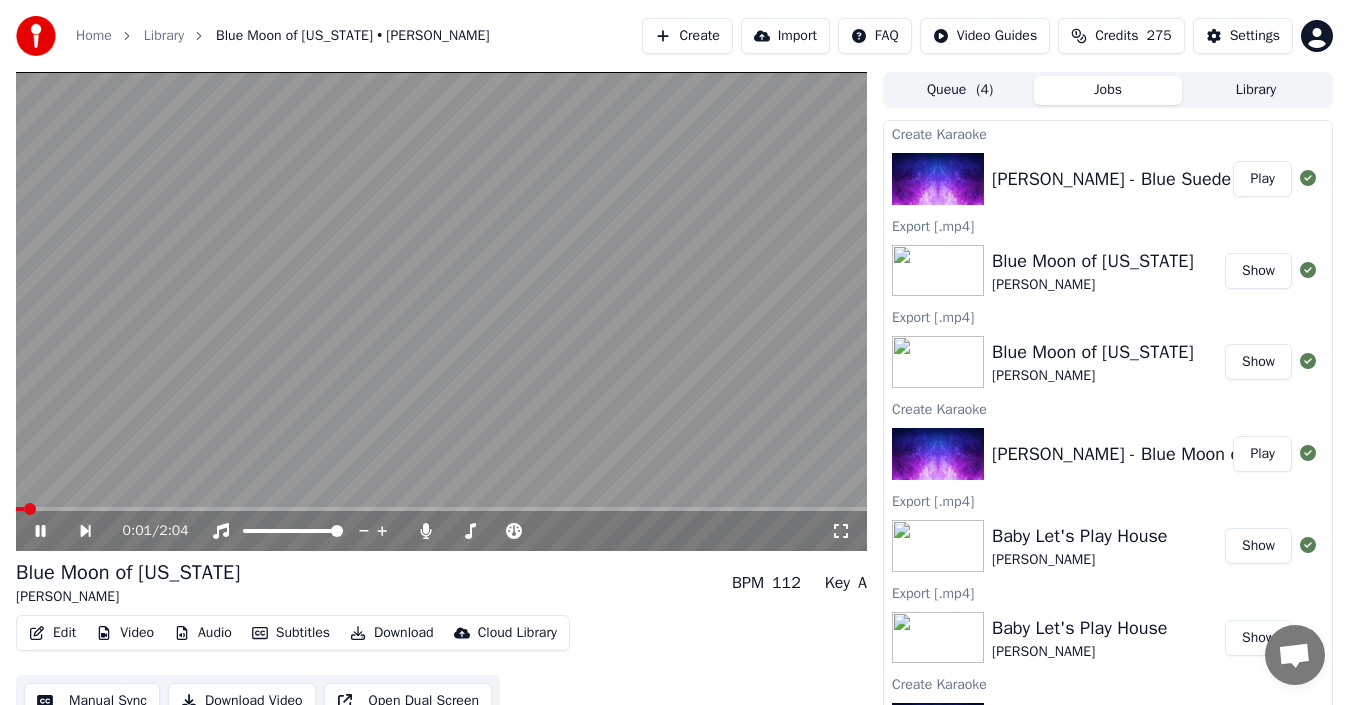 click 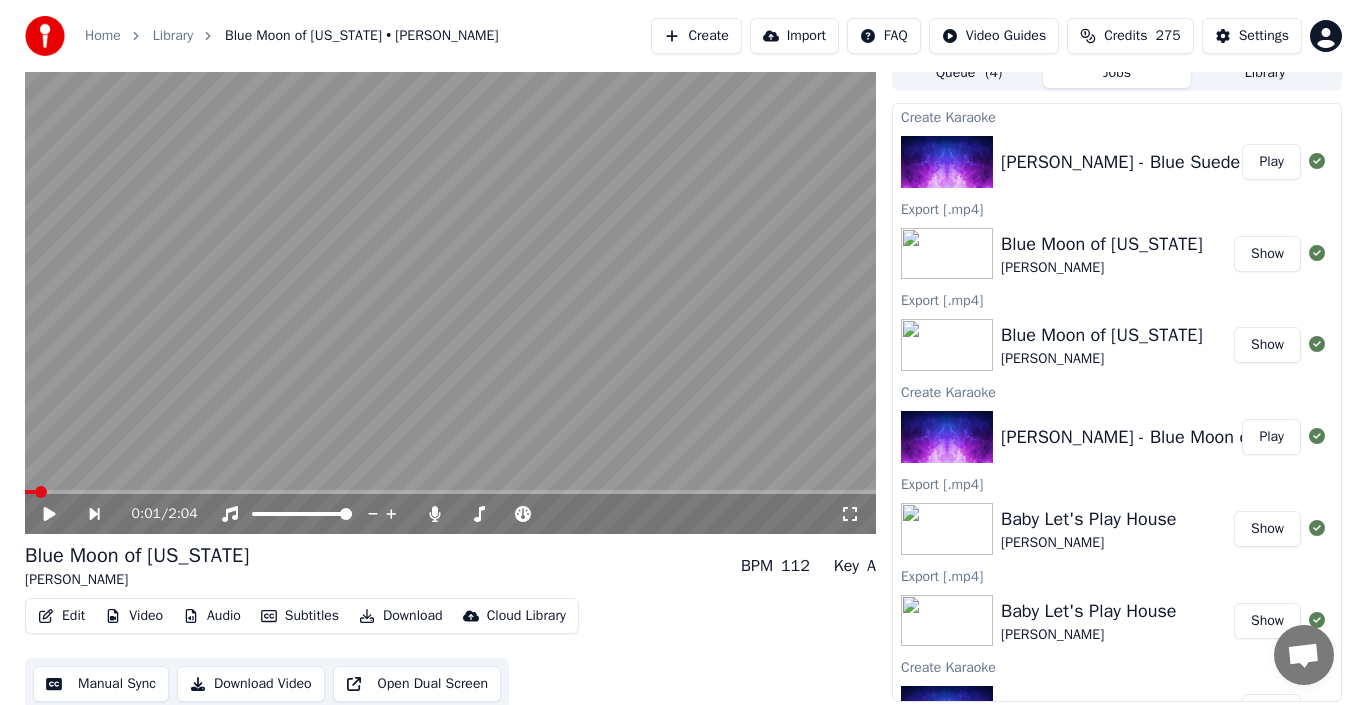 scroll, scrollTop: 22, scrollLeft: 0, axis: vertical 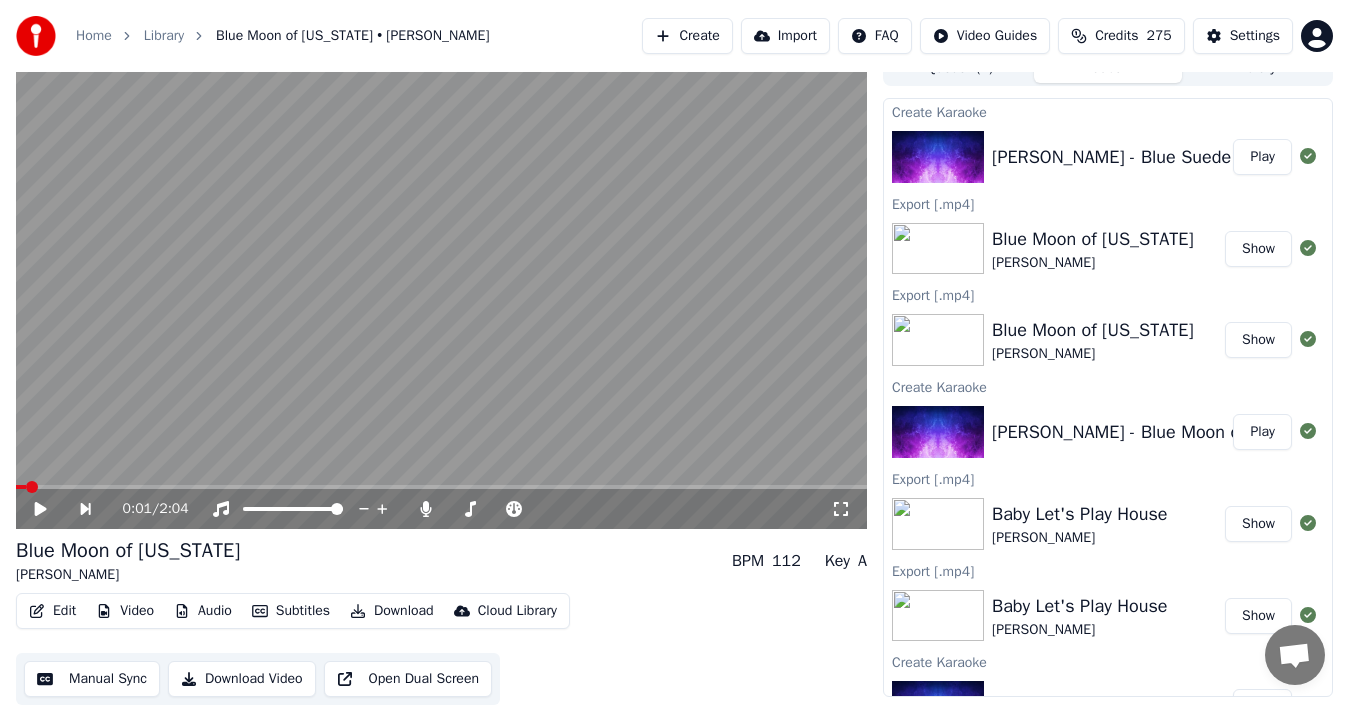 click on "Edit" at bounding box center [52, 611] 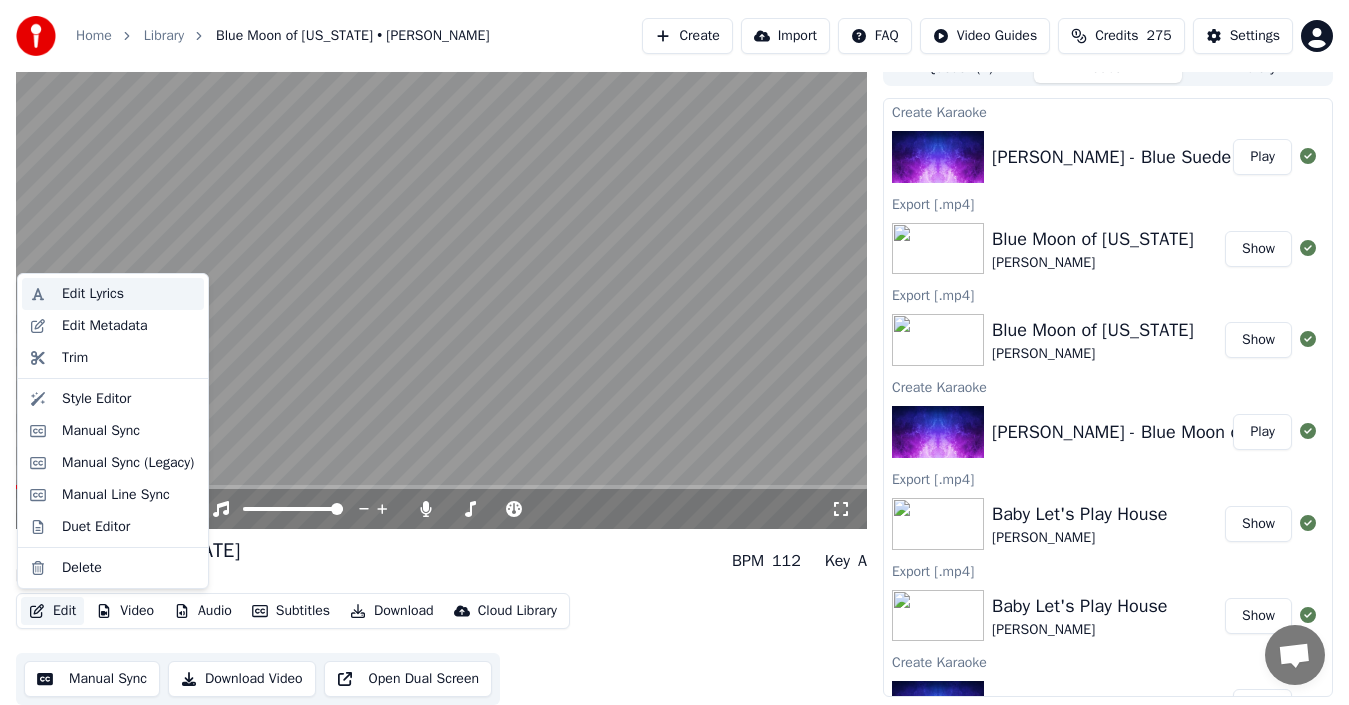 click on "Edit Lyrics" at bounding box center [93, 294] 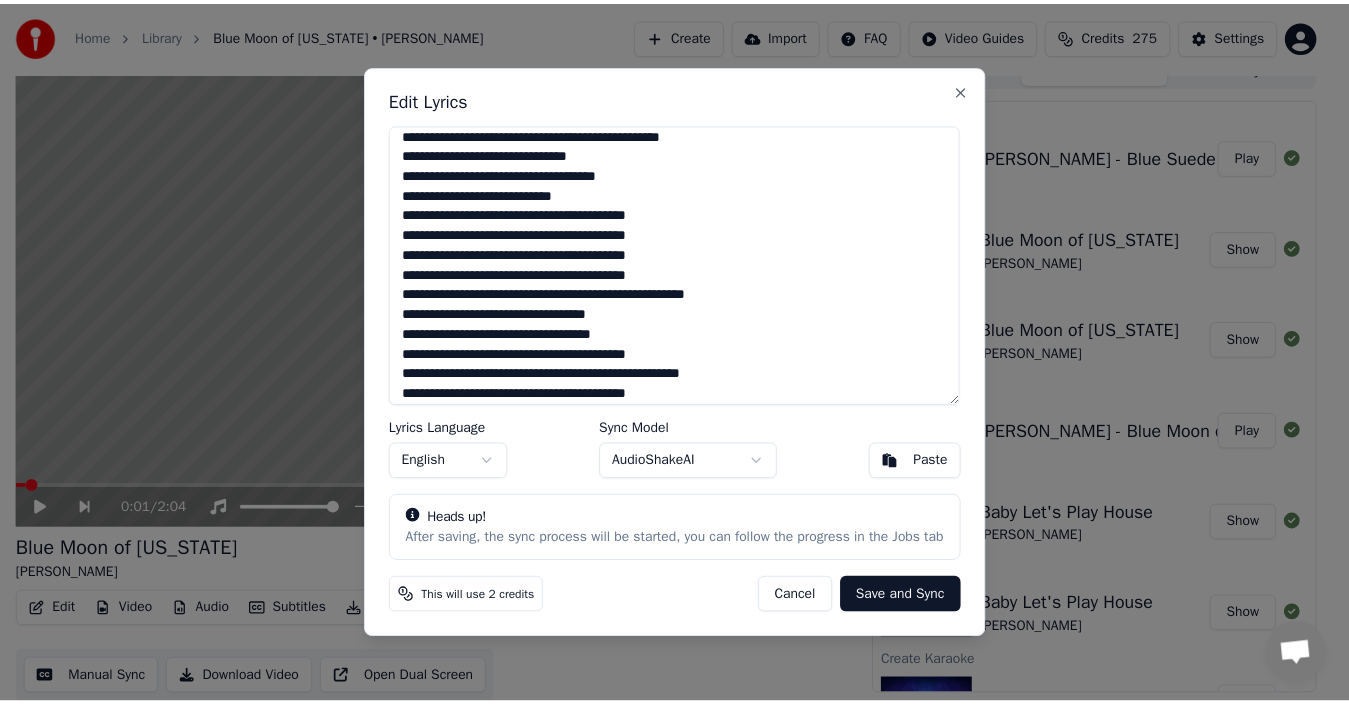 scroll, scrollTop: 0, scrollLeft: 0, axis: both 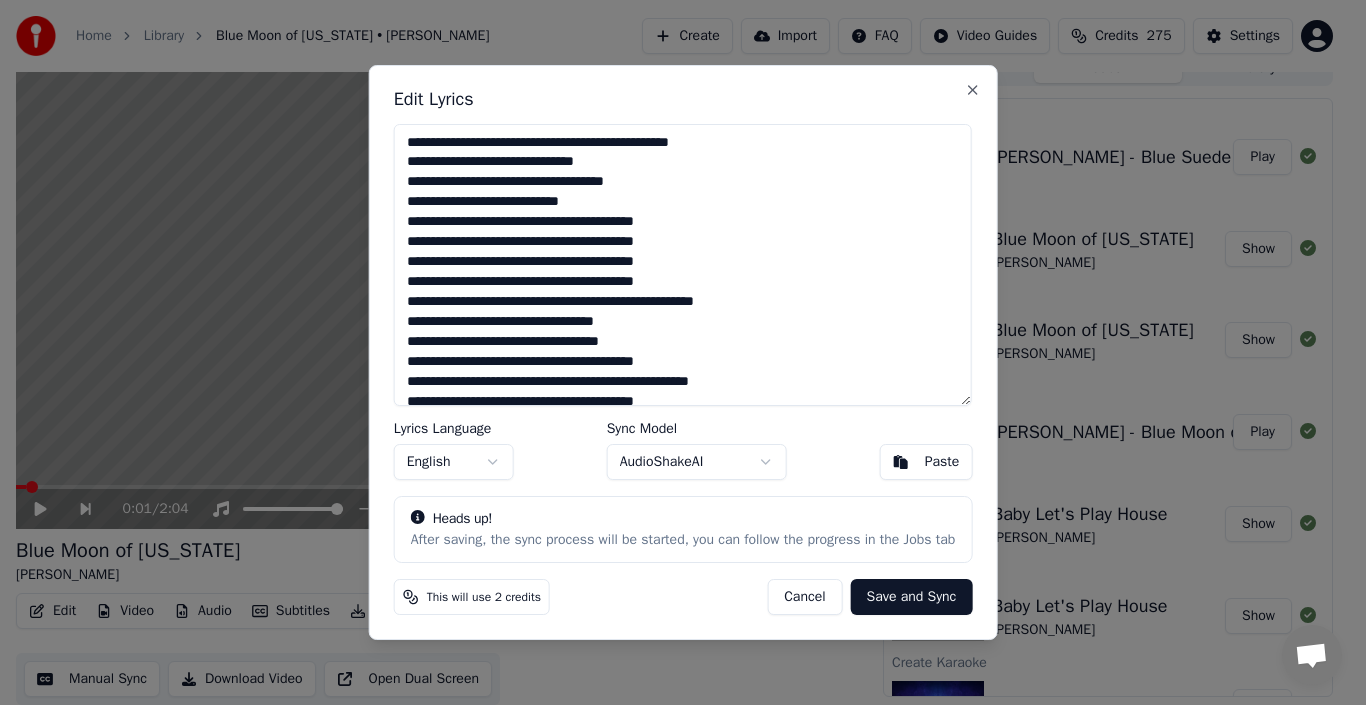 click on "Cancel" at bounding box center [804, 597] 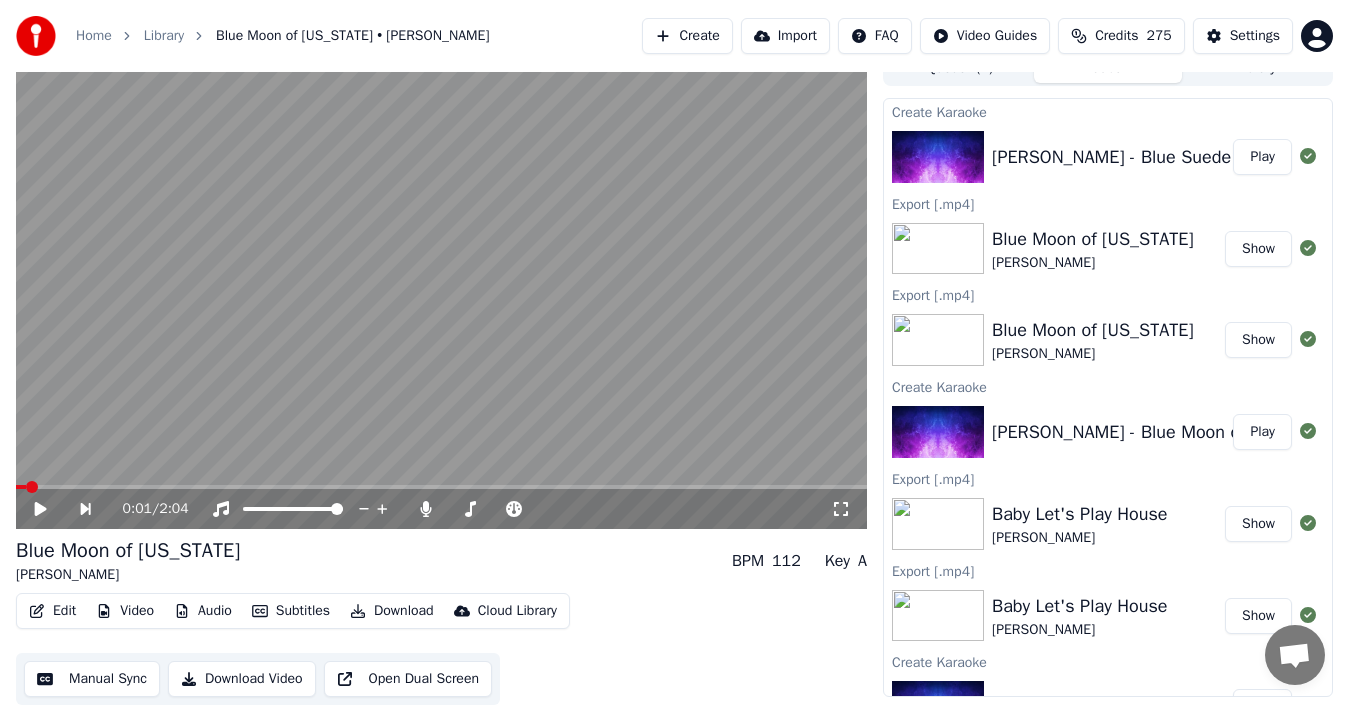 click on "Play" at bounding box center (1262, 157) 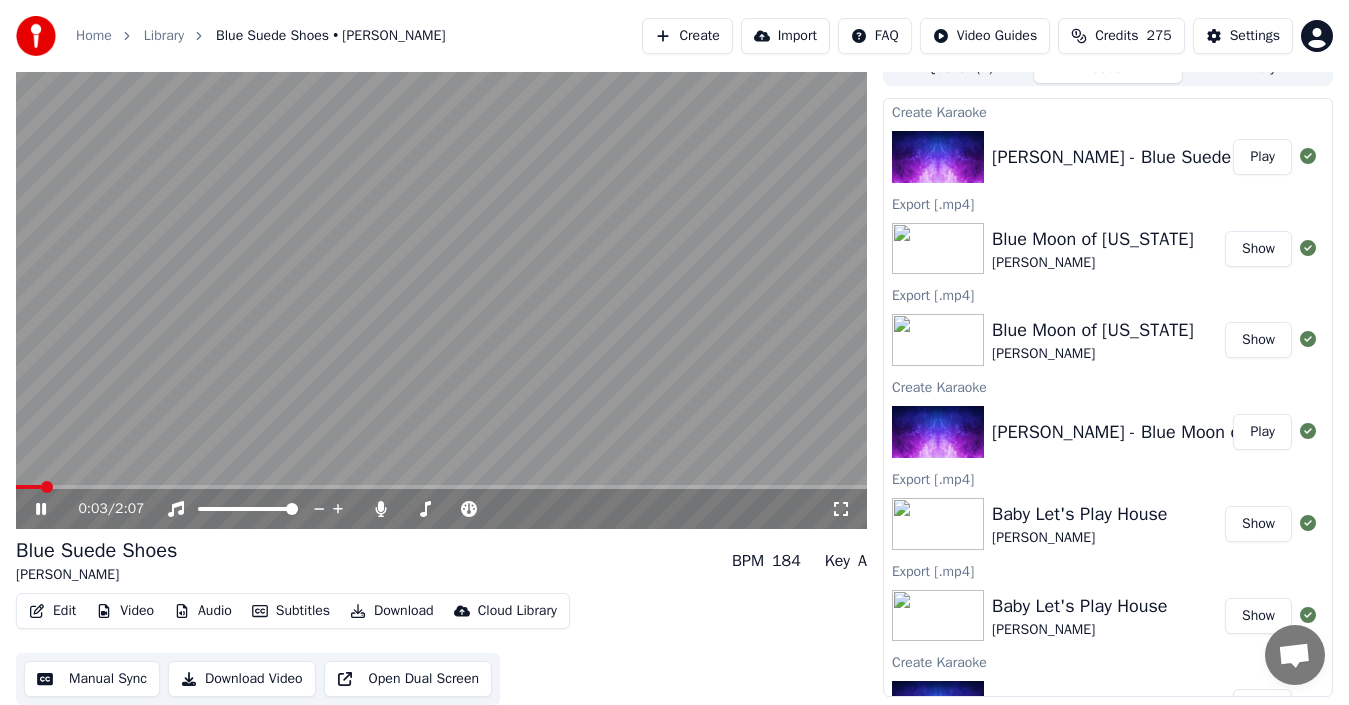 click at bounding box center (441, 487) 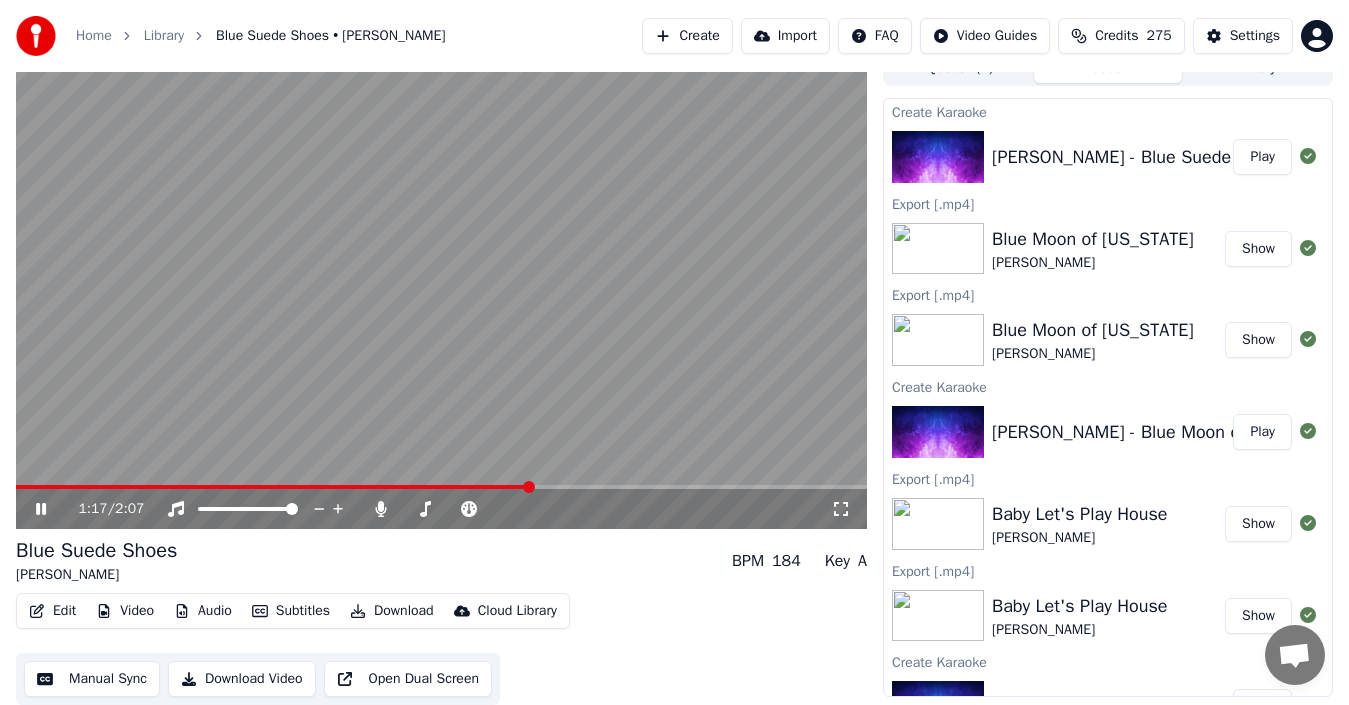 click 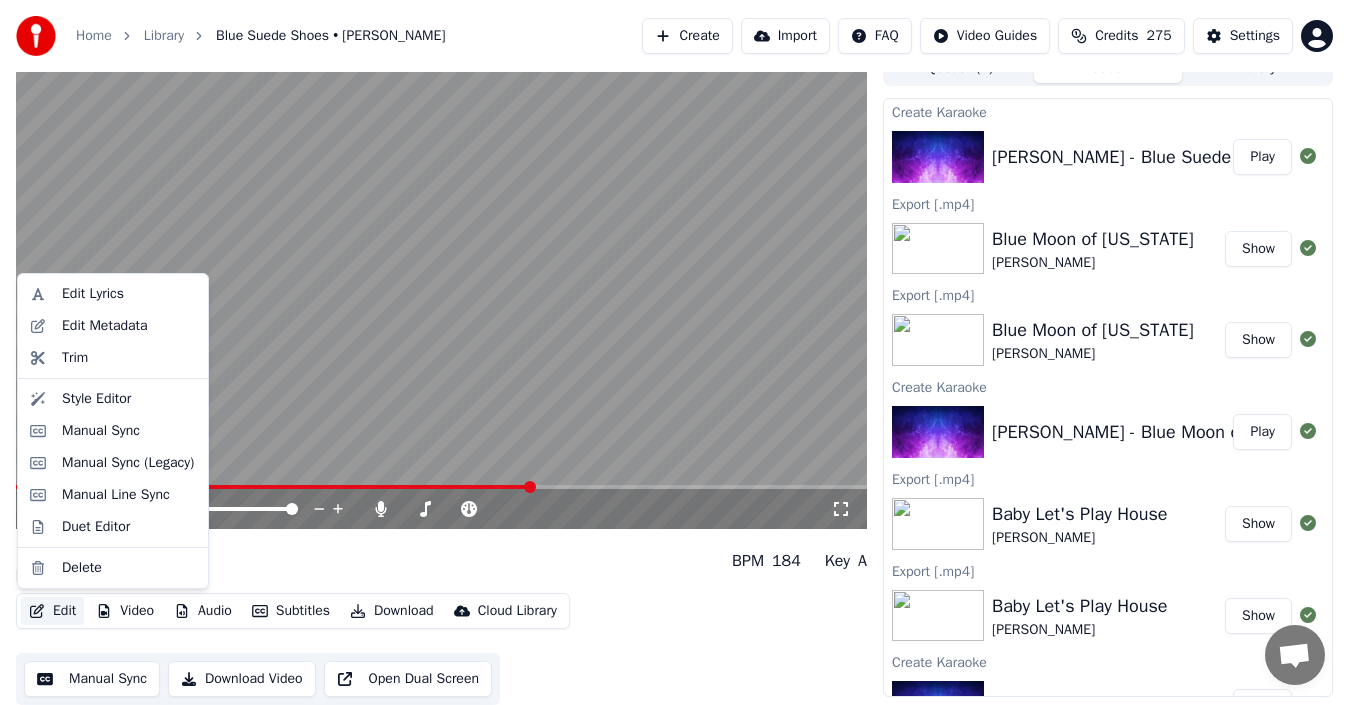 click on "Edit" at bounding box center [52, 611] 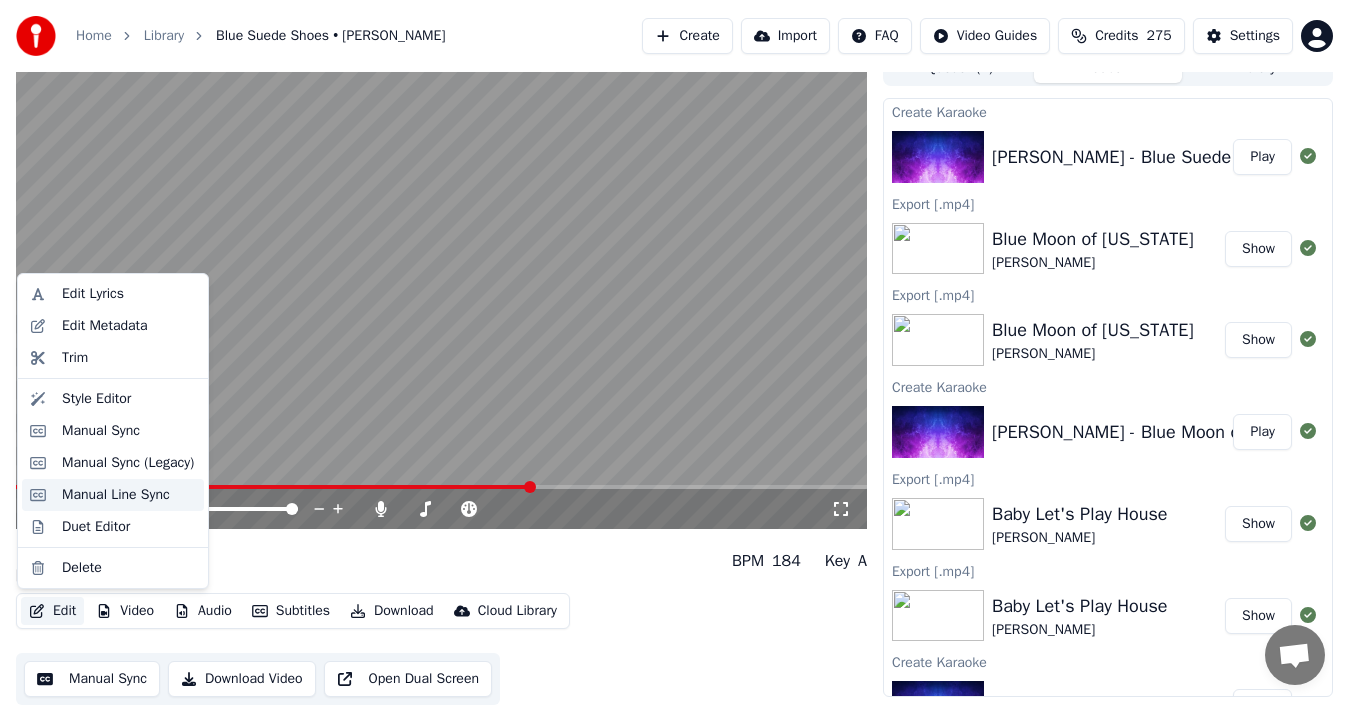 click on "Manual Line Sync" at bounding box center [116, 495] 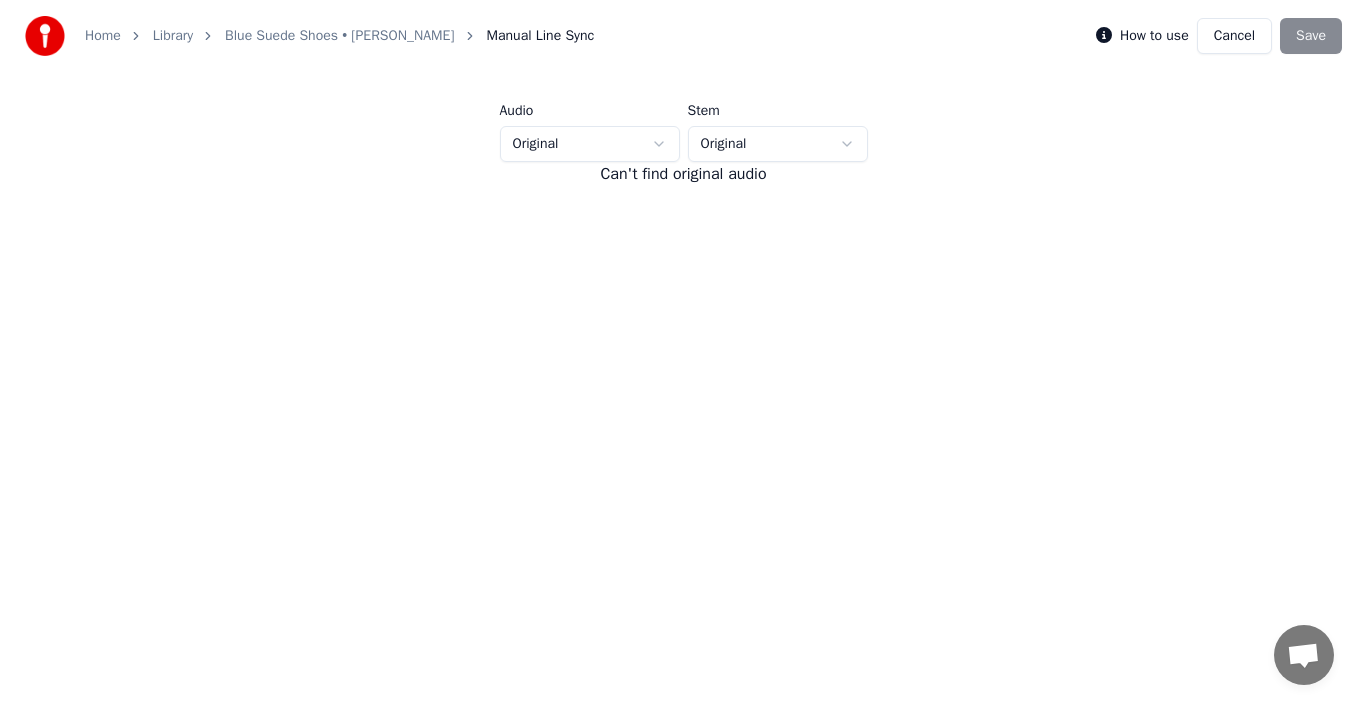 scroll, scrollTop: 0, scrollLeft: 0, axis: both 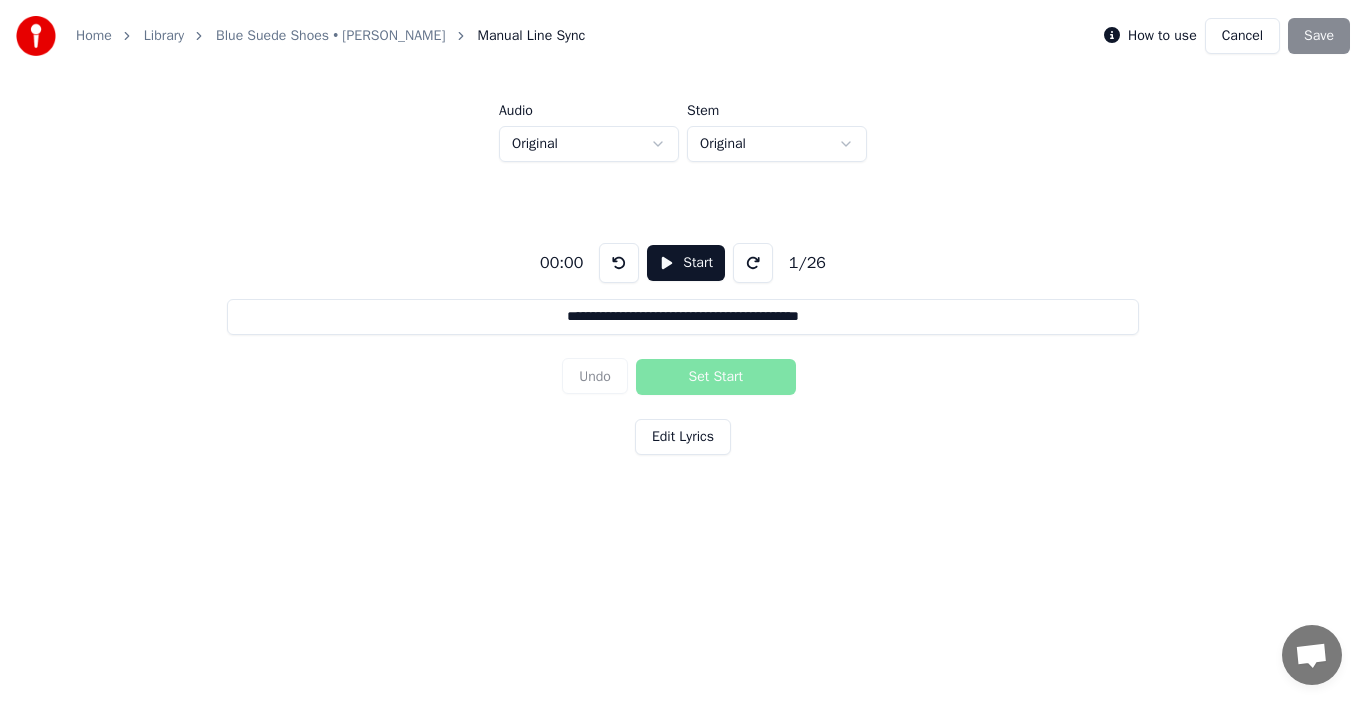 click on "Start" at bounding box center (686, 263) 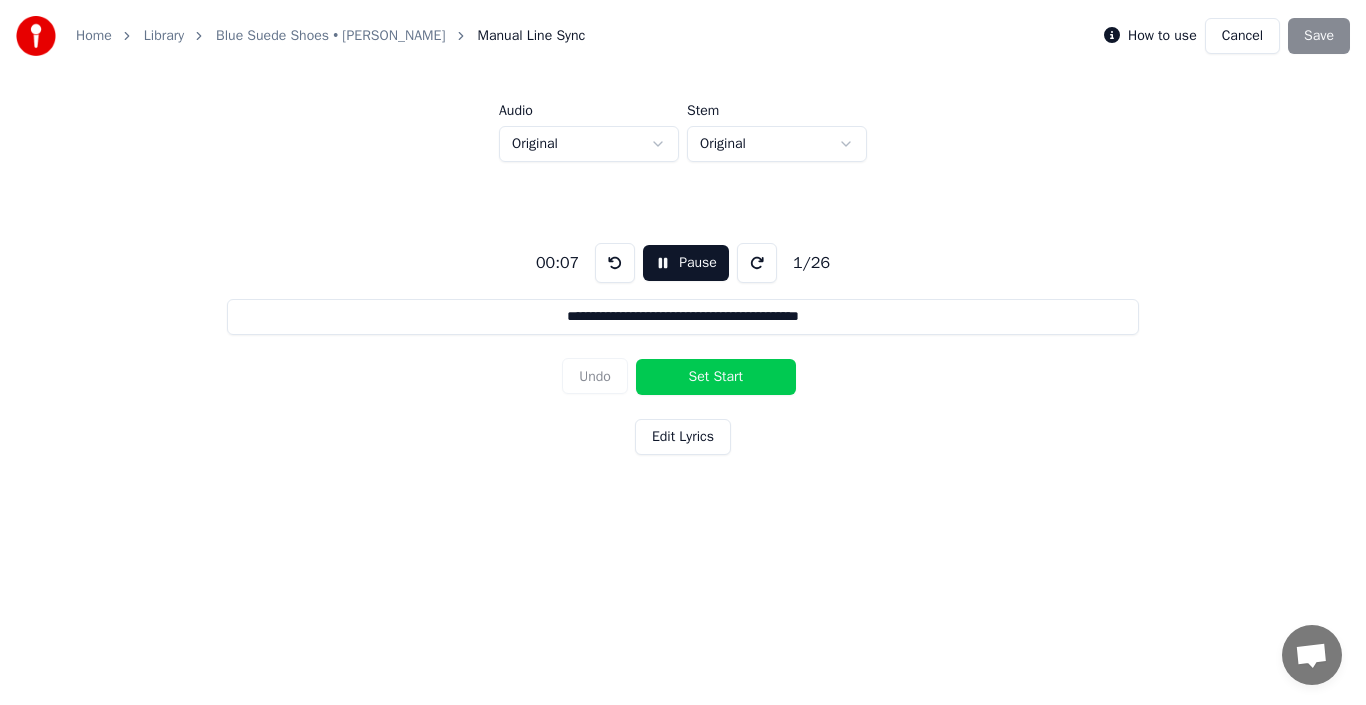 click on "Pause" at bounding box center (686, 263) 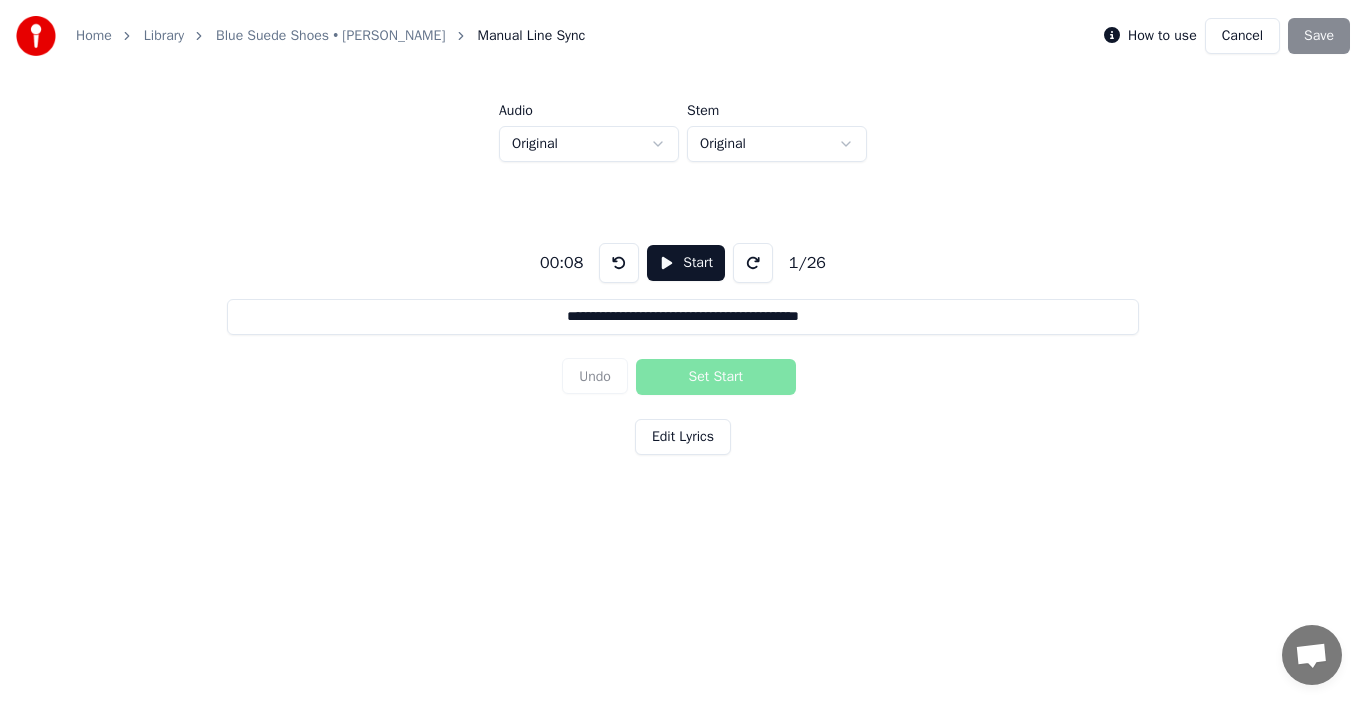 click on "Cancel" at bounding box center (1242, 36) 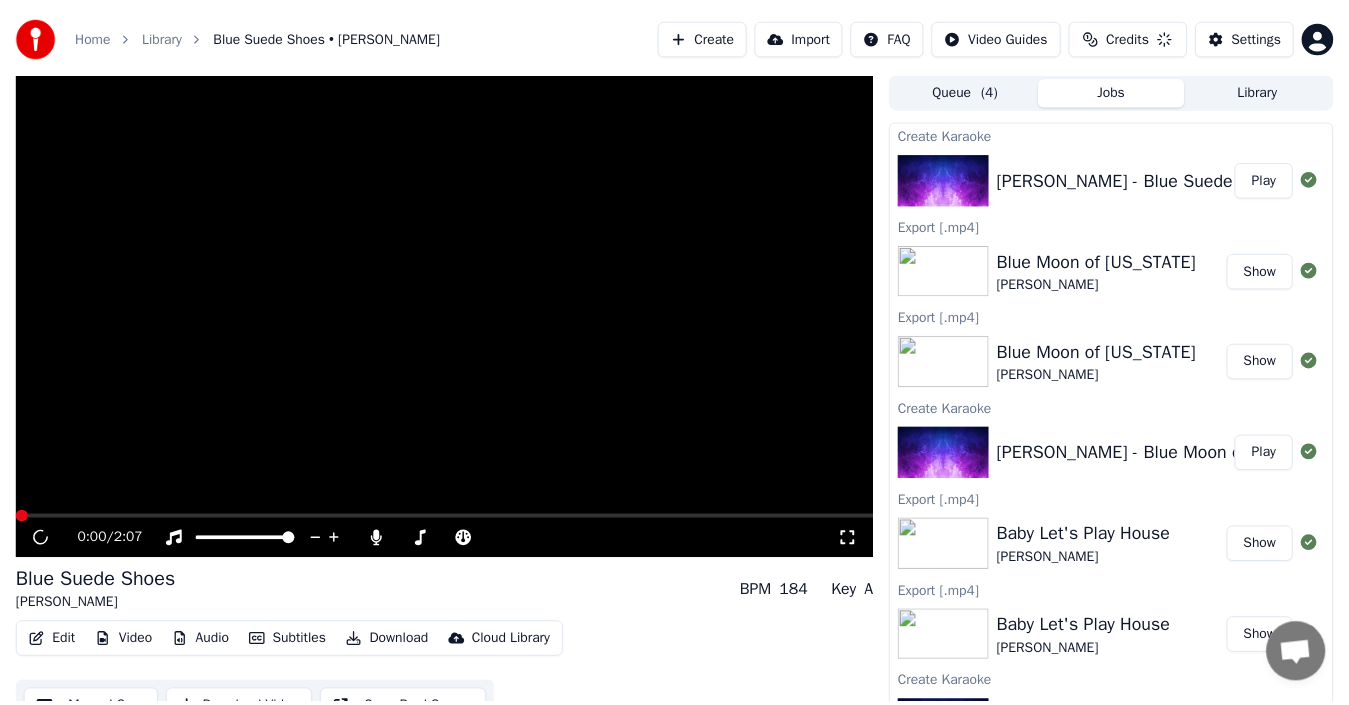 scroll, scrollTop: 14, scrollLeft: 0, axis: vertical 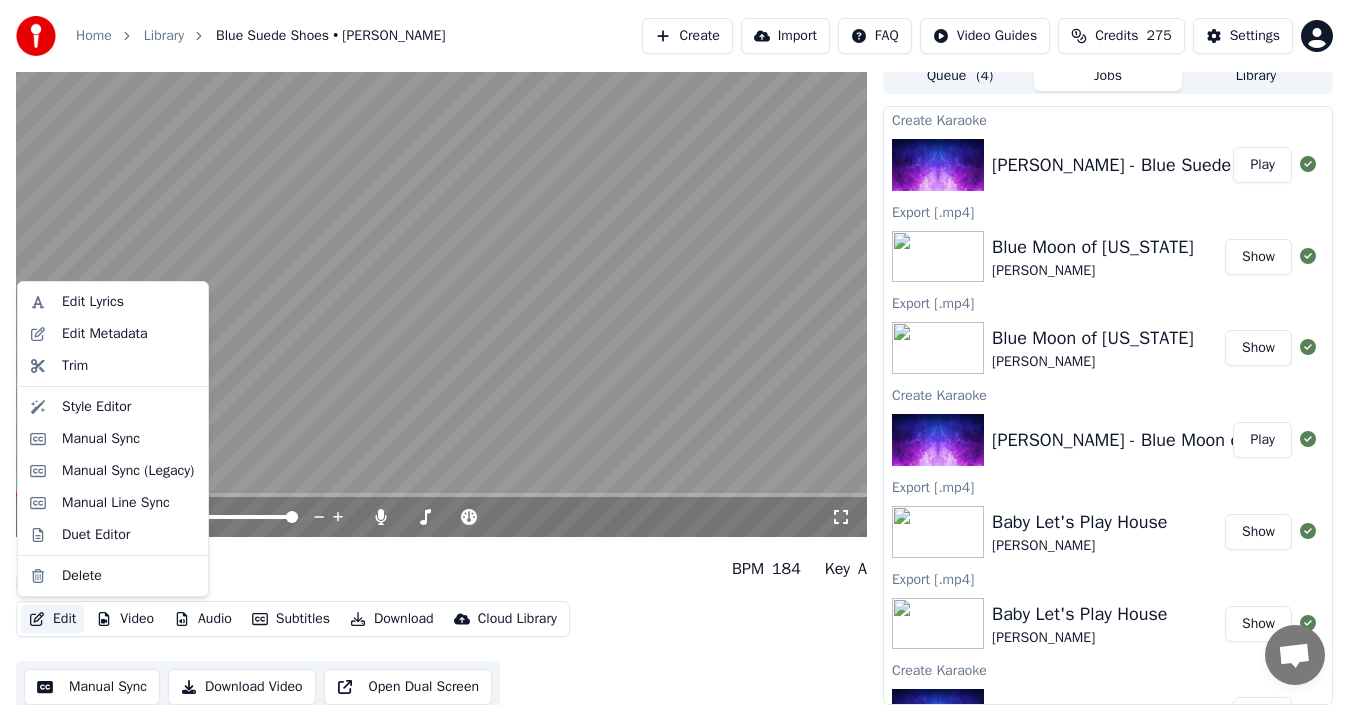 click on "Edit" at bounding box center (52, 619) 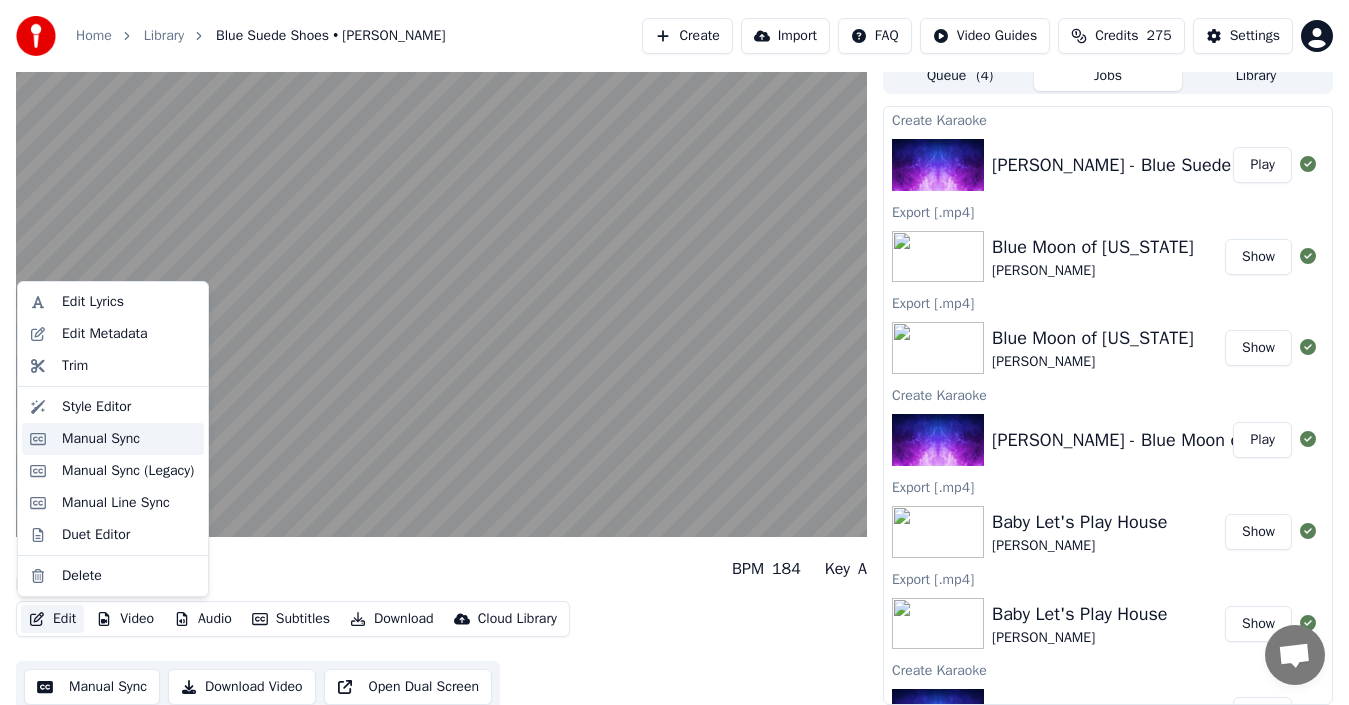 click on "Manual Sync" at bounding box center (101, 439) 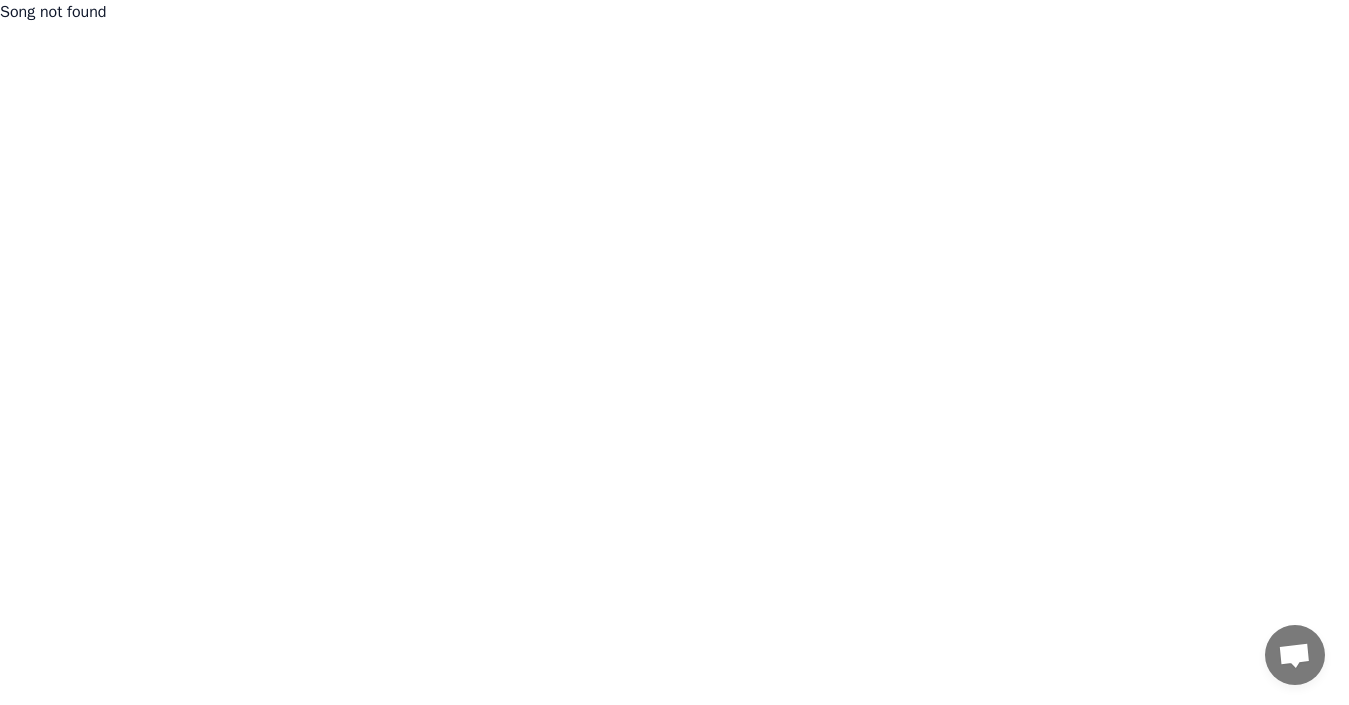 scroll, scrollTop: 0, scrollLeft: 0, axis: both 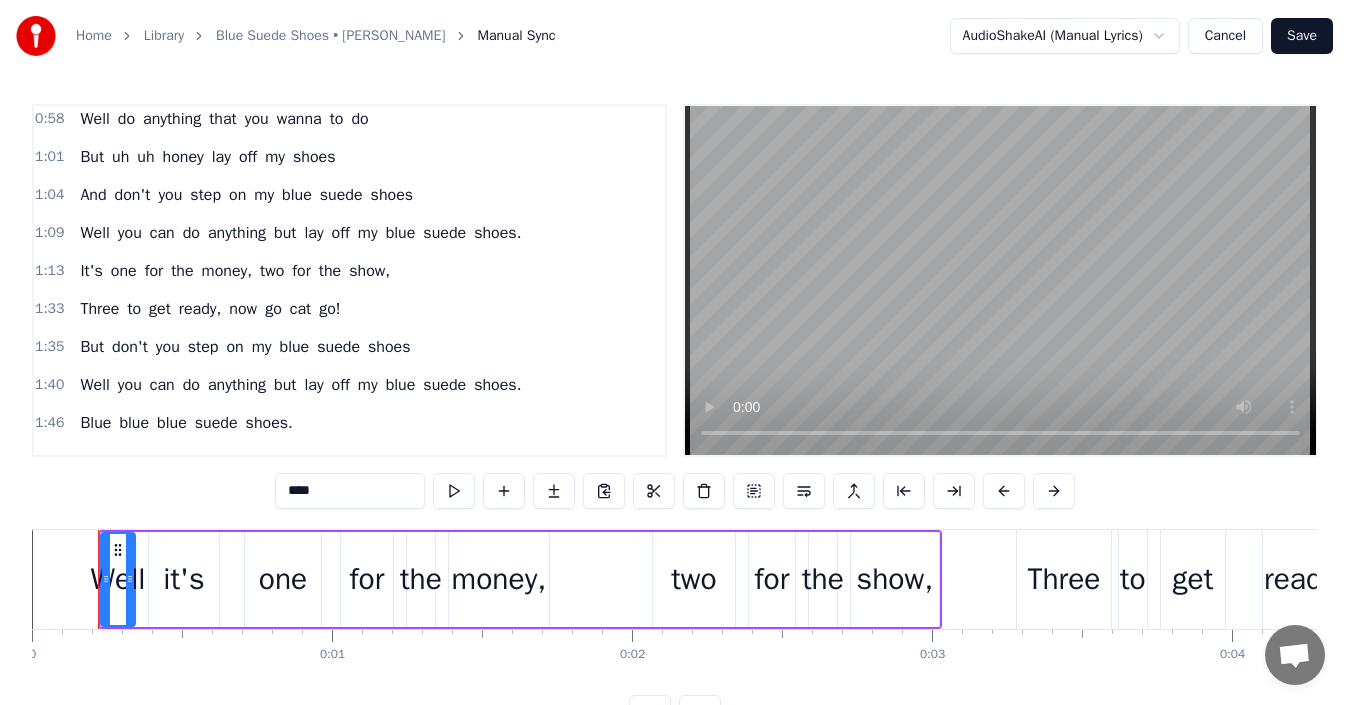click on "It's" at bounding box center (91, 271) 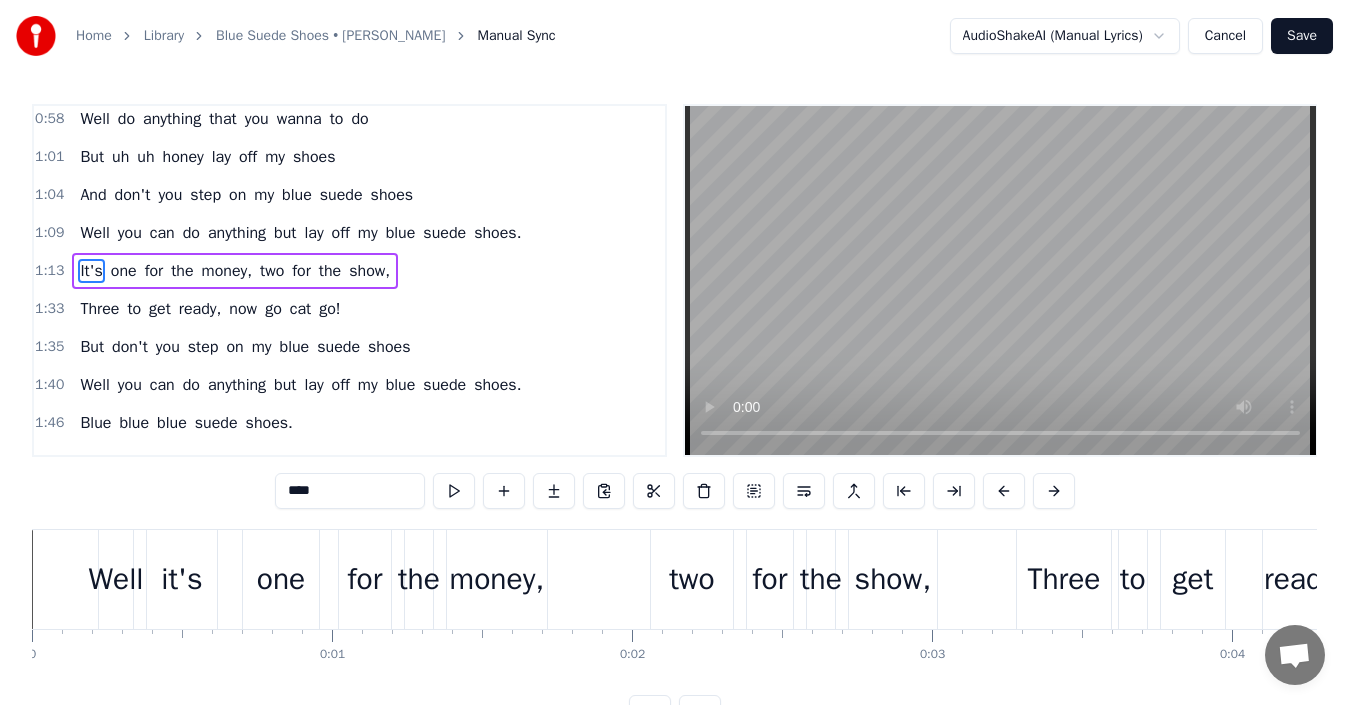 scroll, scrollTop: 490, scrollLeft: 0, axis: vertical 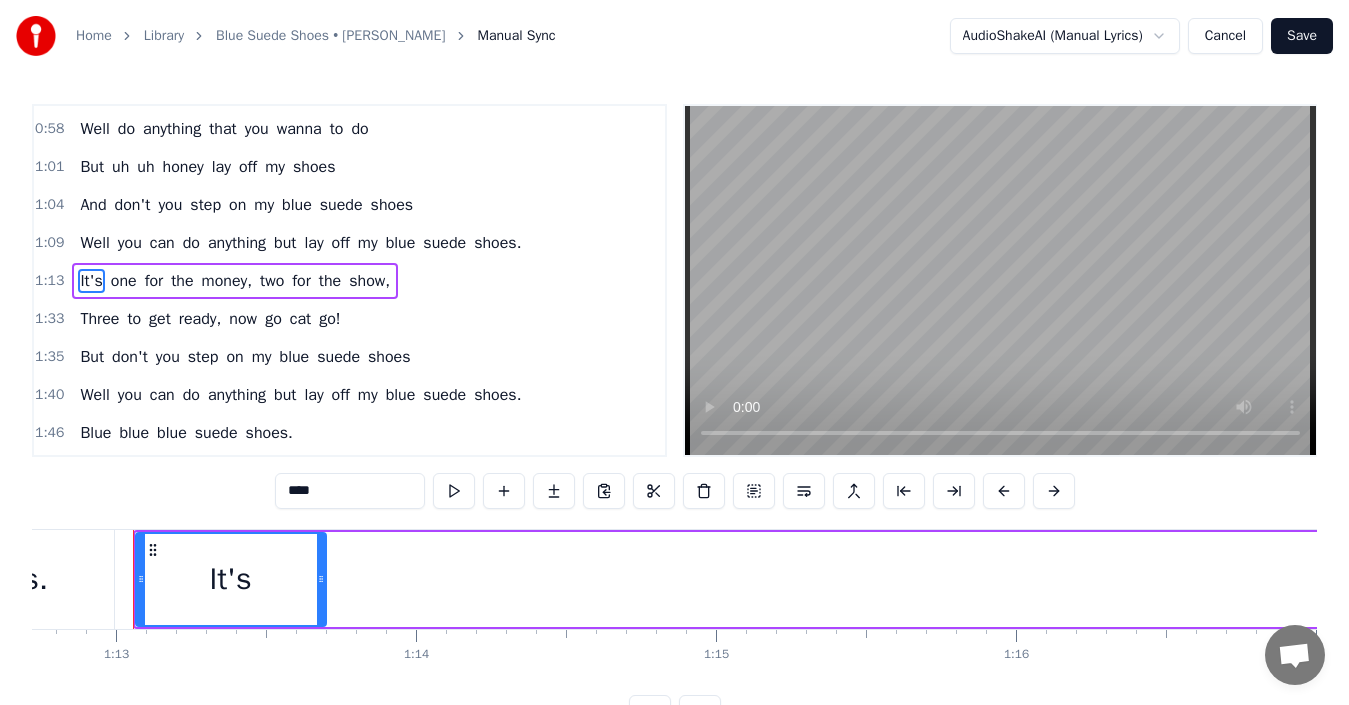 click on "one" at bounding box center (124, 281) 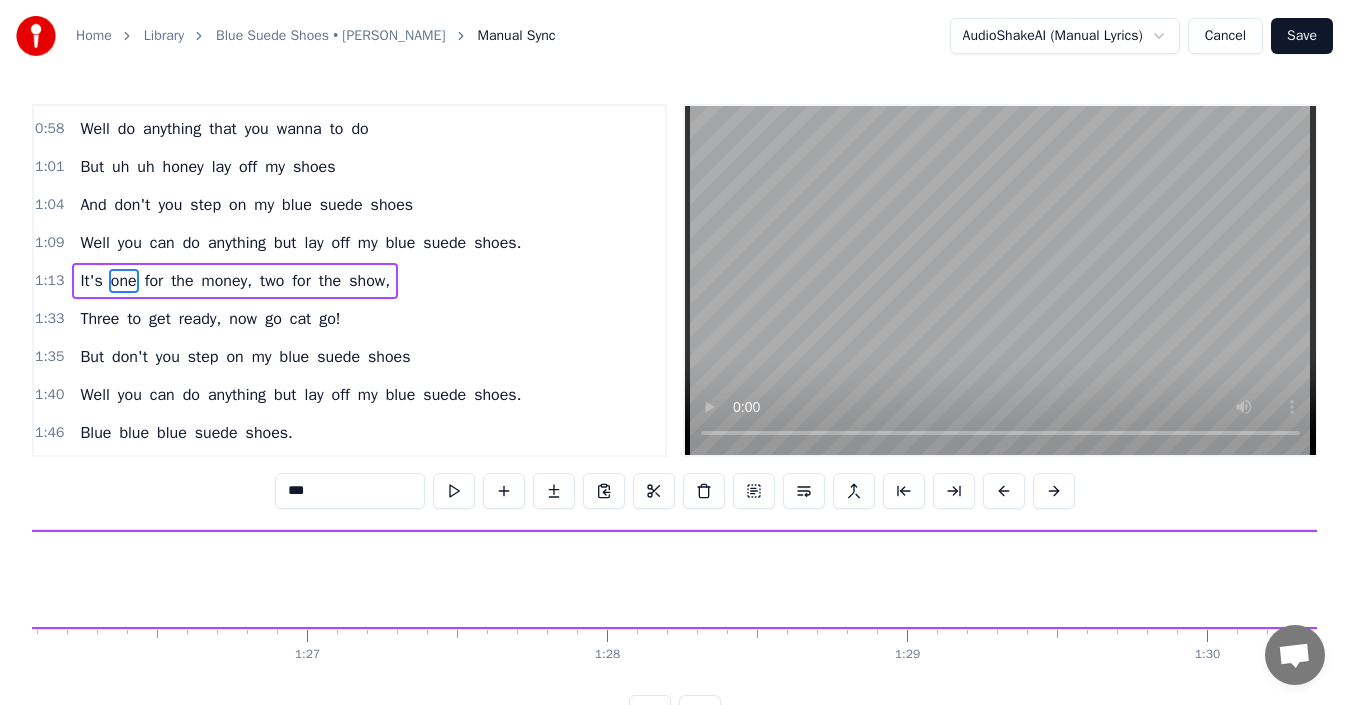 scroll, scrollTop: 0, scrollLeft: 27036, axis: horizontal 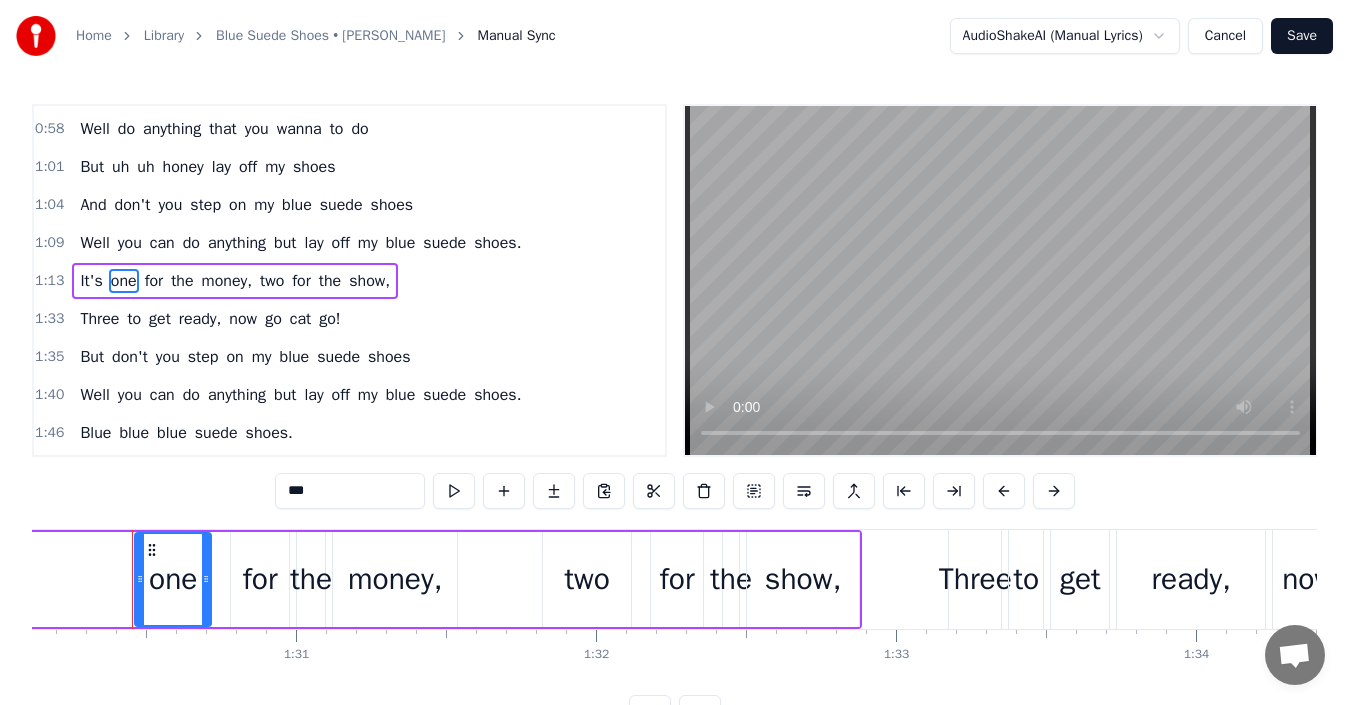 click on "It's" at bounding box center [91, 281] 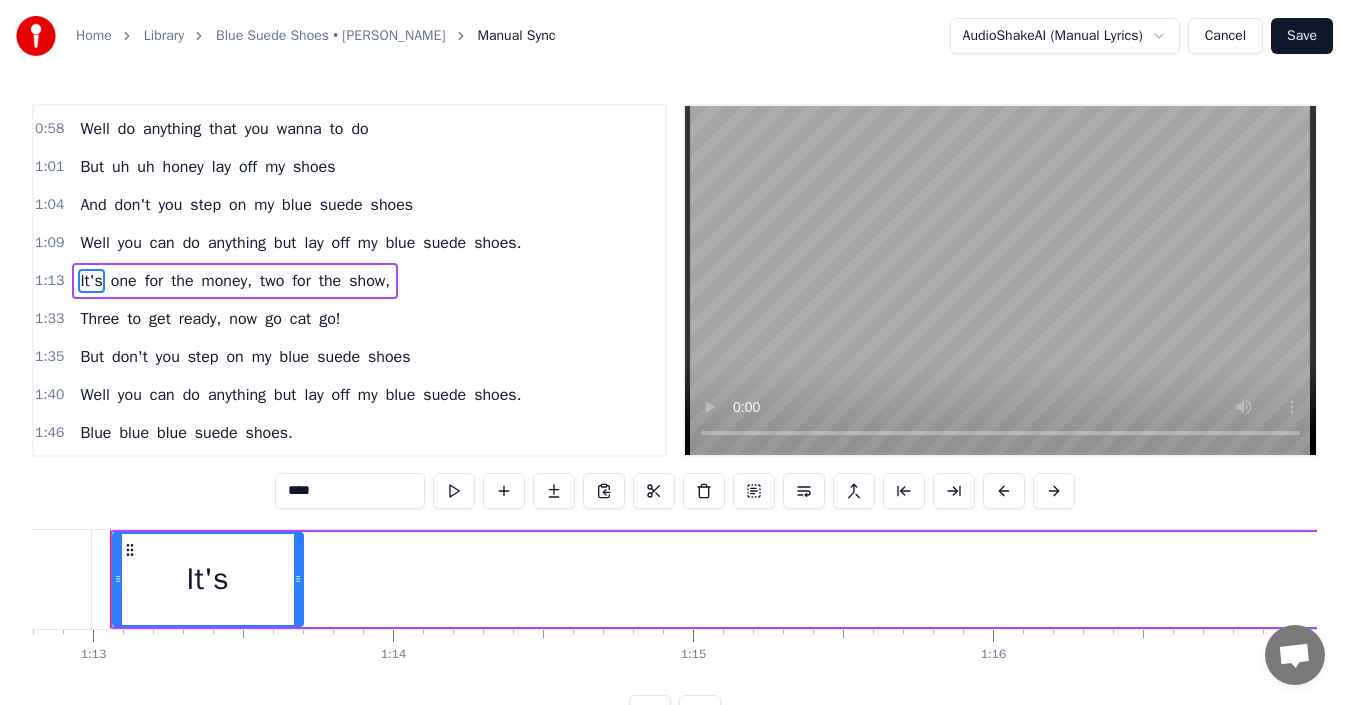scroll, scrollTop: 0, scrollLeft: 21816, axis: horizontal 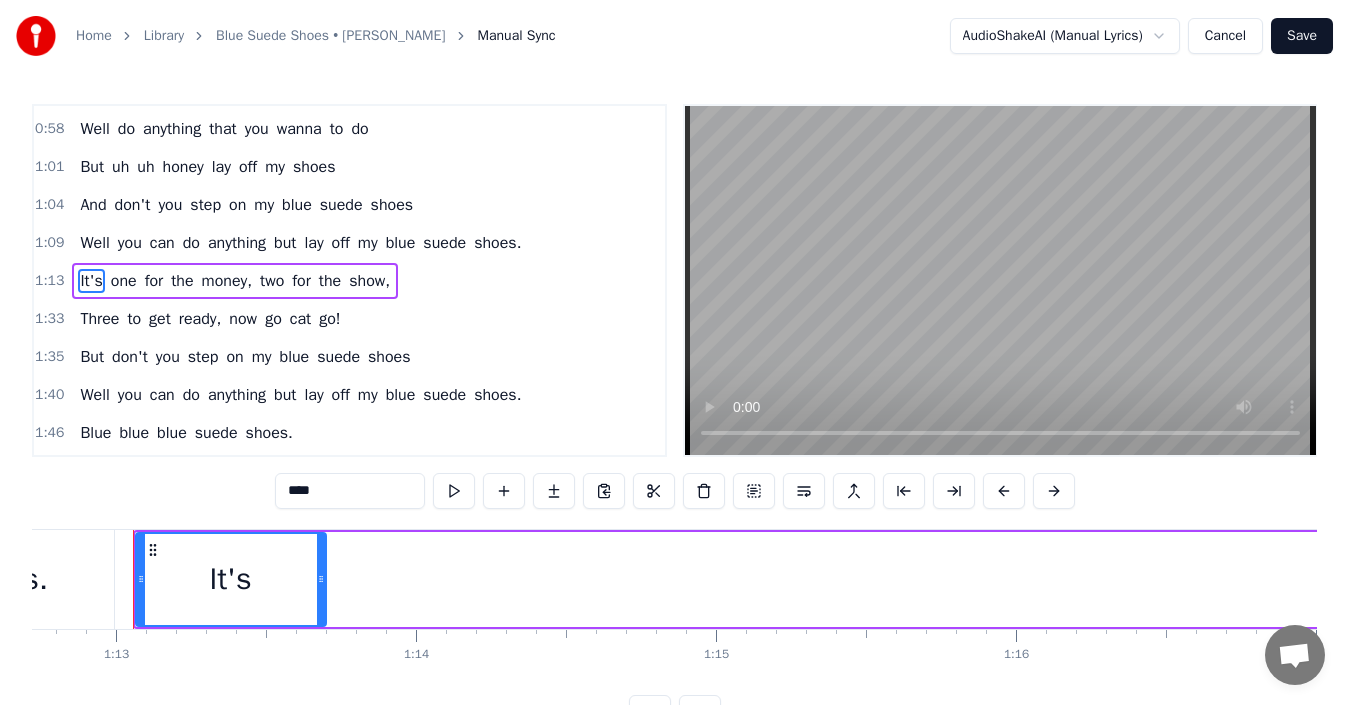 click on "It's" at bounding box center (231, 579) 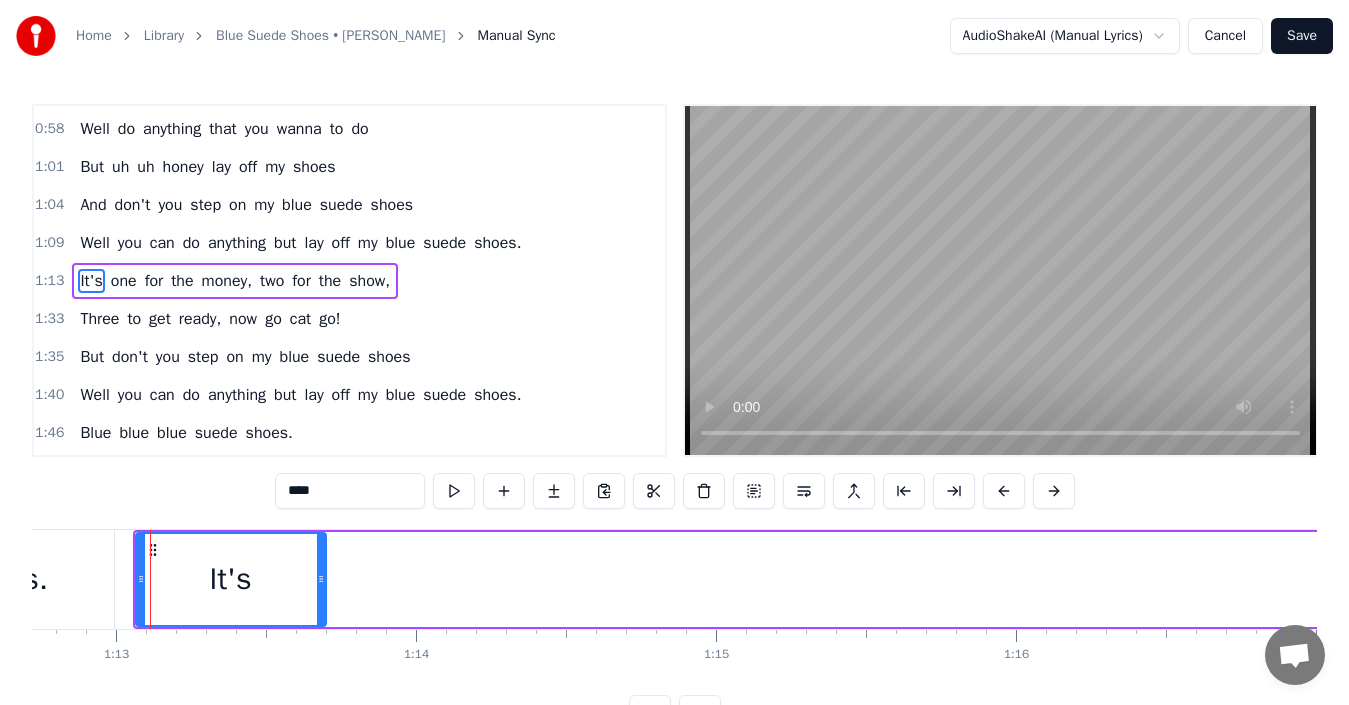 drag, startPoint x: 198, startPoint y: 585, endPoint x: 289, endPoint y: 593, distance: 91.350975 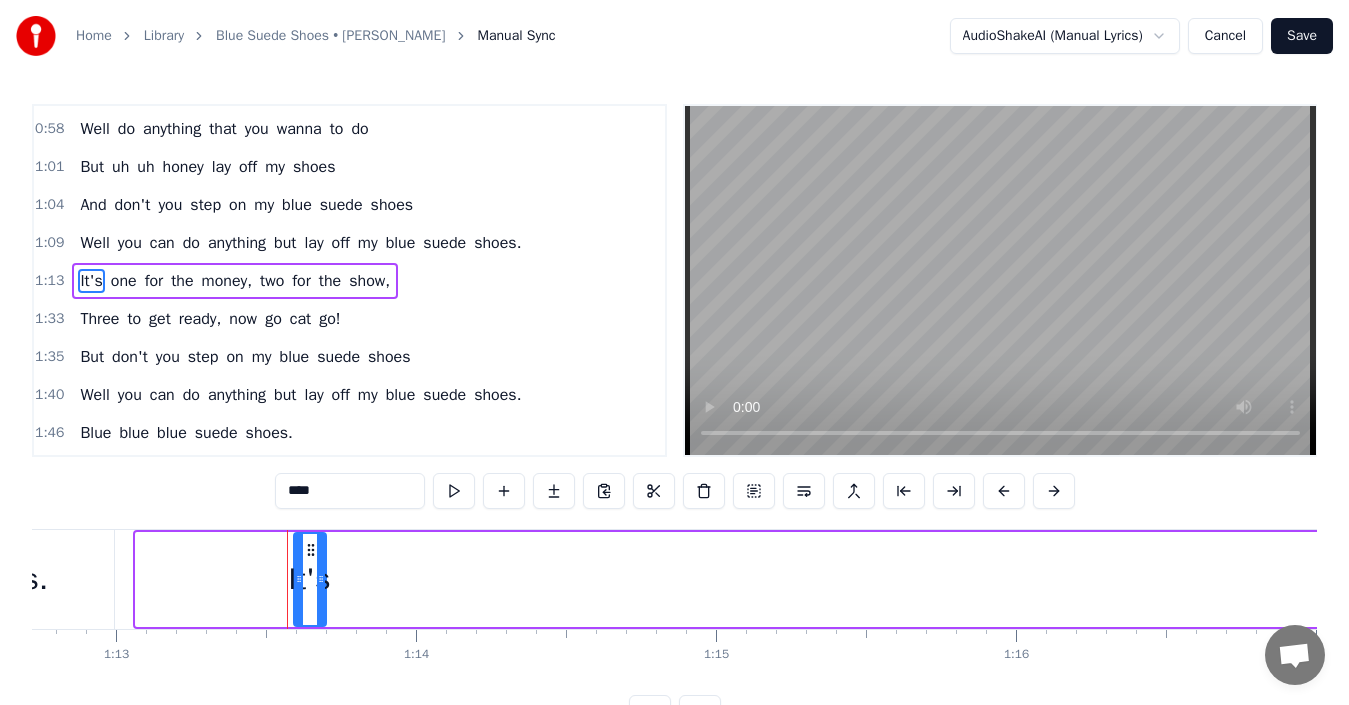 drag, startPoint x: 140, startPoint y: 576, endPoint x: 298, endPoint y: 598, distance: 159.52429 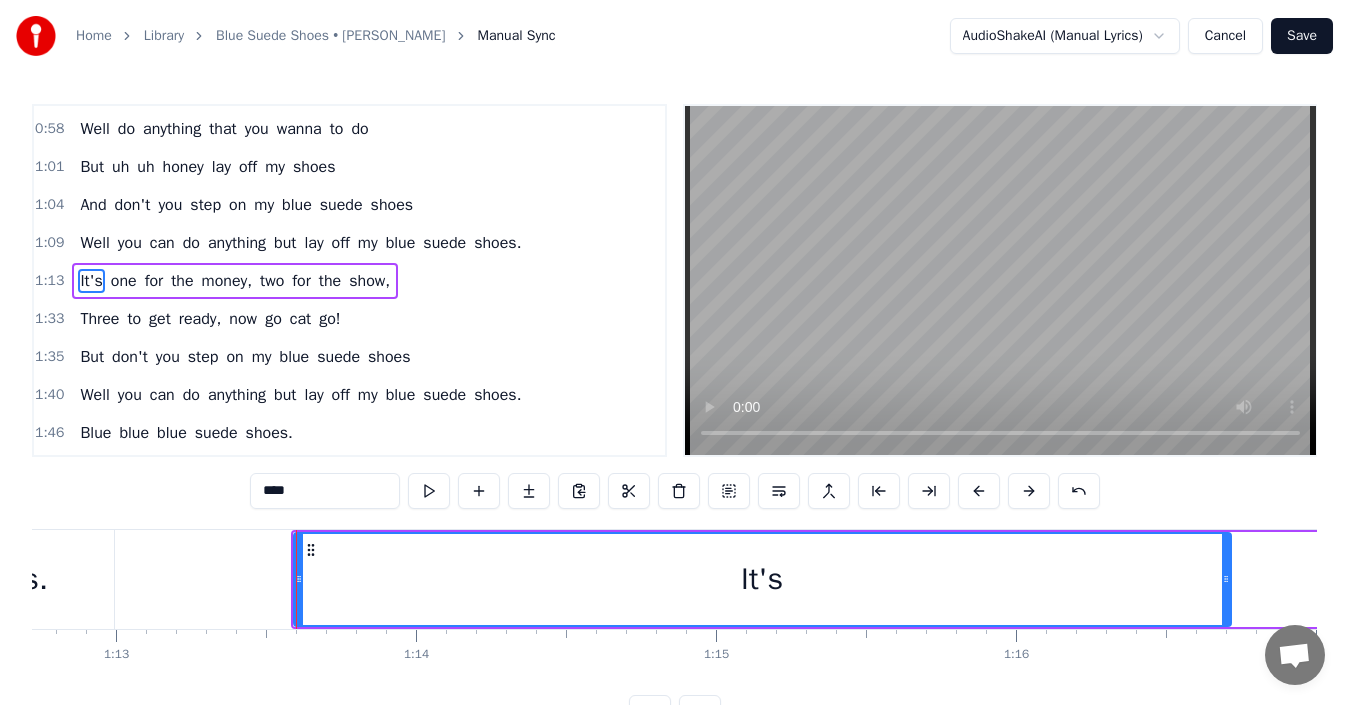 drag, startPoint x: 323, startPoint y: 589, endPoint x: 1129, endPoint y: 607, distance: 806.201 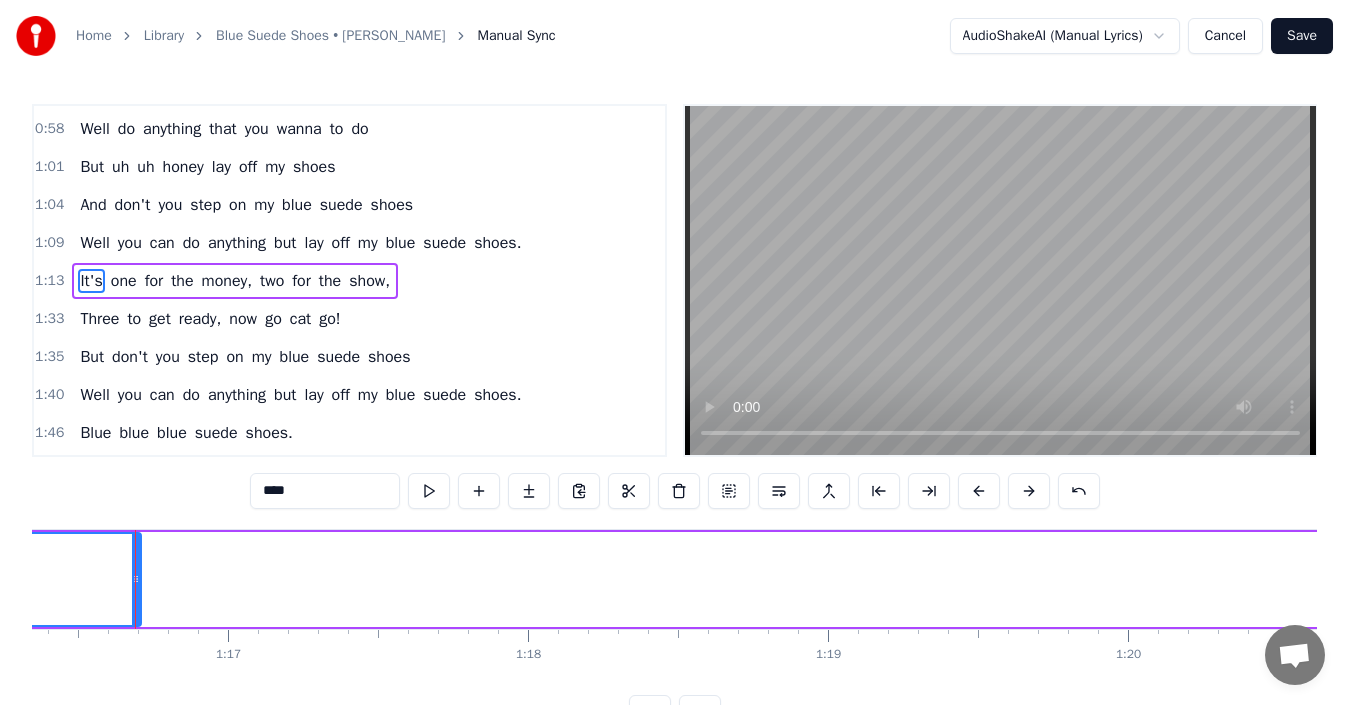 scroll, scrollTop: 0, scrollLeft: 22907, axis: horizontal 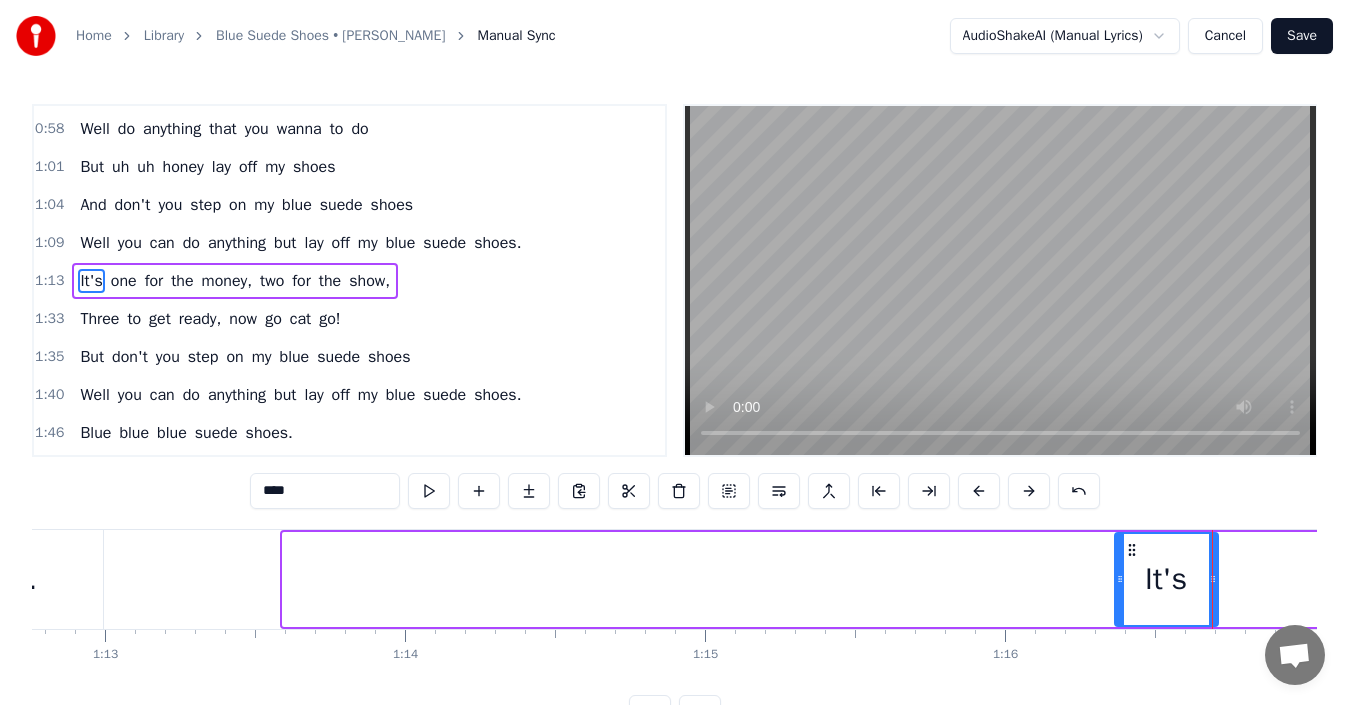 drag, startPoint x: 284, startPoint y: 574, endPoint x: 1116, endPoint y: 608, distance: 832.6944 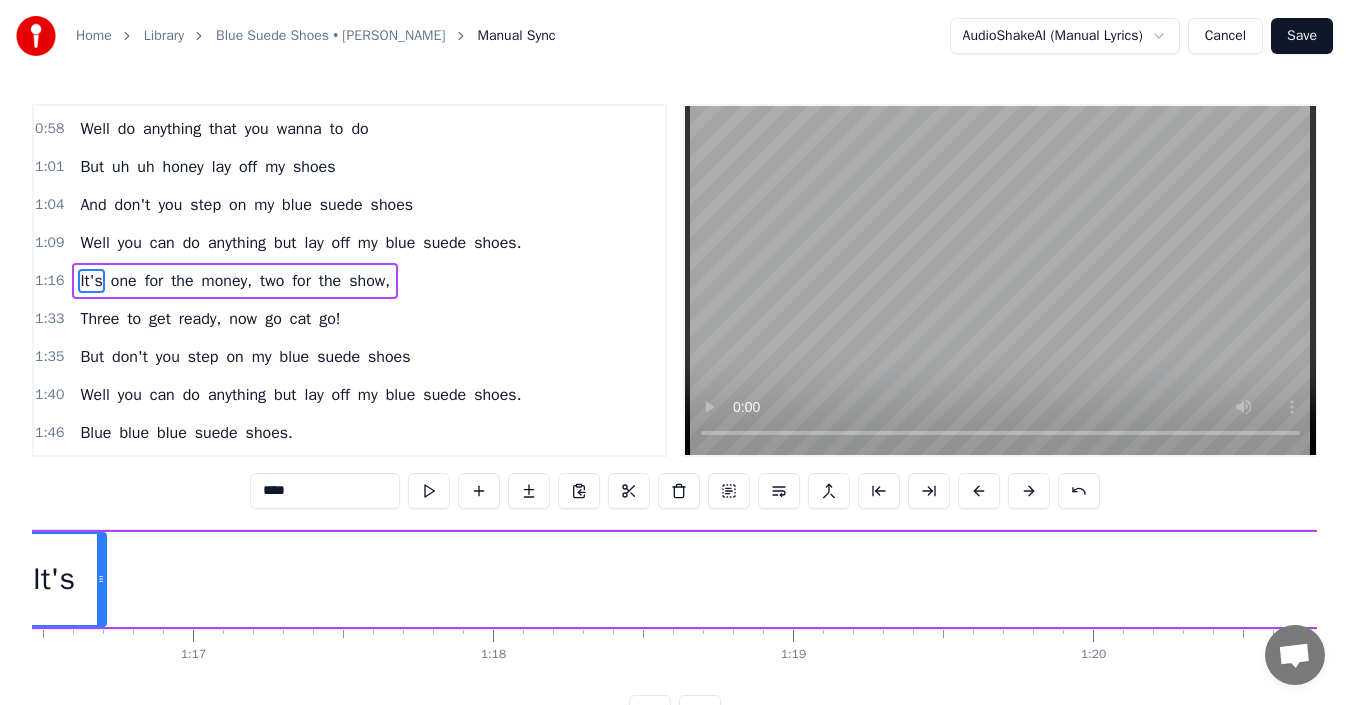 scroll, scrollTop: 0, scrollLeft: 22172, axis: horizontal 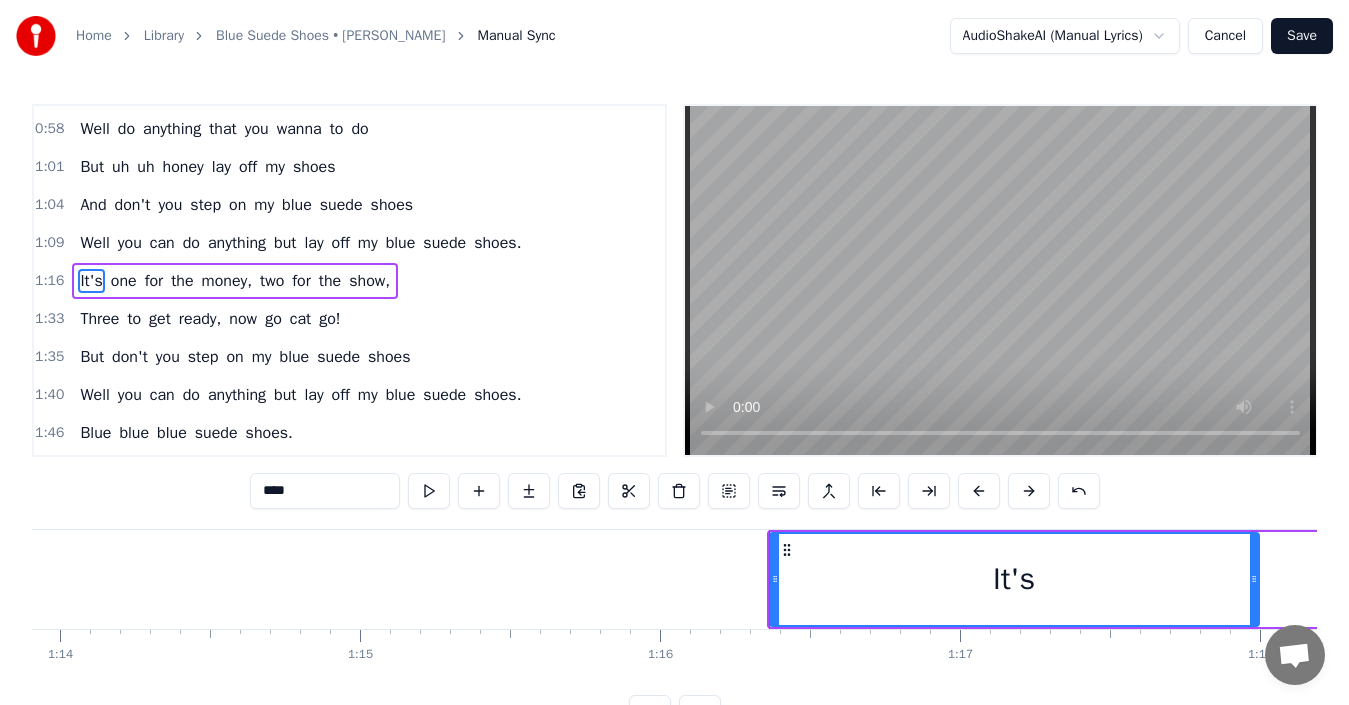 drag, startPoint x: 869, startPoint y: 578, endPoint x: 1249, endPoint y: 596, distance: 380.4261 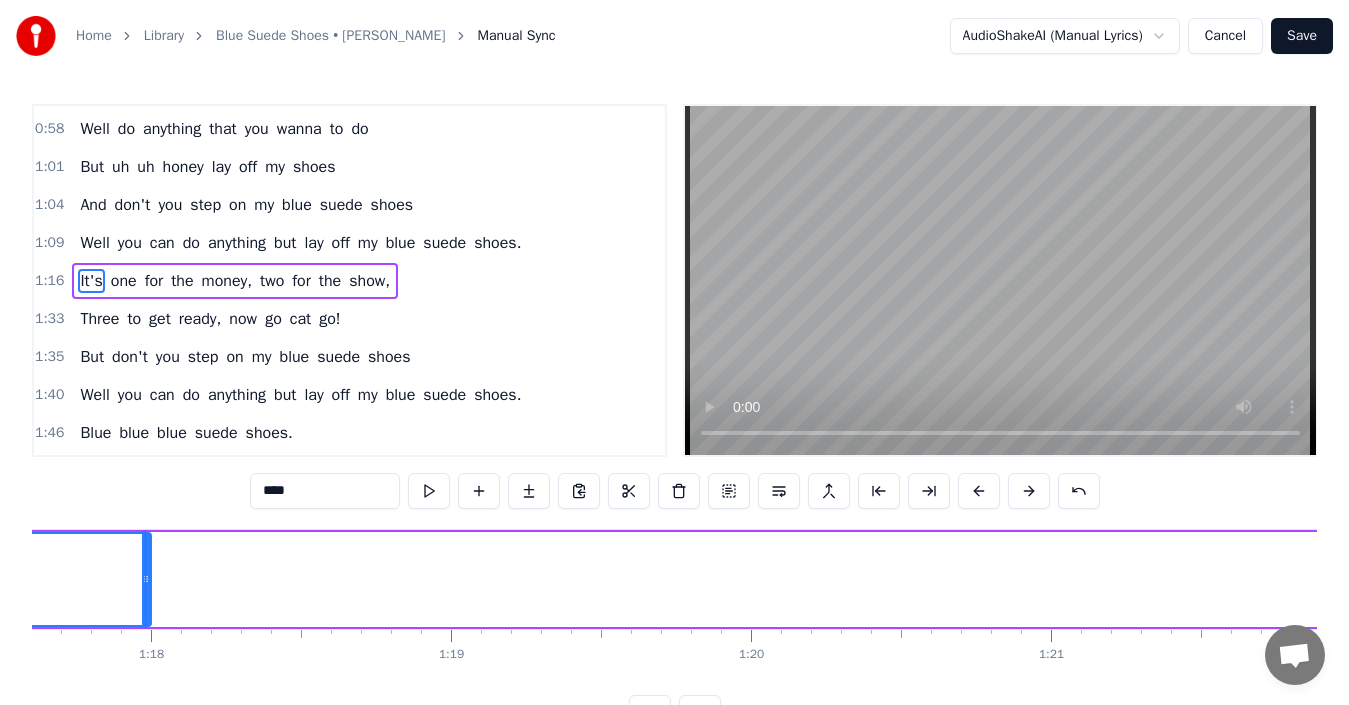 scroll, scrollTop: 0, scrollLeft: 23294, axis: horizontal 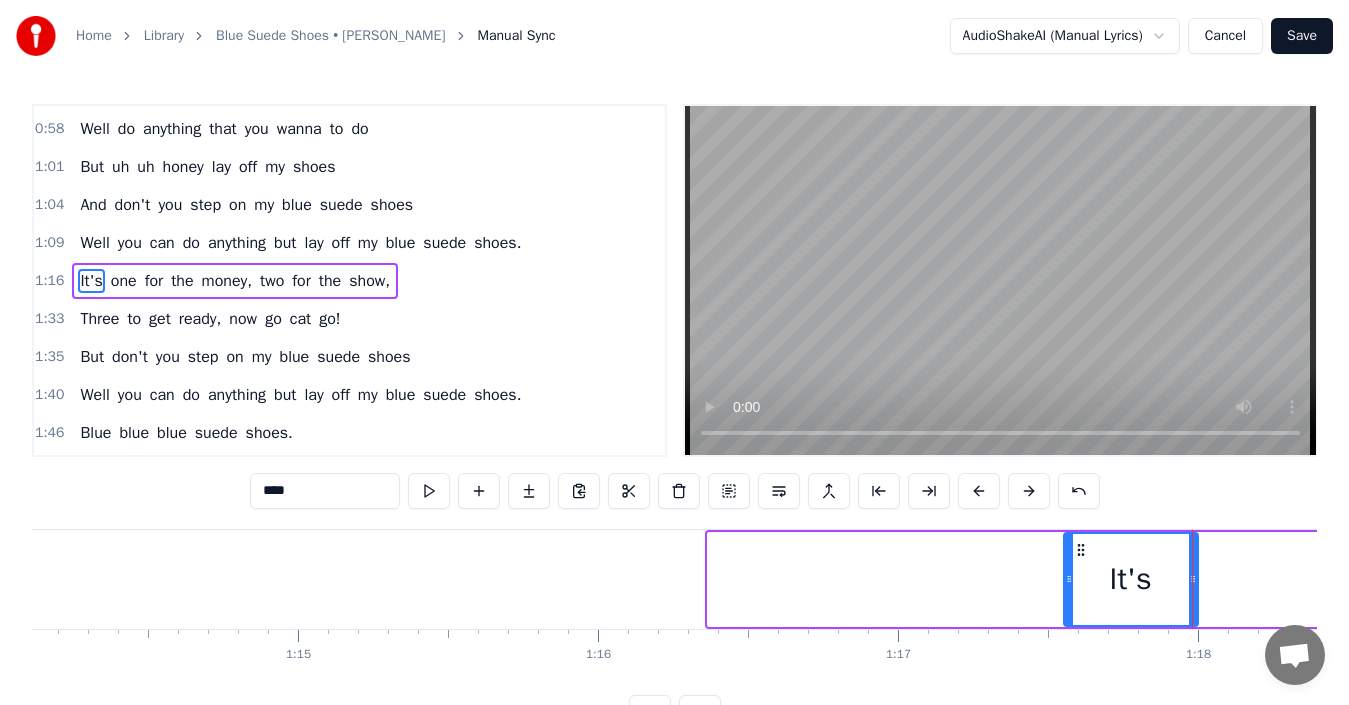 drag, startPoint x: 713, startPoint y: 574, endPoint x: 1069, endPoint y: 606, distance: 357.4353 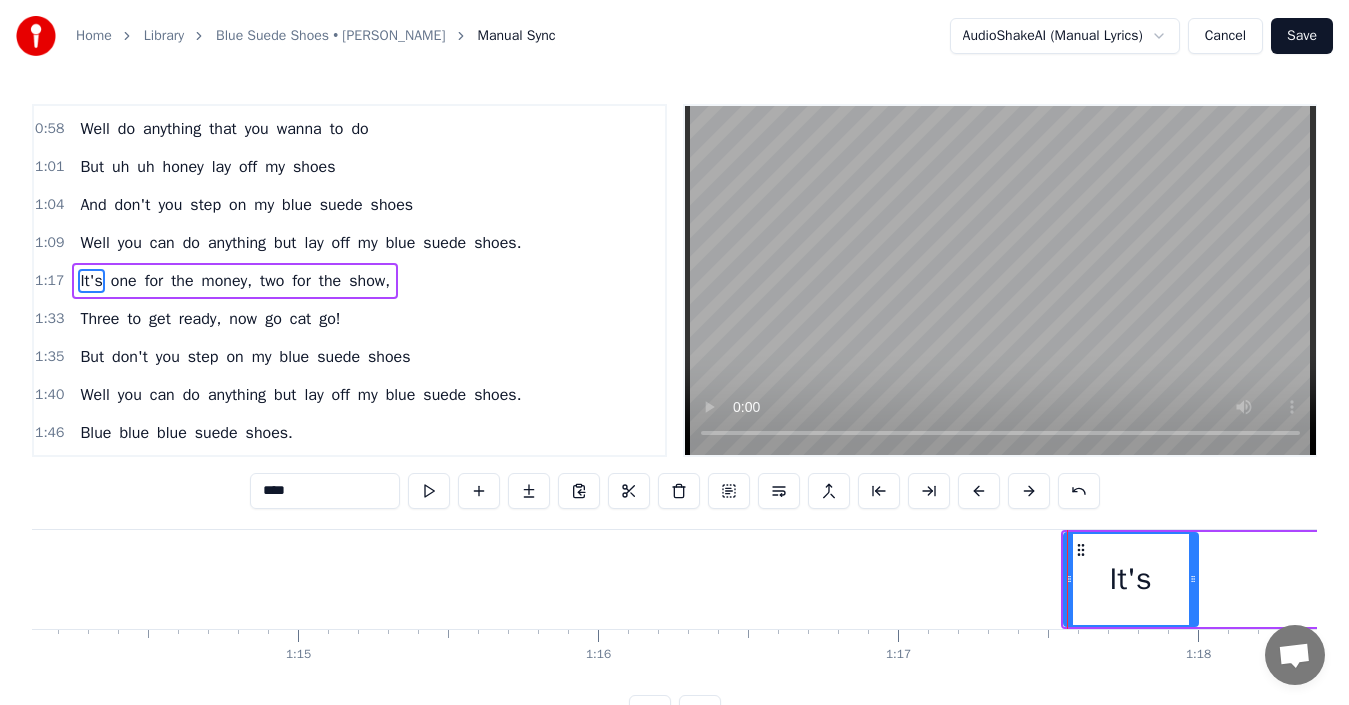 scroll, scrollTop: 0, scrollLeft: 23276, axis: horizontal 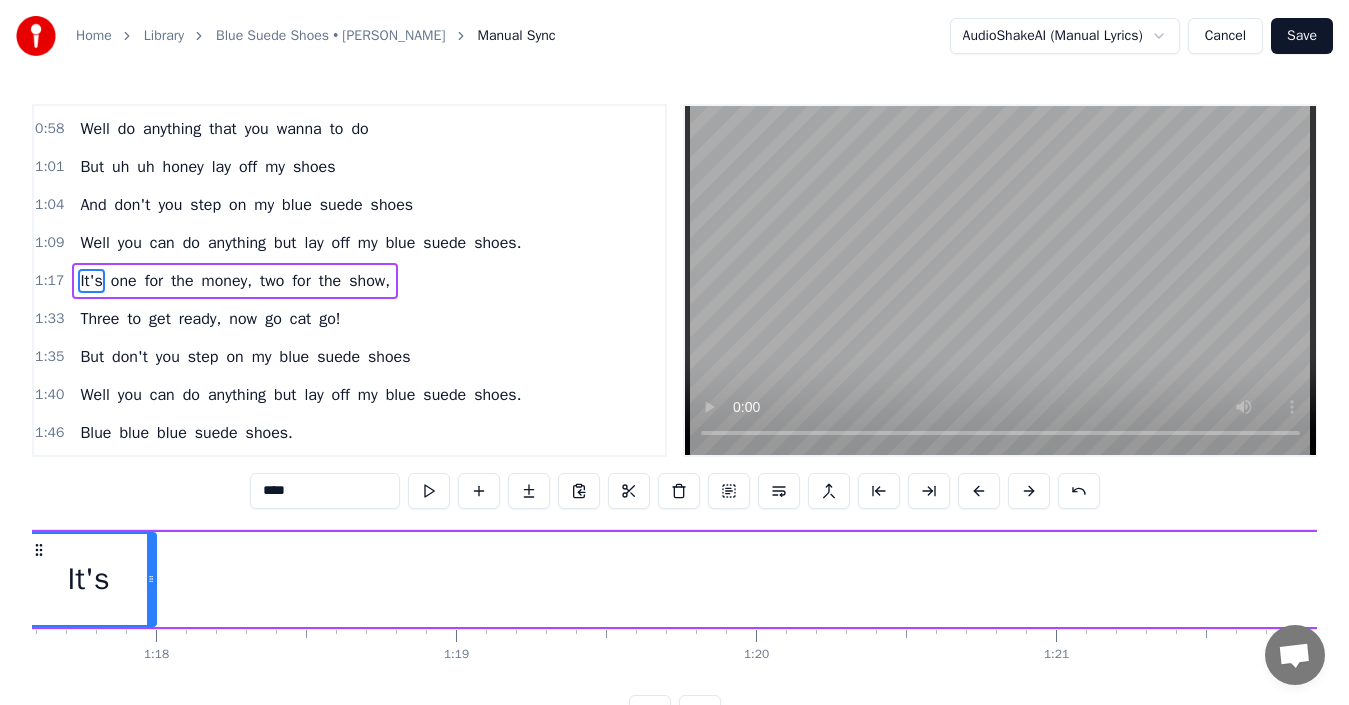 drag, startPoint x: 155, startPoint y: 569, endPoint x: 186, endPoint y: 574, distance: 31.400637 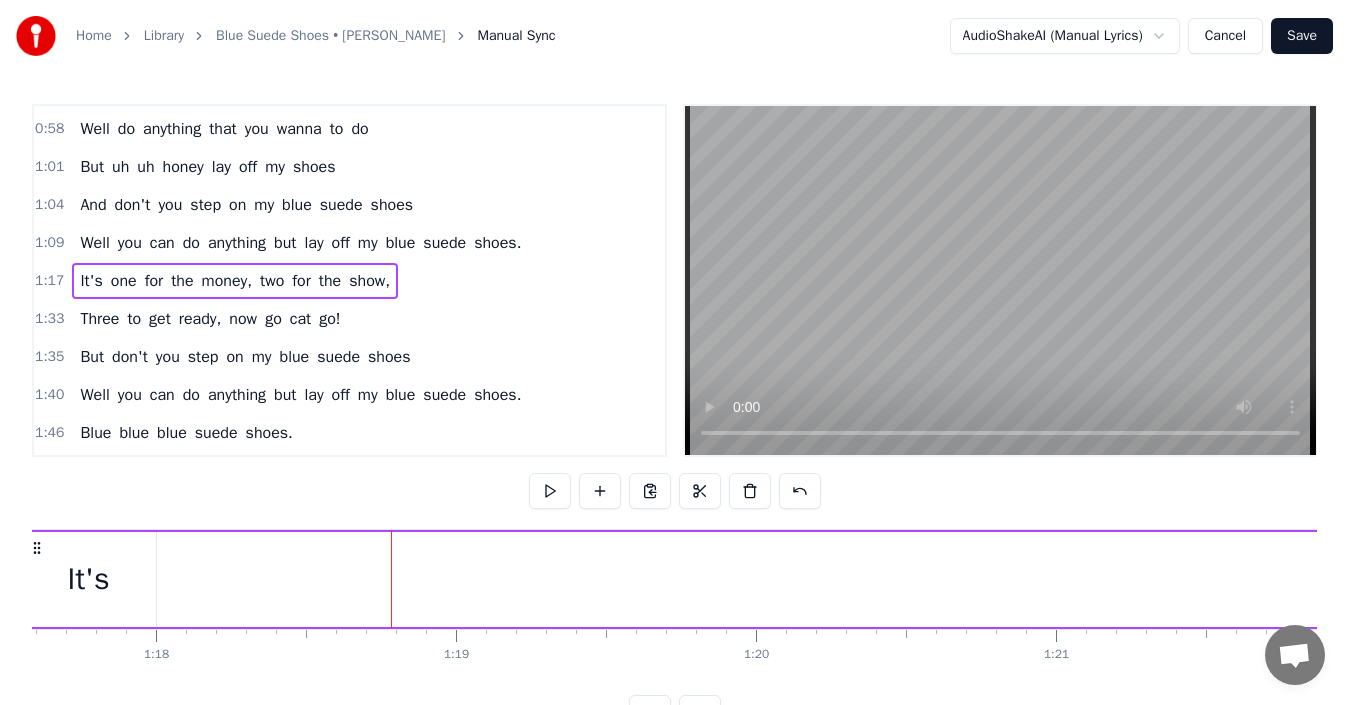 click on "It's" at bounding box center [89, 579] 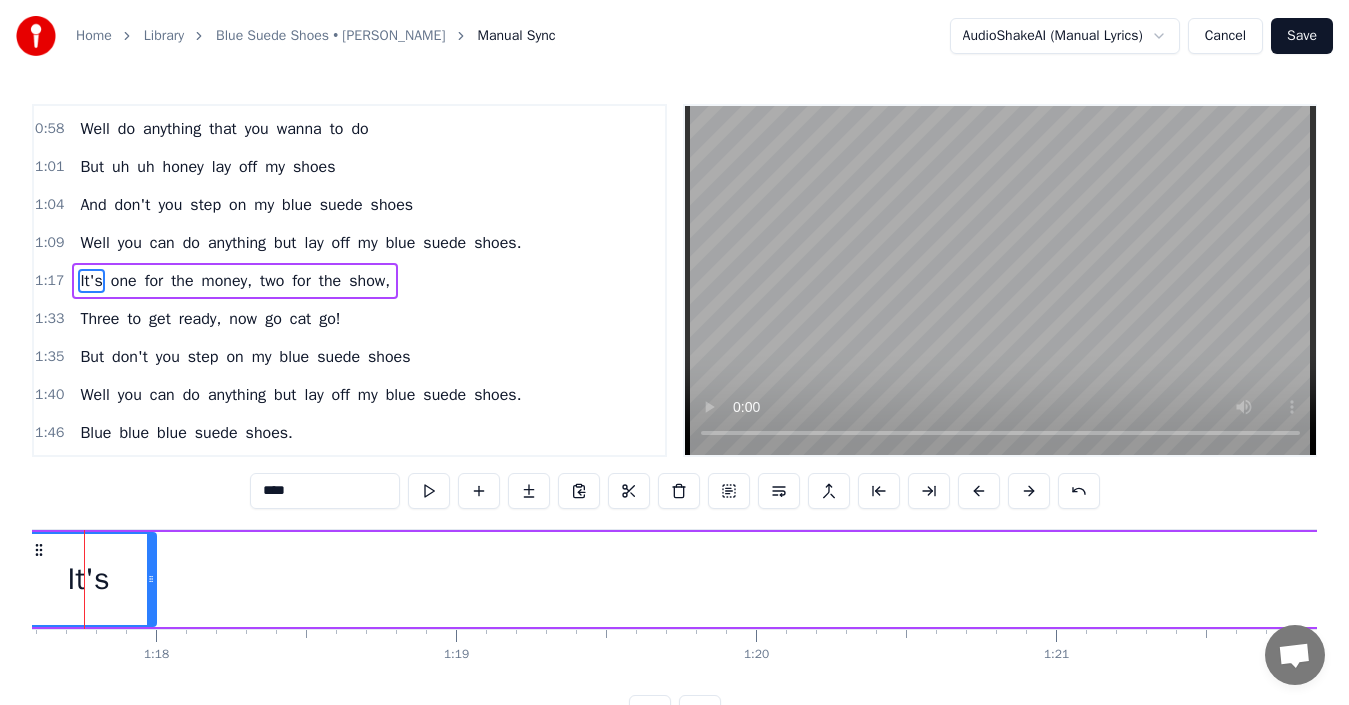 scroll, scrollTop: 0, scrollLeft: 23228, axis: horizontal 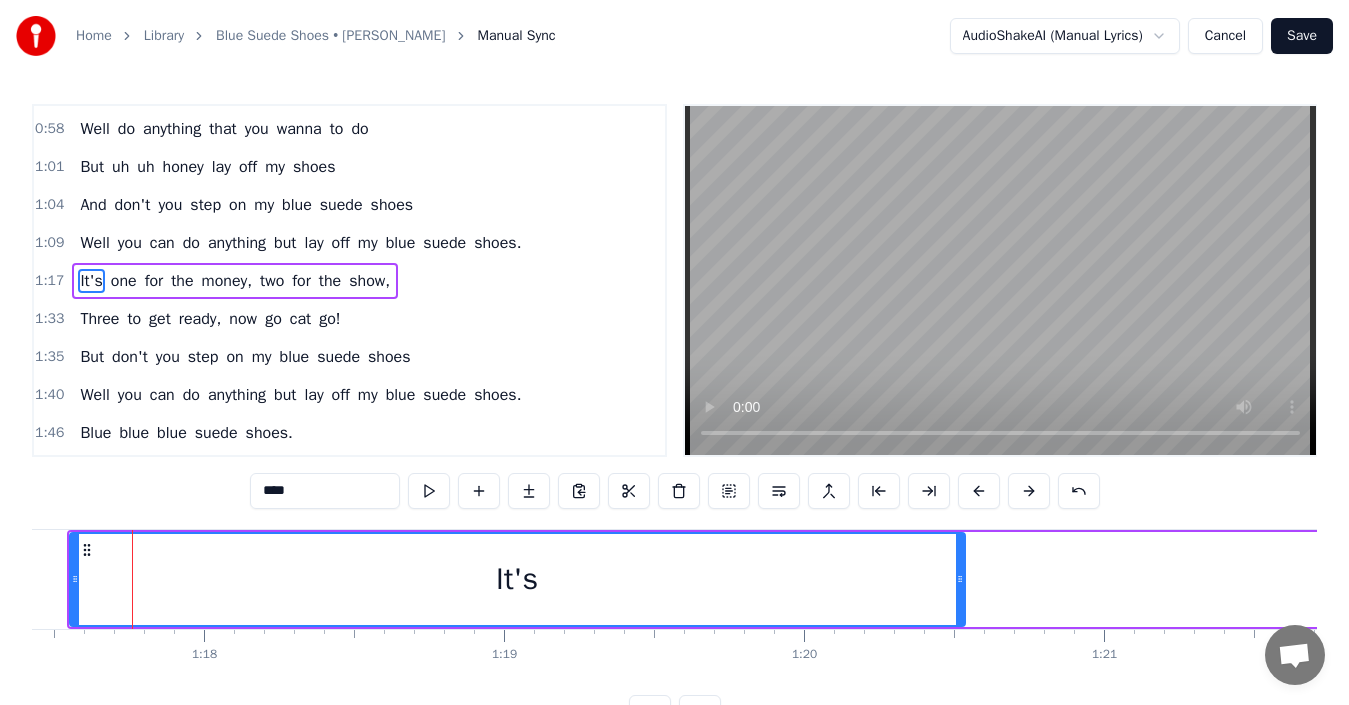 drag, startPoint x: 201, startPoint y: 579, endPoint x: 962, endPoint y: 531, distance: 762.51227 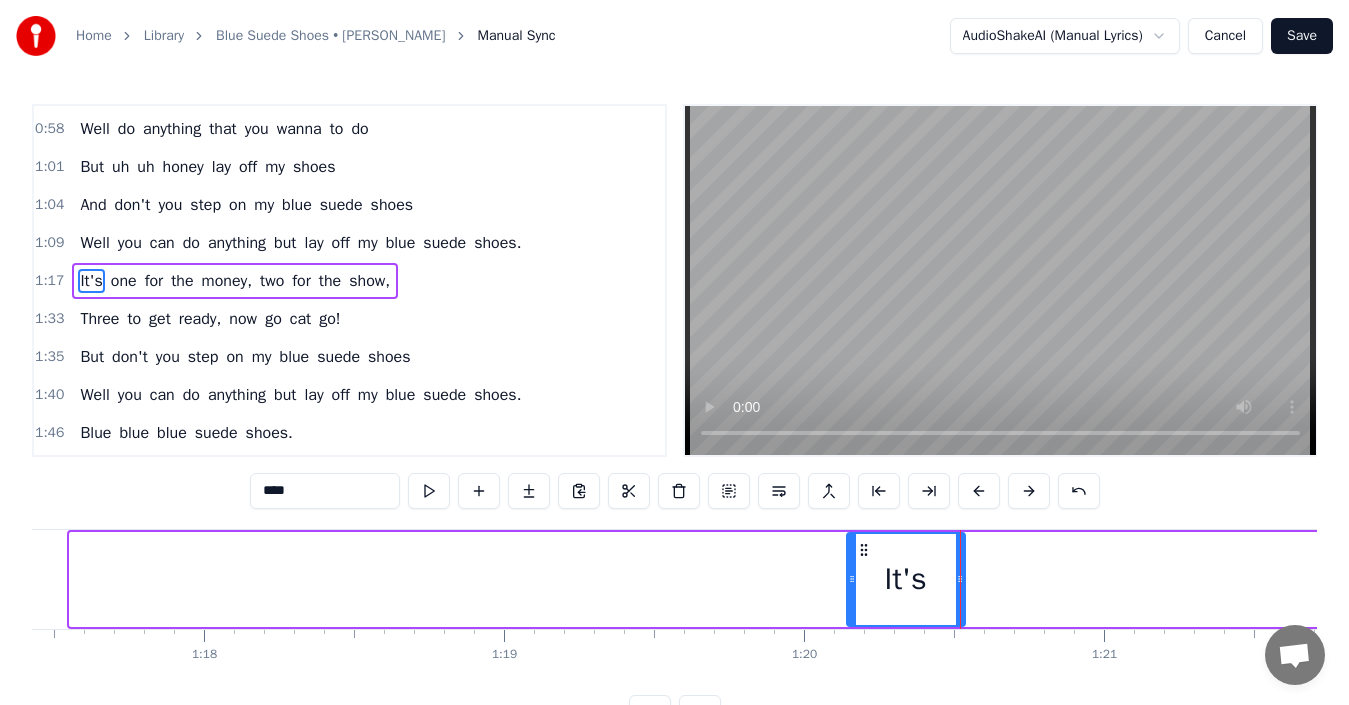 drag, startPoint x: 76, startPoint y: 579, endPoint x: 853, endPoint y: 575, distance: 777.0103 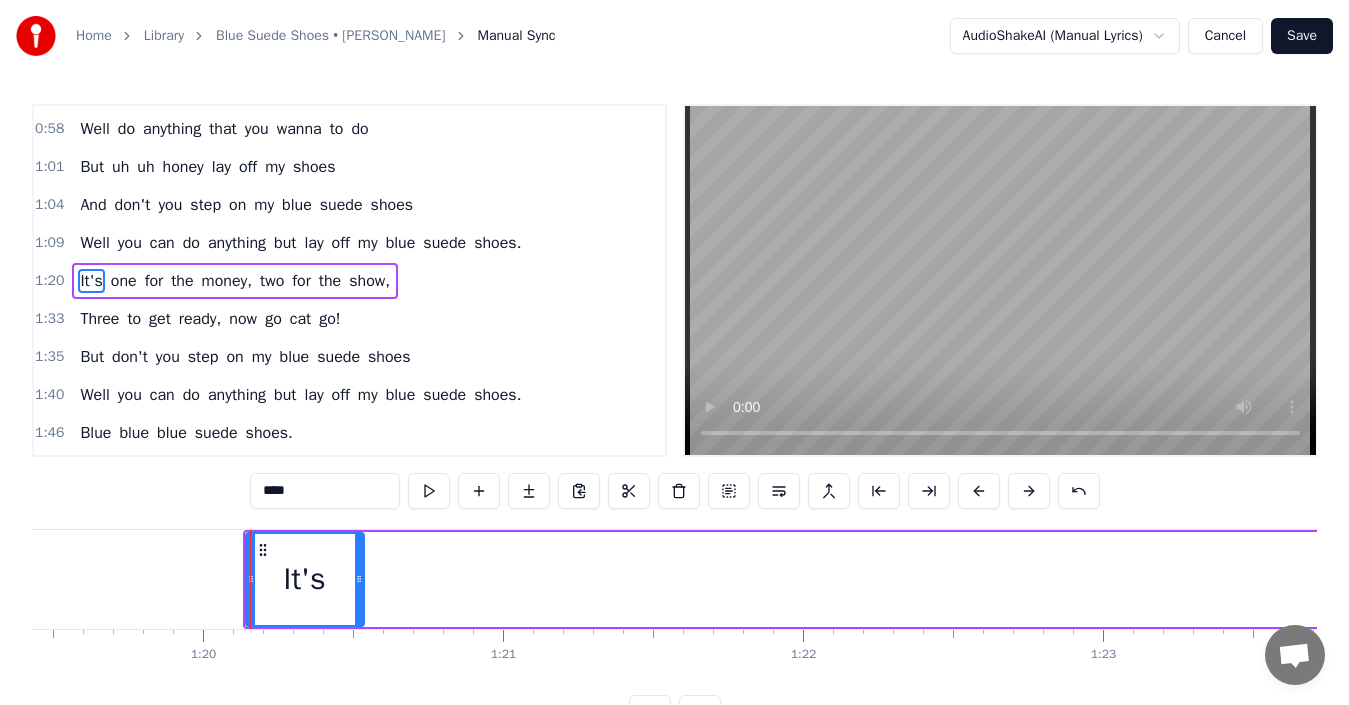 scroll, scrollTop: 0, scrollLeft: 23982, axis: horizontal 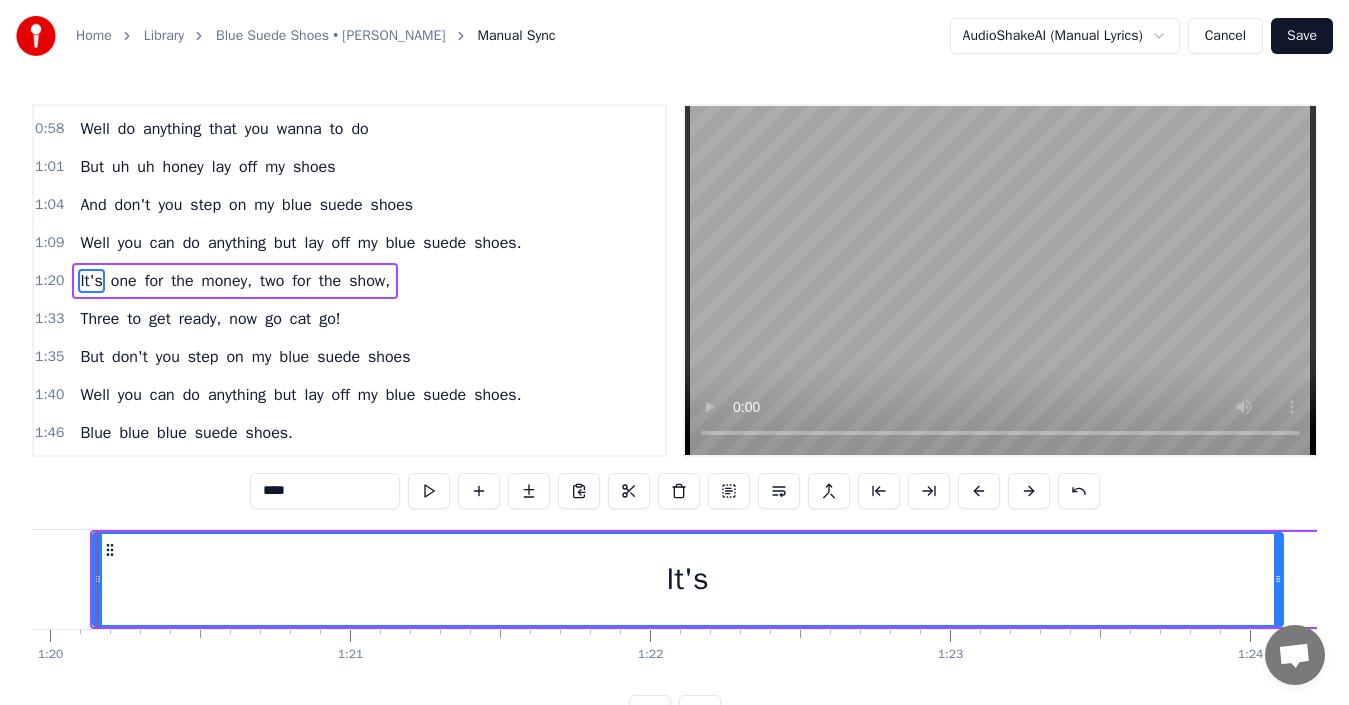drag, startPoint x: 205, startPoint y: 578, endPoint x: 1277, endPoint y: 597, distance: 1072.1683 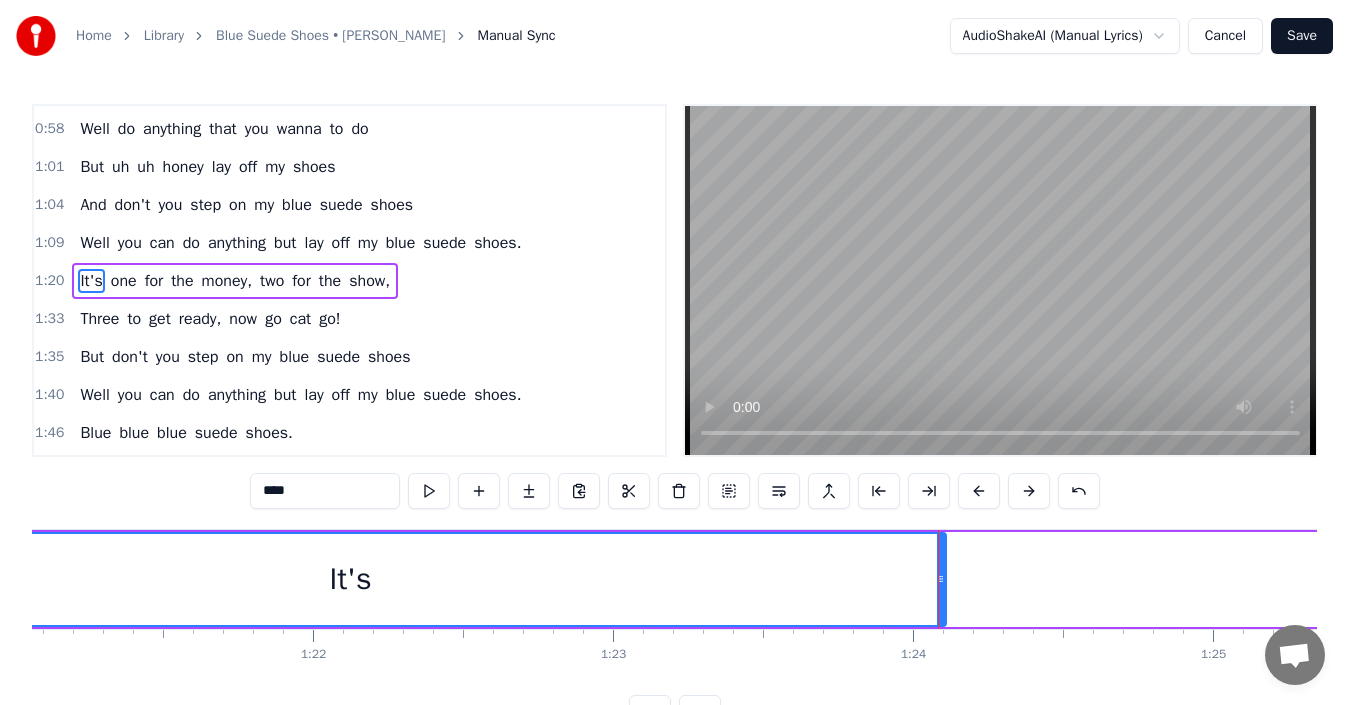 scroll, scrollTop: 0, scrollLeft: 23706, axis: horizontal 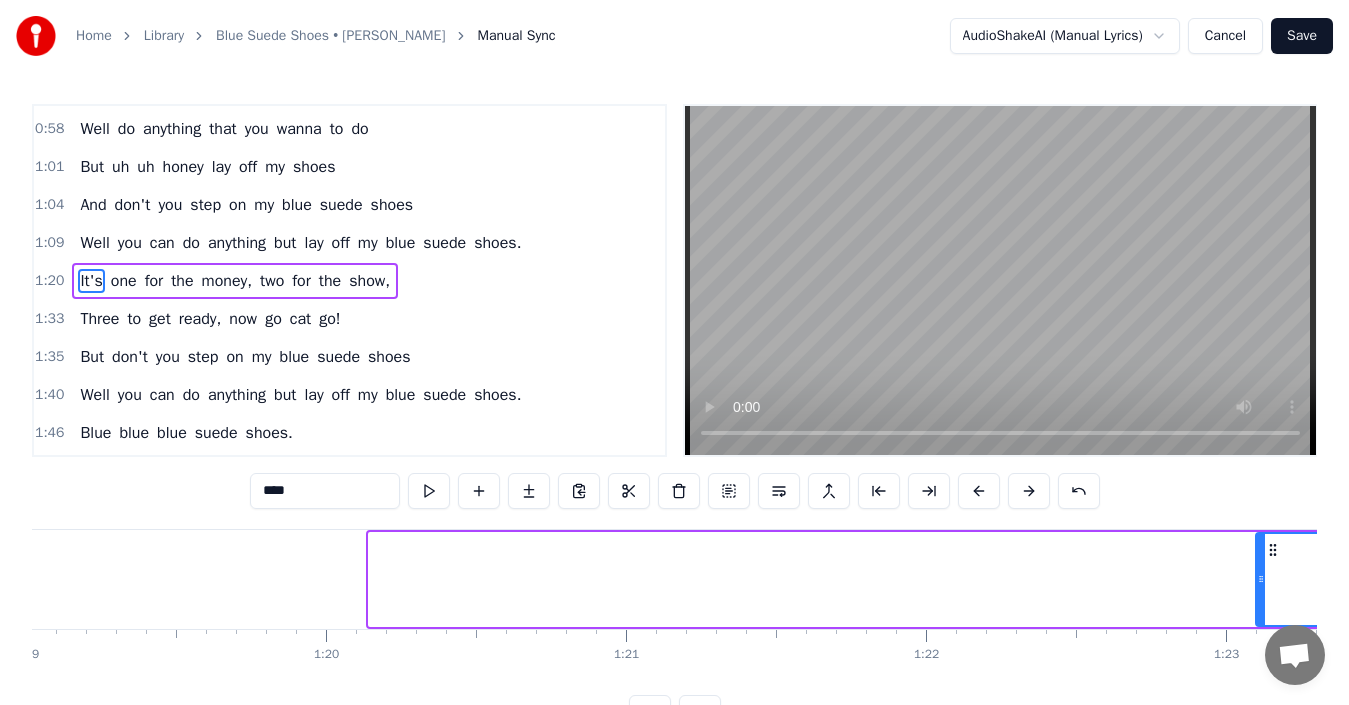 drag, startPoint x: 369, startPoint y: 580, endPoint x: 1256, endPoint y: 610, distance: 887.5072 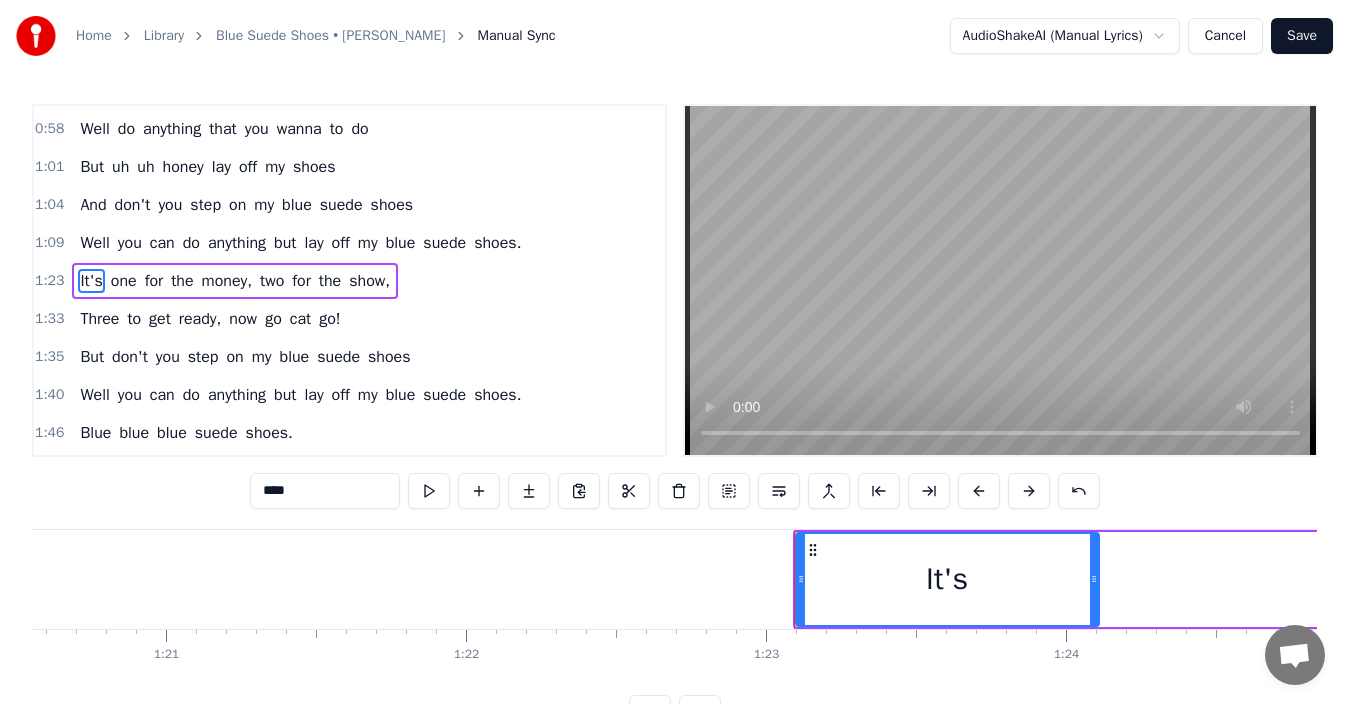 scroll, scrollTop: 0, scrollLeft: 24105, axis: horizontal 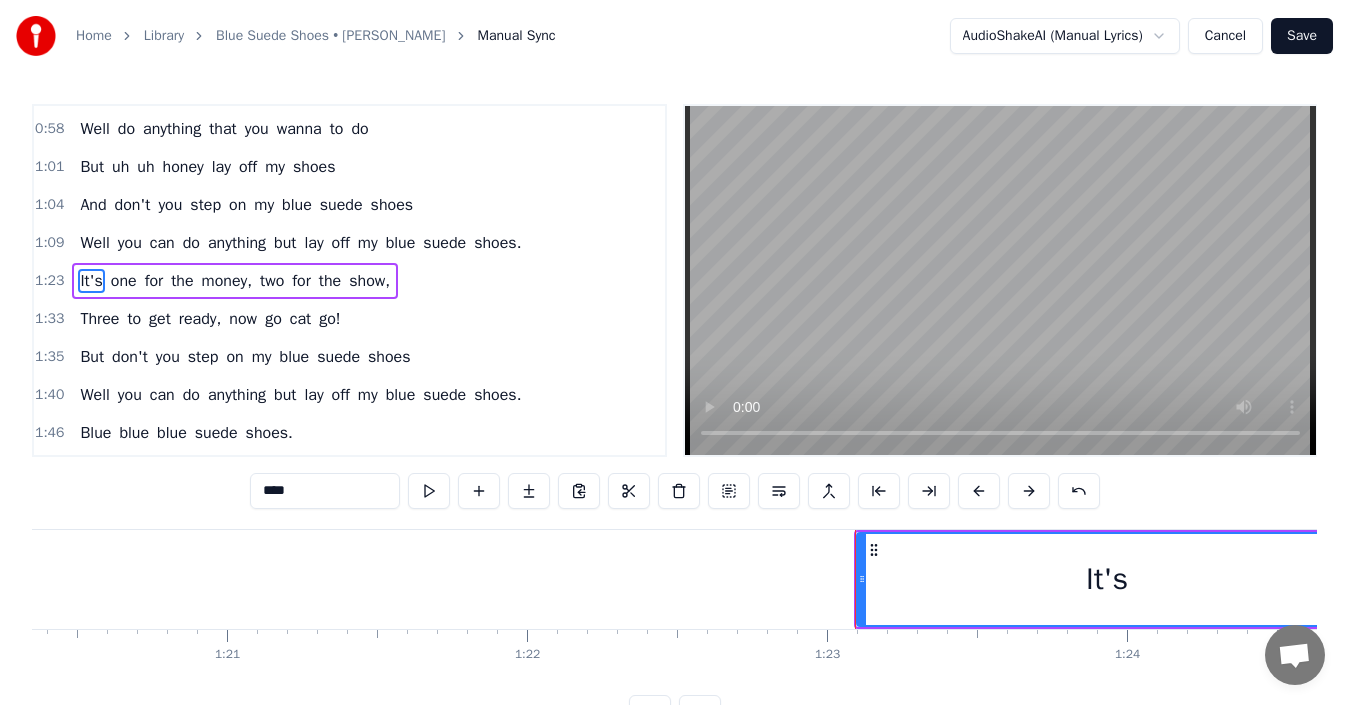 drag, startPoint x: 1155, startPoint y: 579, endPoint x: 1357, endPoint y: 570, distance: 202.2004 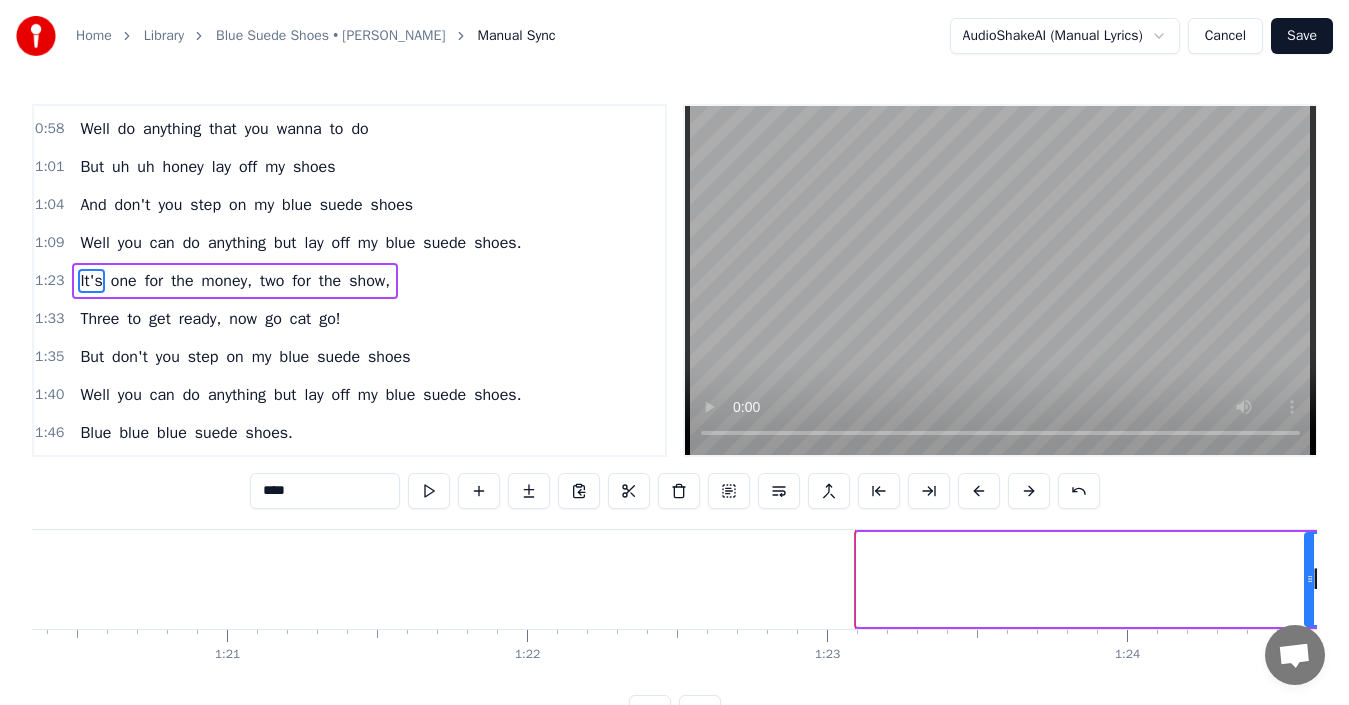 drag, startPoint x: 860, startPoint y: 574, endPoint x: 1308, endPoint y: 574, distance: 448 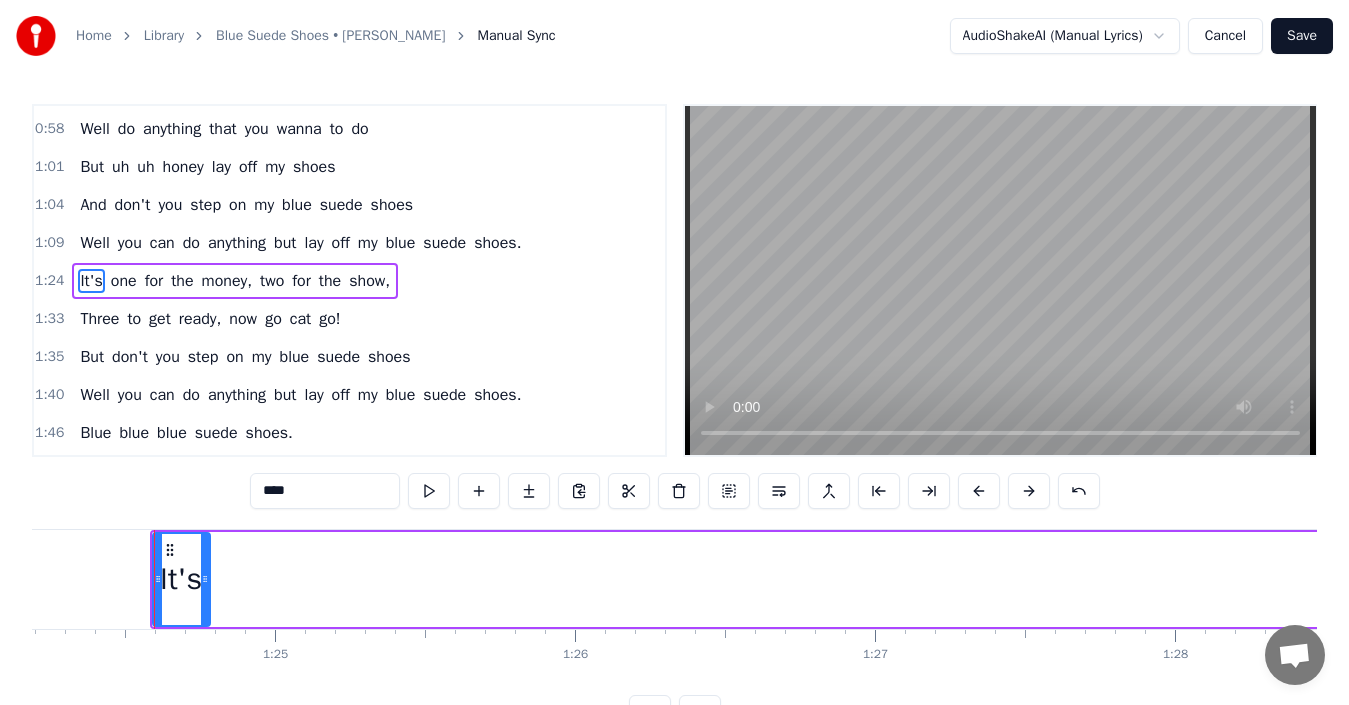 scroll, scrollTop: 0, scrollLeft: 25279, axis: horizontal 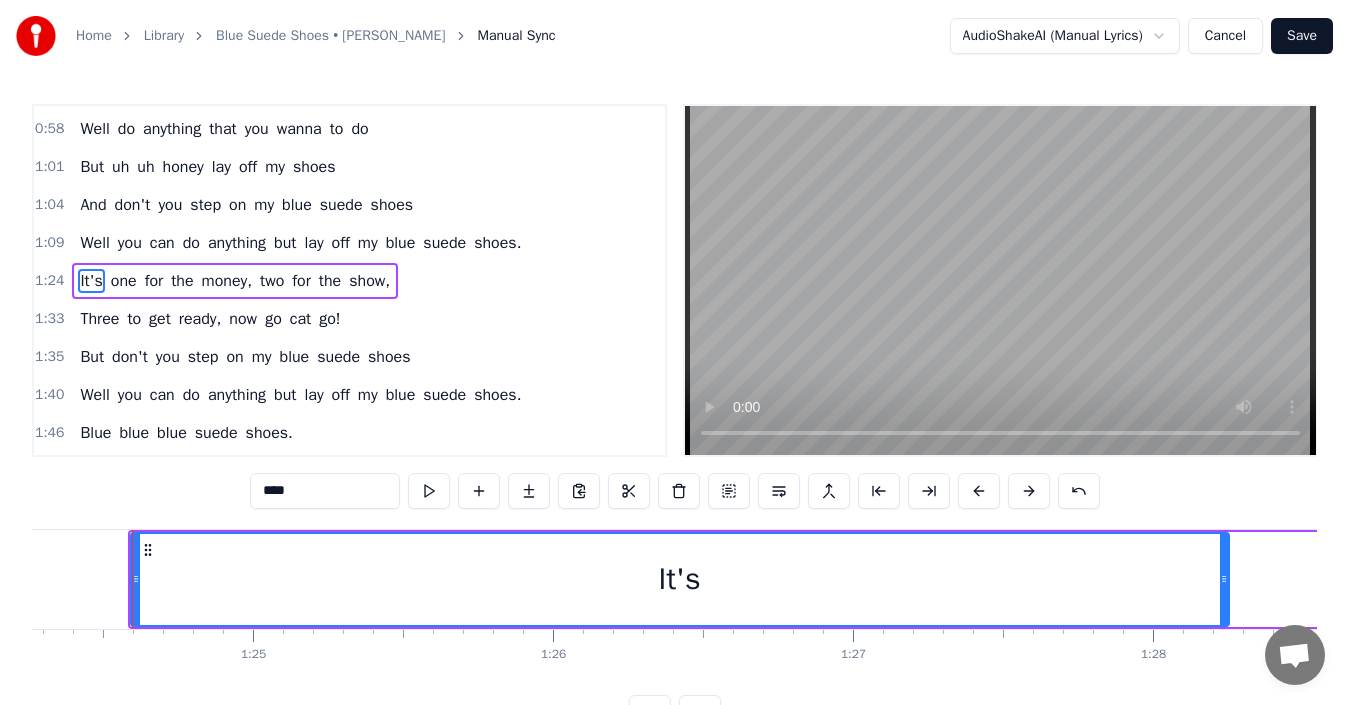 drag, startPoint x: 184, startPoint y: 591, endPoint x: 1225, endPoint y: 620, distance: 1041.4038 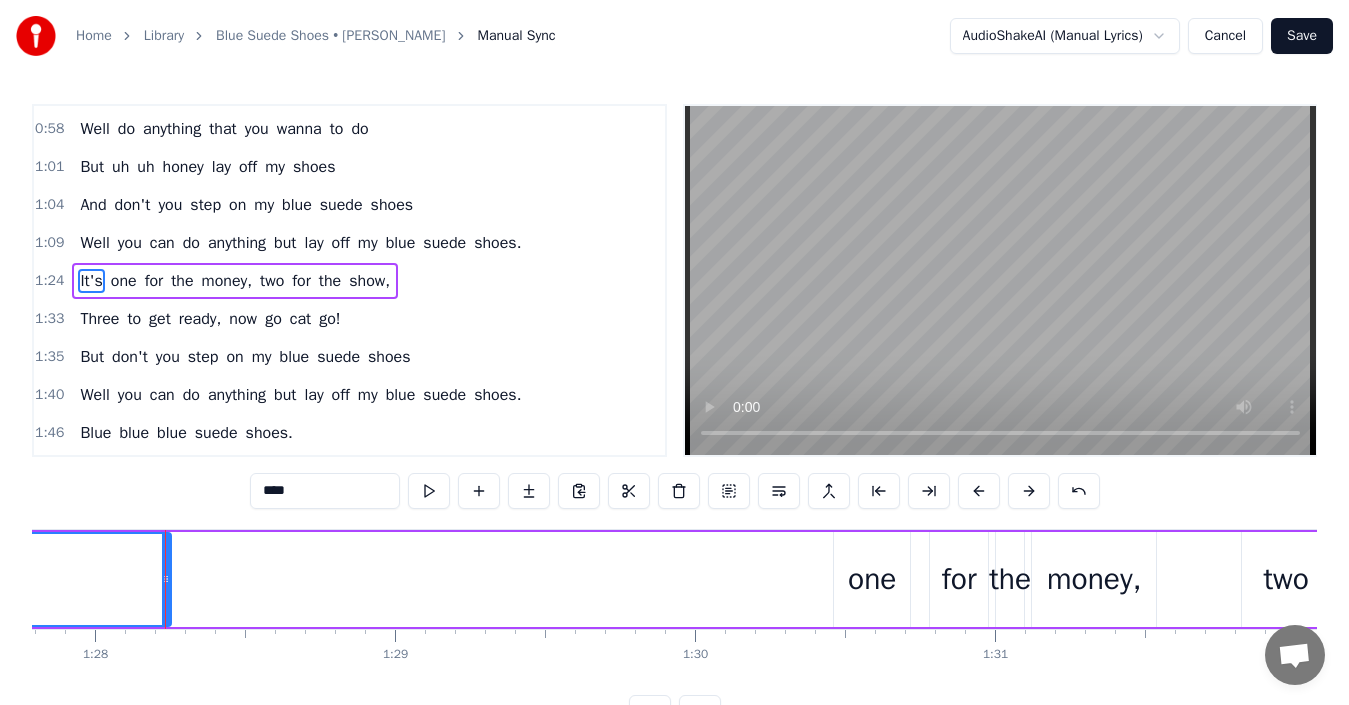 scroll, scrollTop: 0, scrollLeft: 26370, axis: horizontal 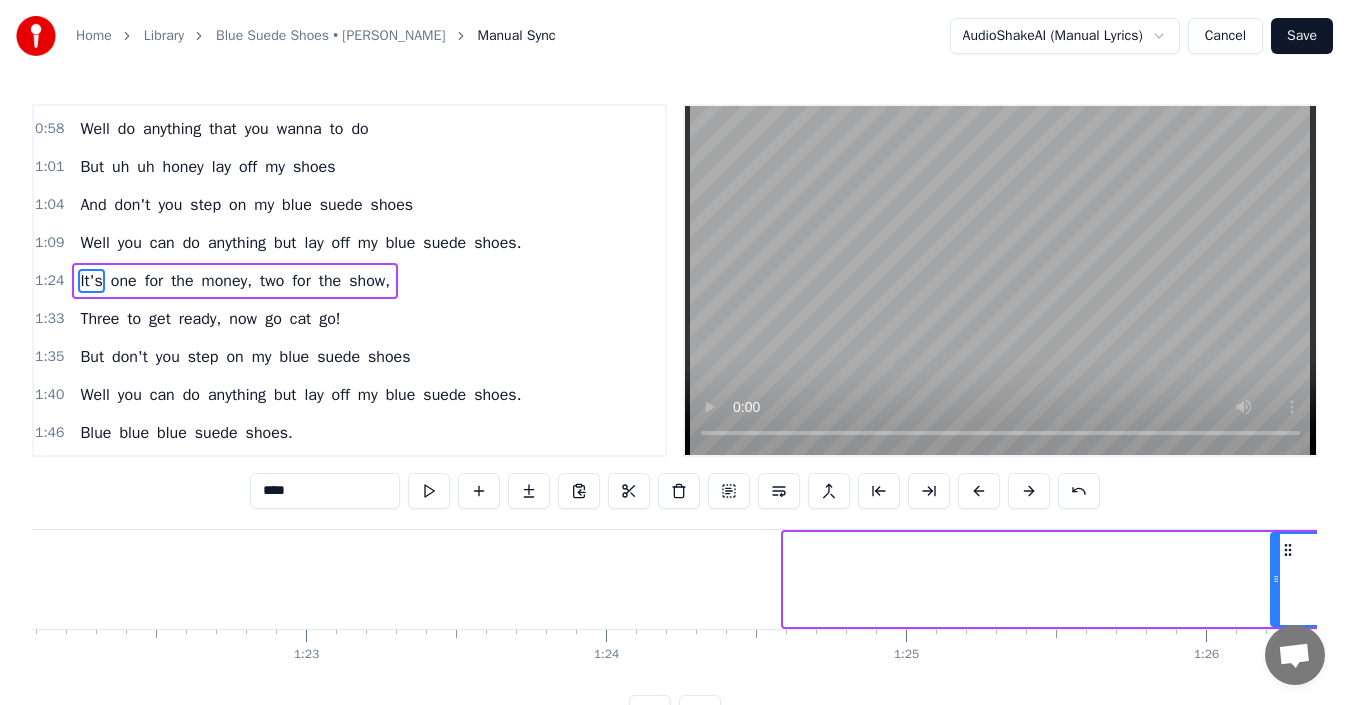 drag, startPoint x: 790, startPoint y: 584, endPoint x: 1277, endPoint y: 601, distance: 487.29663 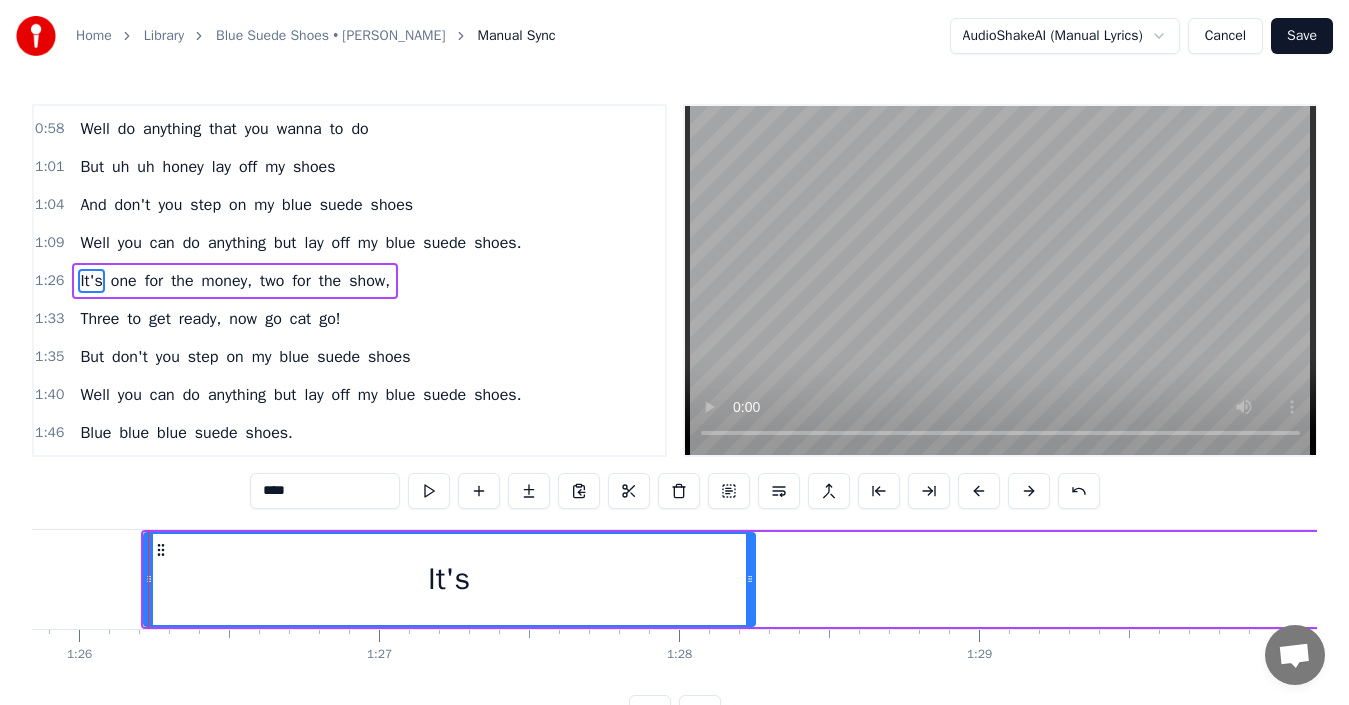 scroll, scrollTop: 0, scrollLeft: 24644, axis: horizontal 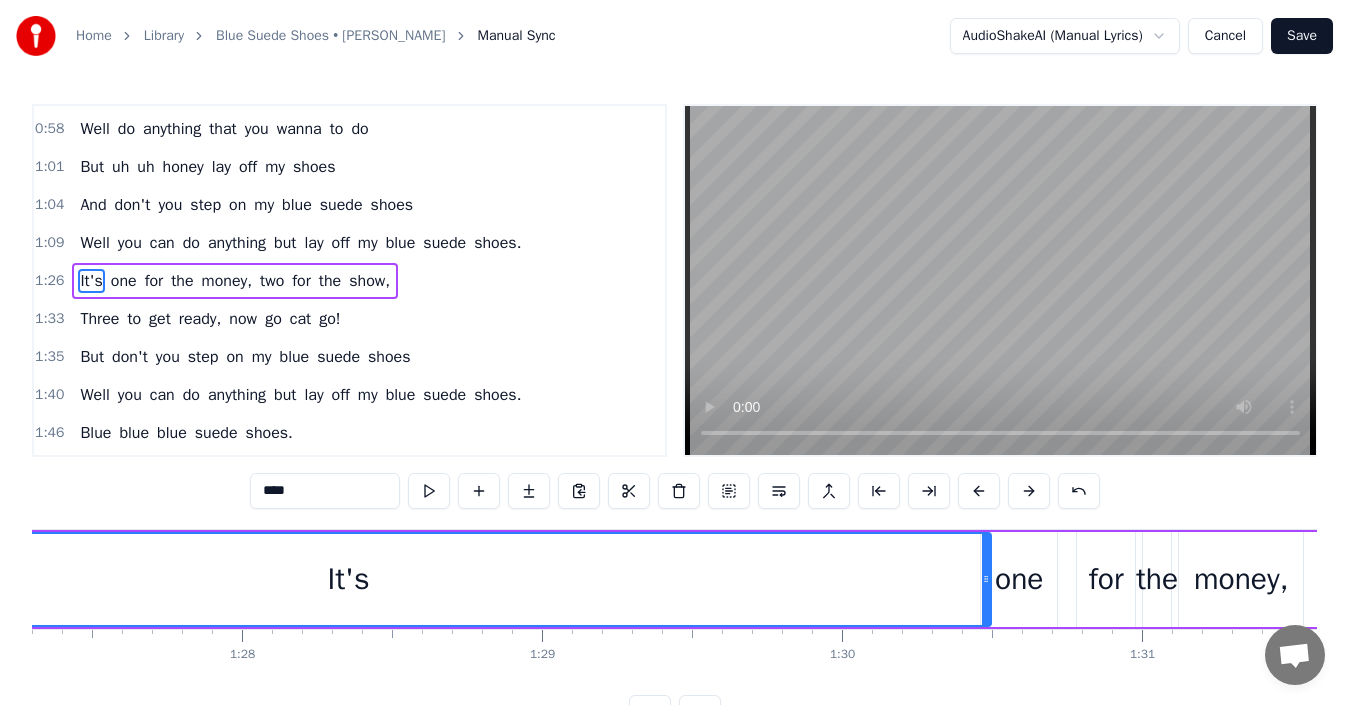 drag, startPoint x: 311, startPoint y: 576, endPoint x: 983, endPoint y: 587, distance: 672.09 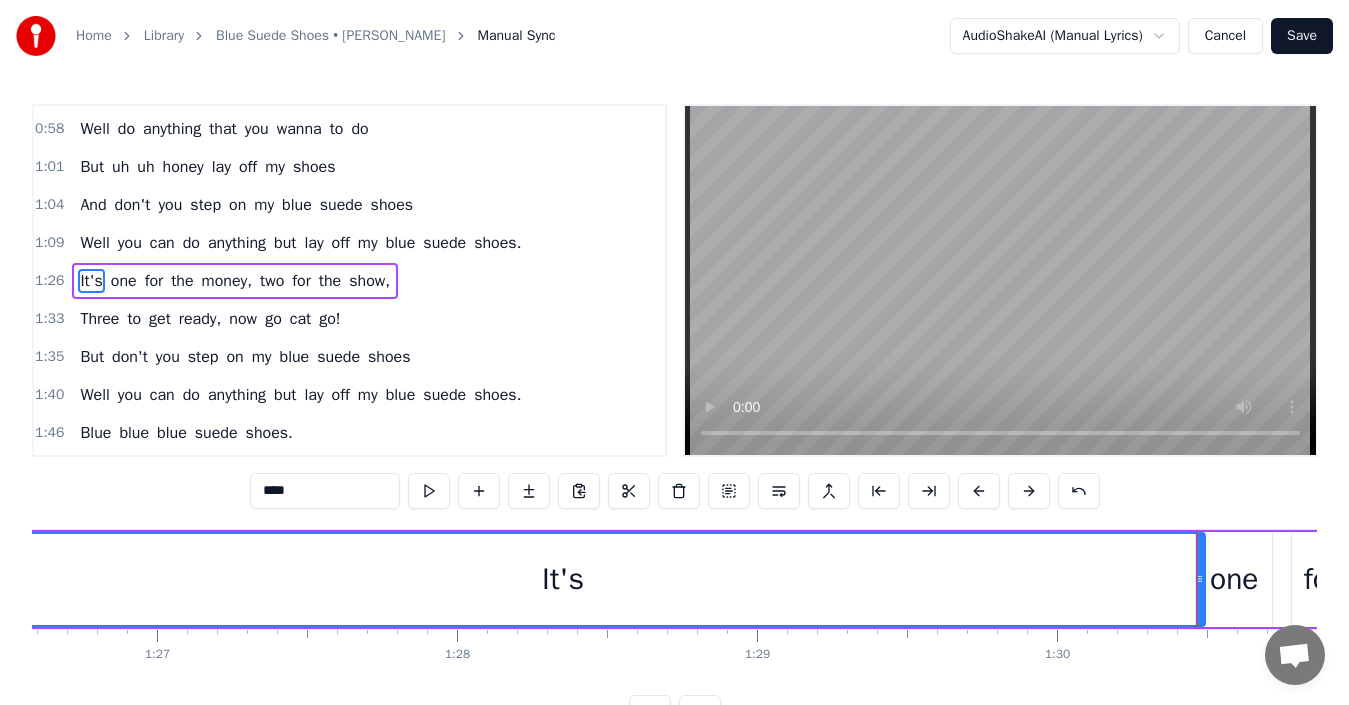 scroll, scrollTop: 0, scrollLeft: 25546, axis: horizontal 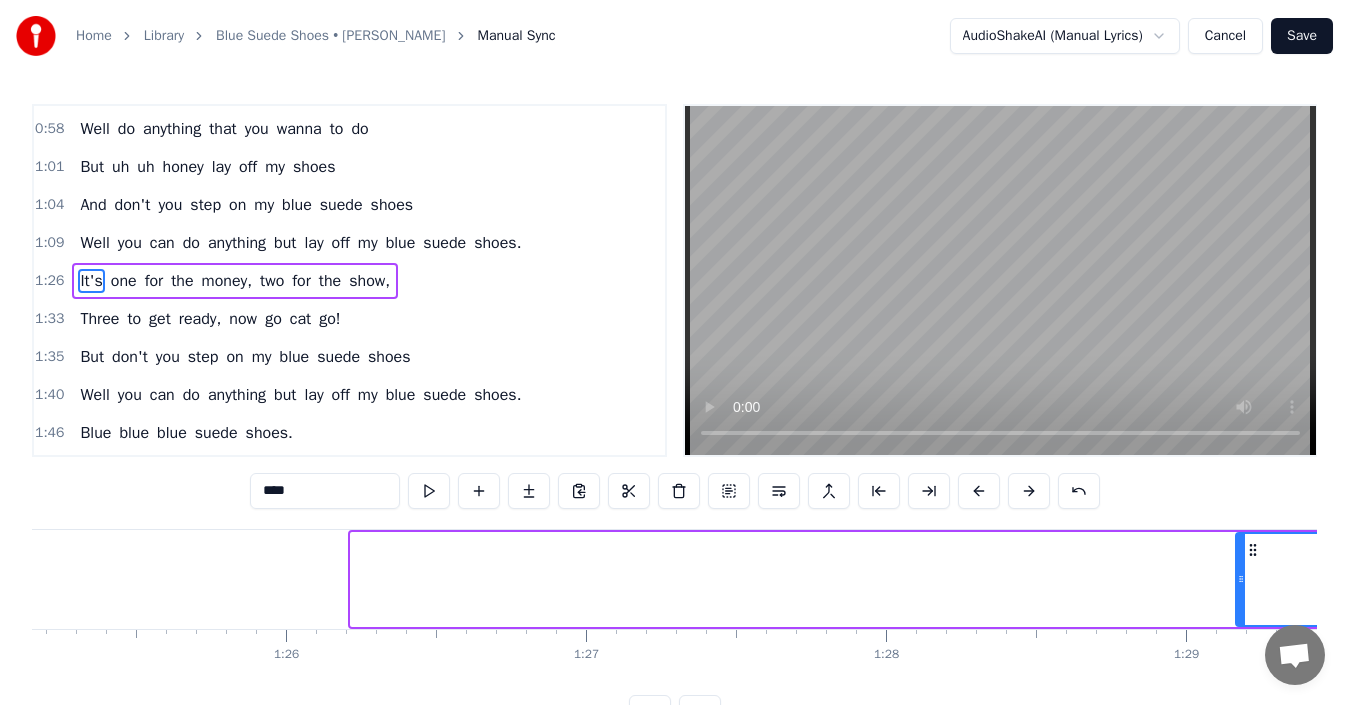 drag, startPoint x: 352, startPoint y: 570, endPoint x: 1237, endPoint y: 570, distance: 885 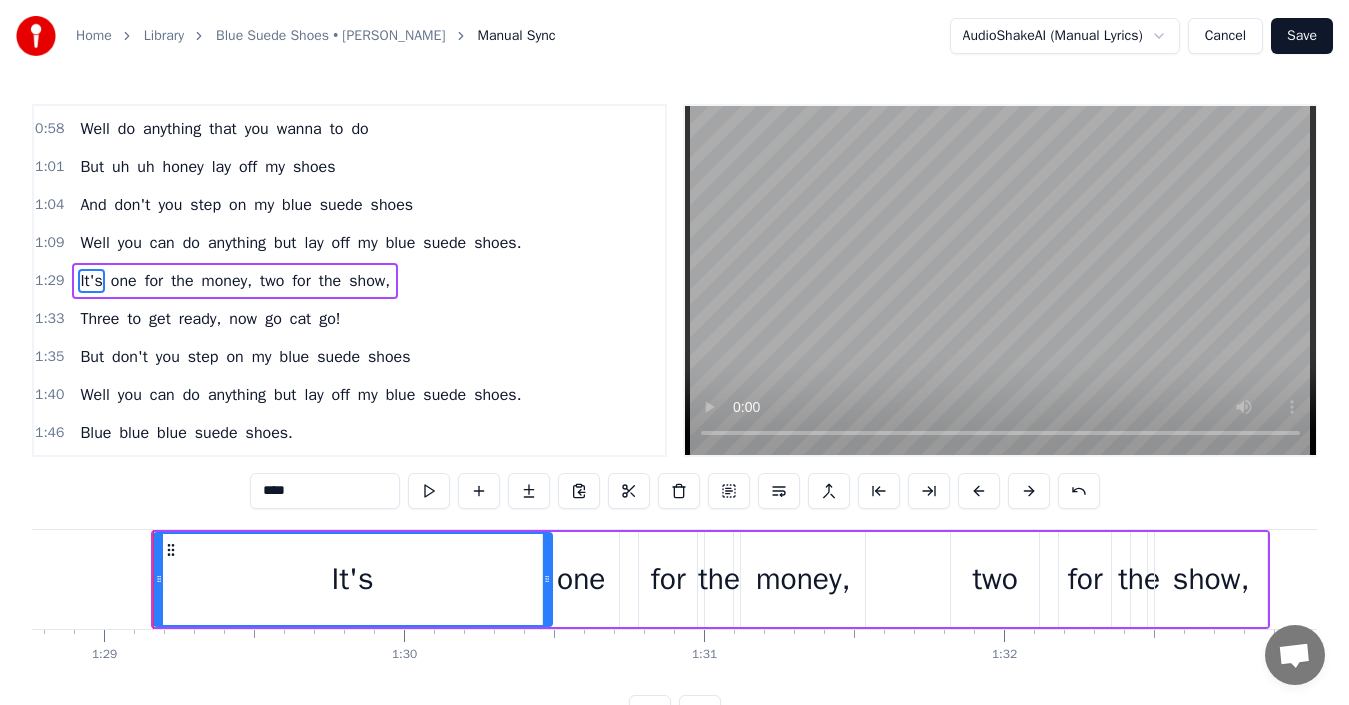 scroll, scrollTop: 0, scrollLeft: 26649, axis: horizontal 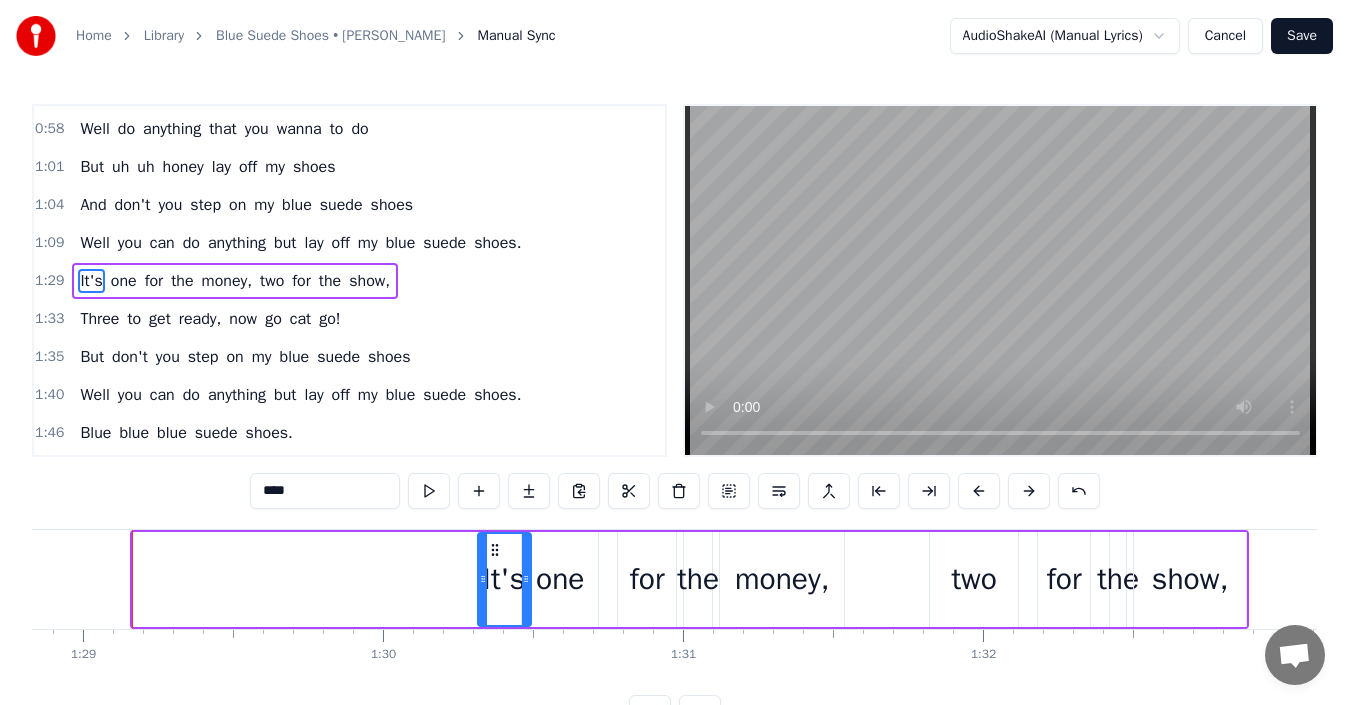 drag, startPoint x: 140, startPoint y: 583, endPoint x: 485, endPoint y: 599, distance: 345.37082 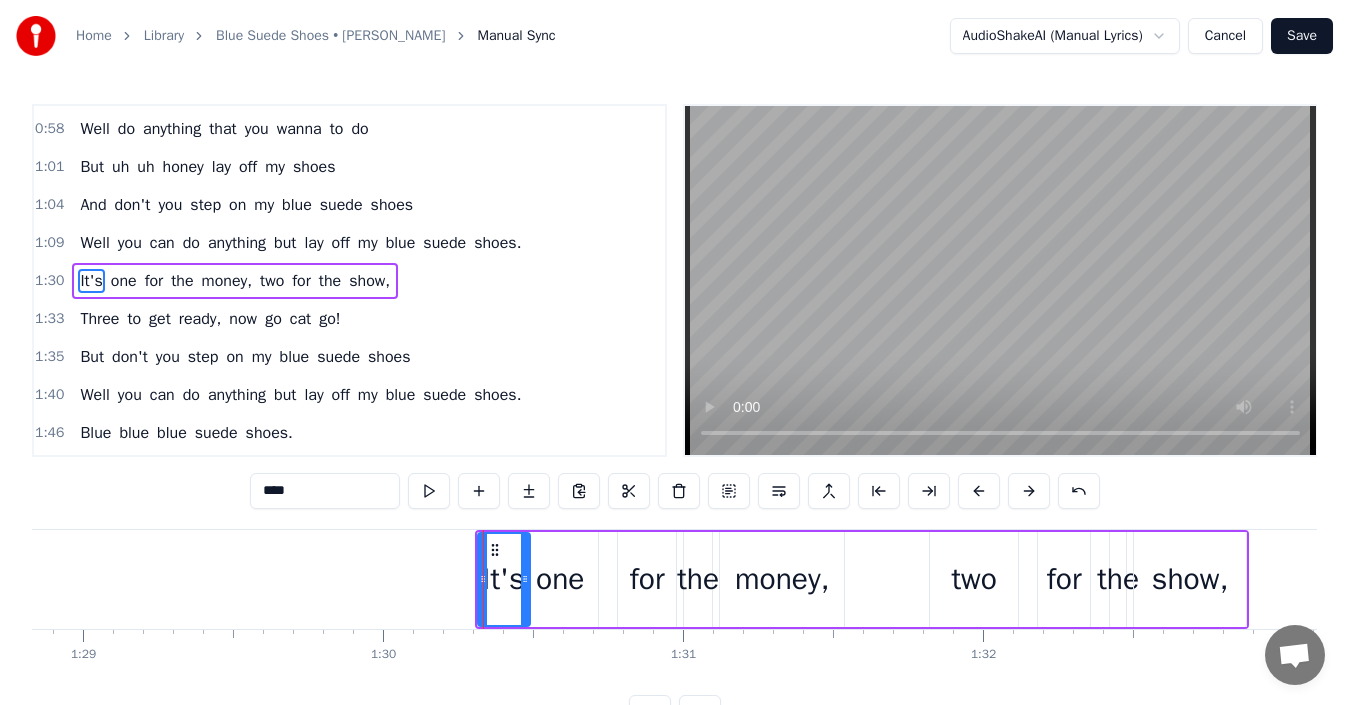 click at bounding box center [525, 579] 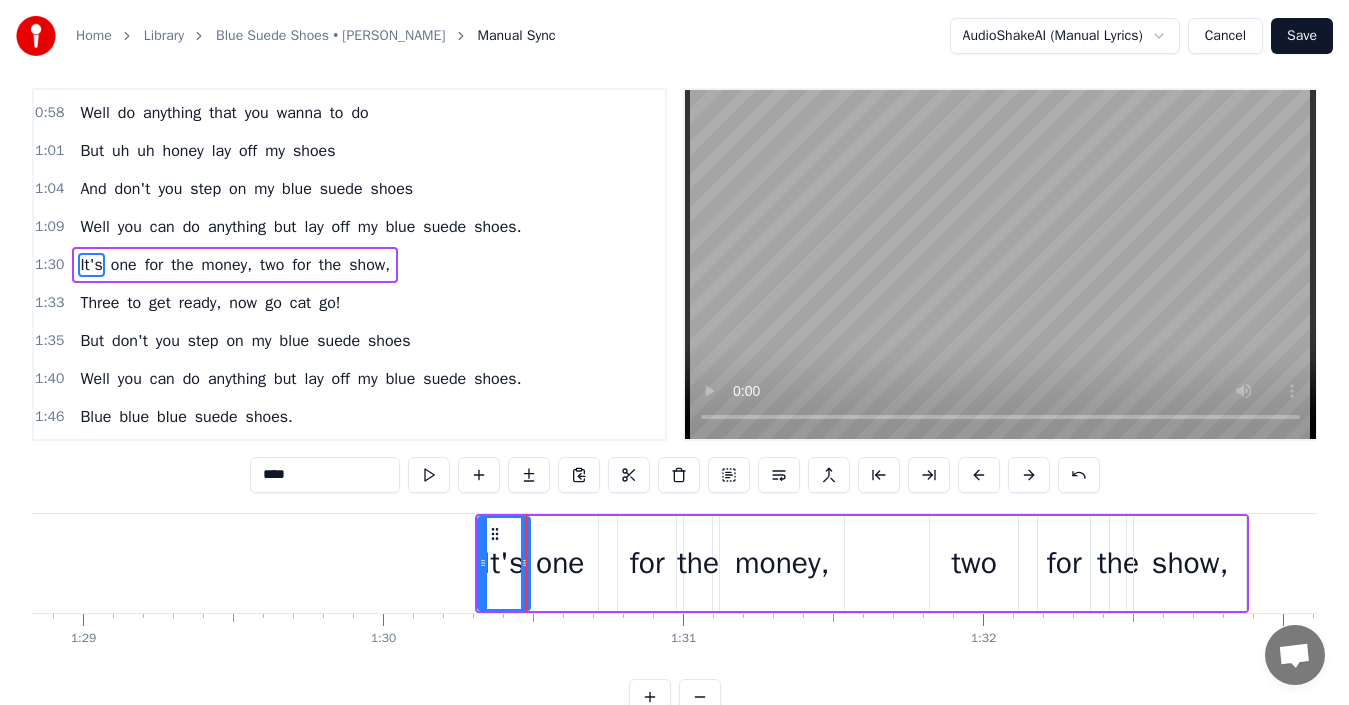 scroll, scrollTop: 0, scrollLeft: 0, axis: both 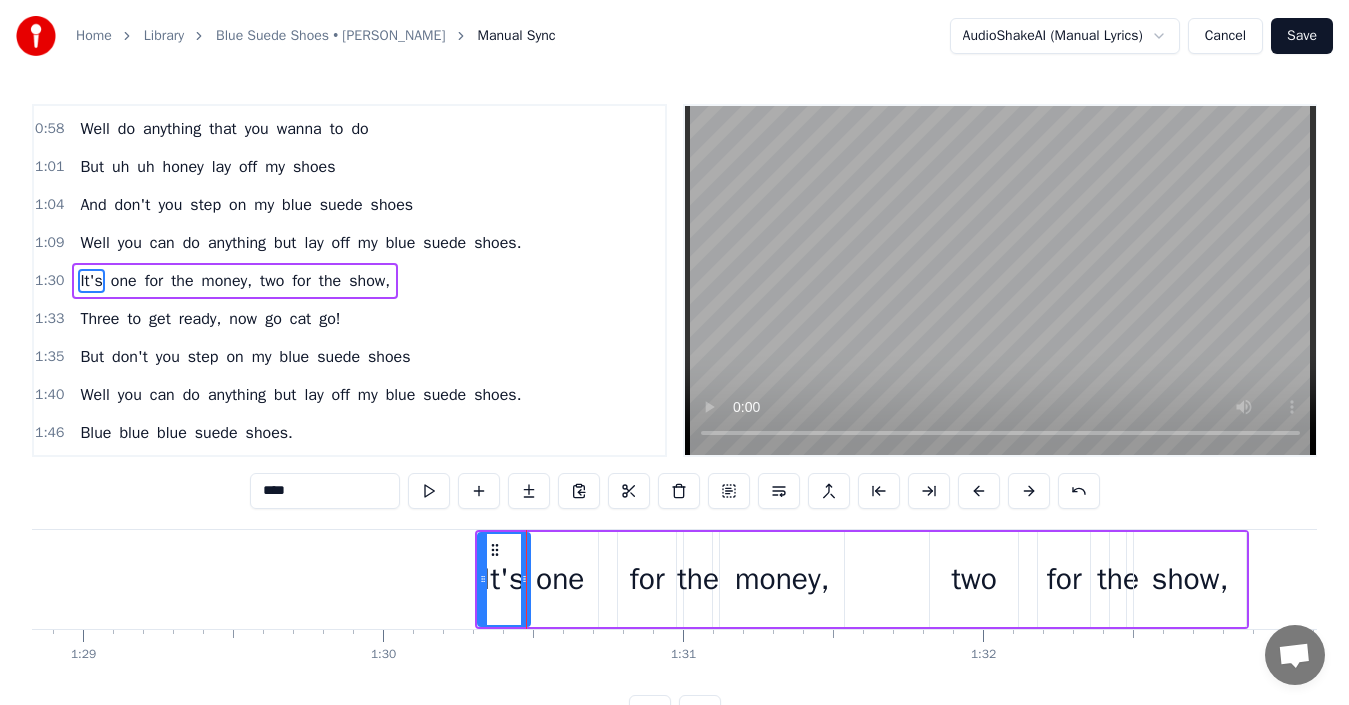 click on "Save" at bounding box center [1302, 36] 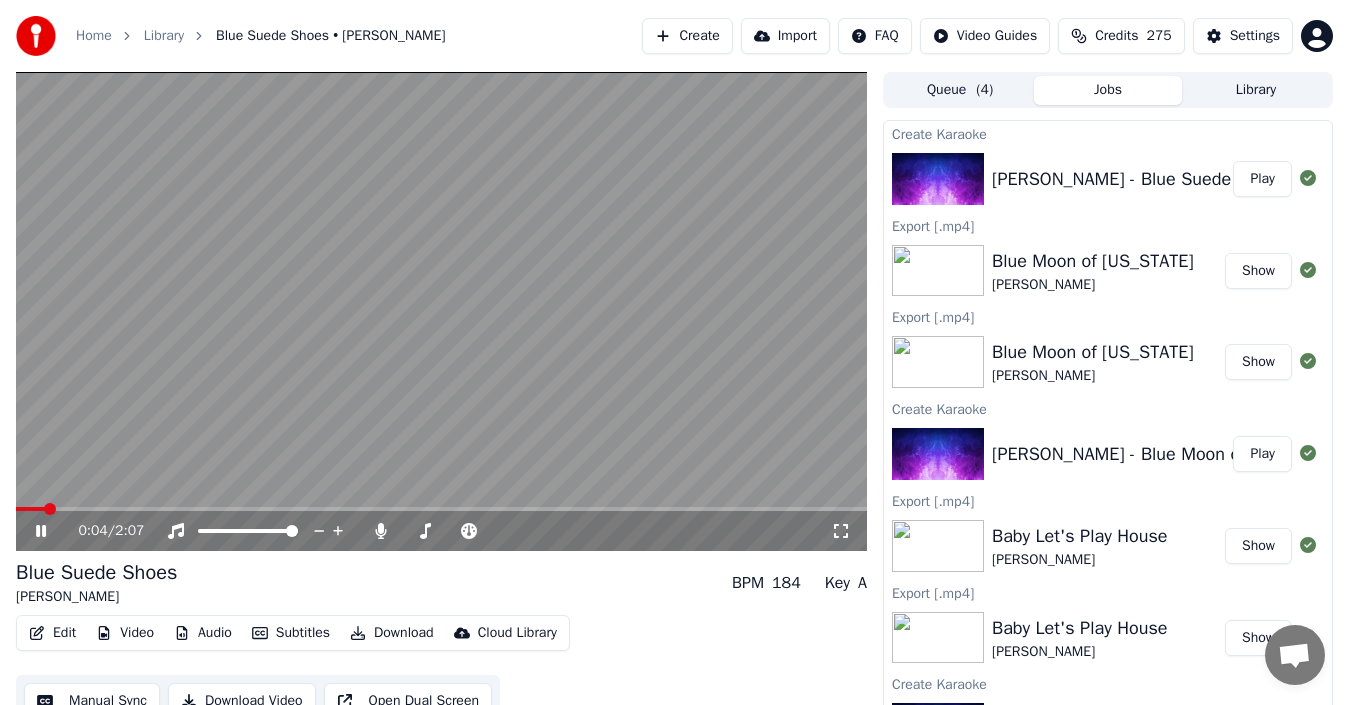 click at bounding box center [441, 311] 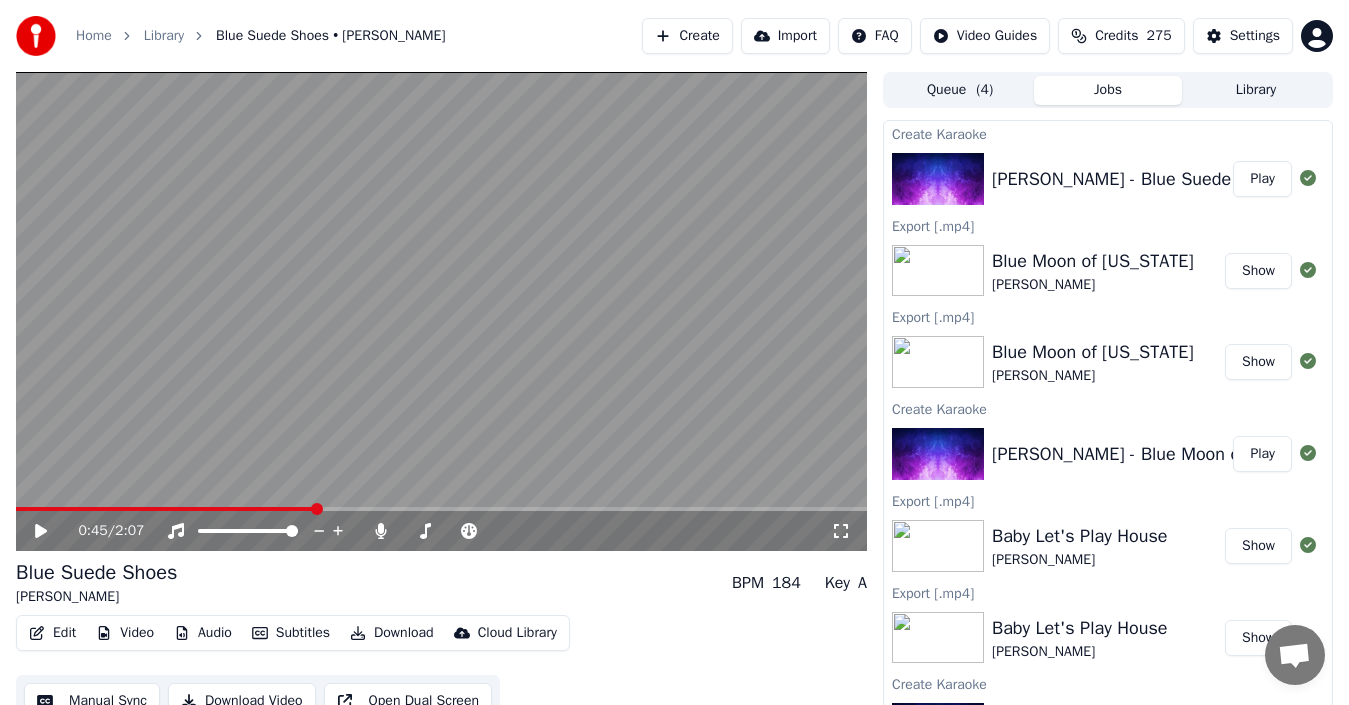 click at bounding box center (441, 509) 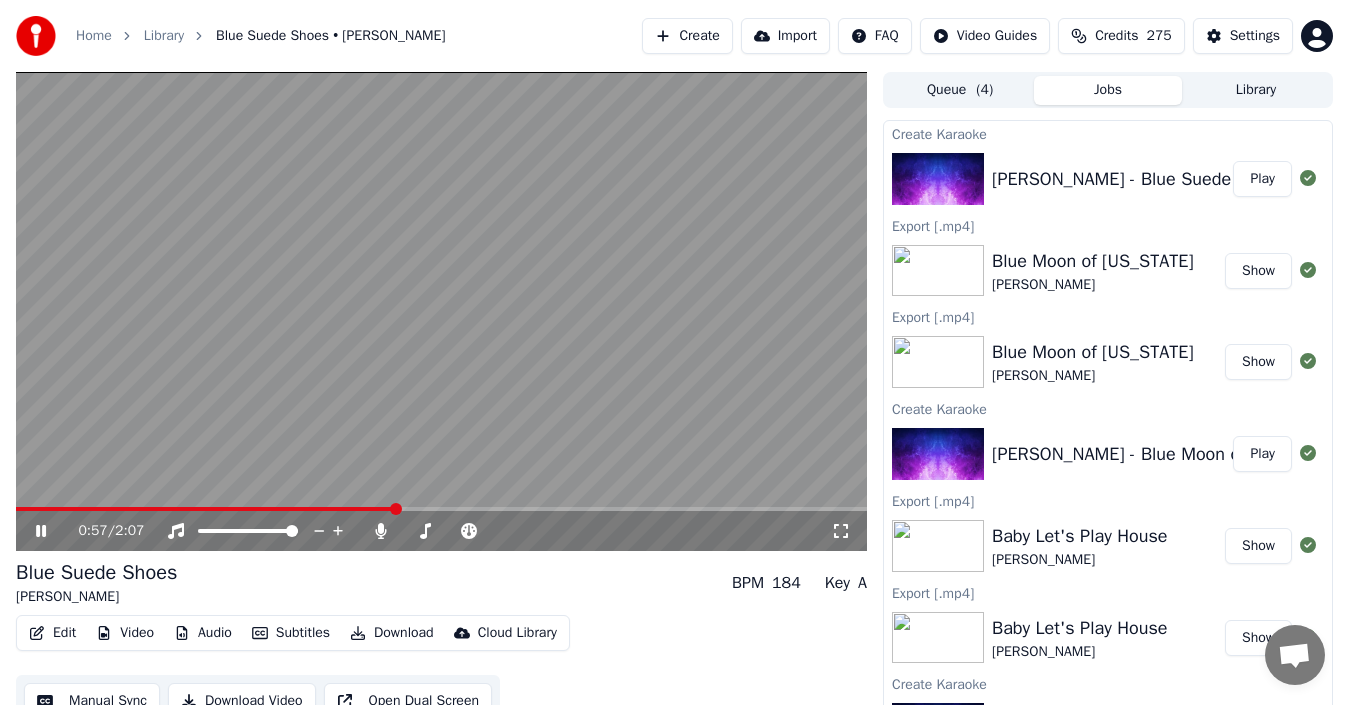 click at bounding box center [441, 509] 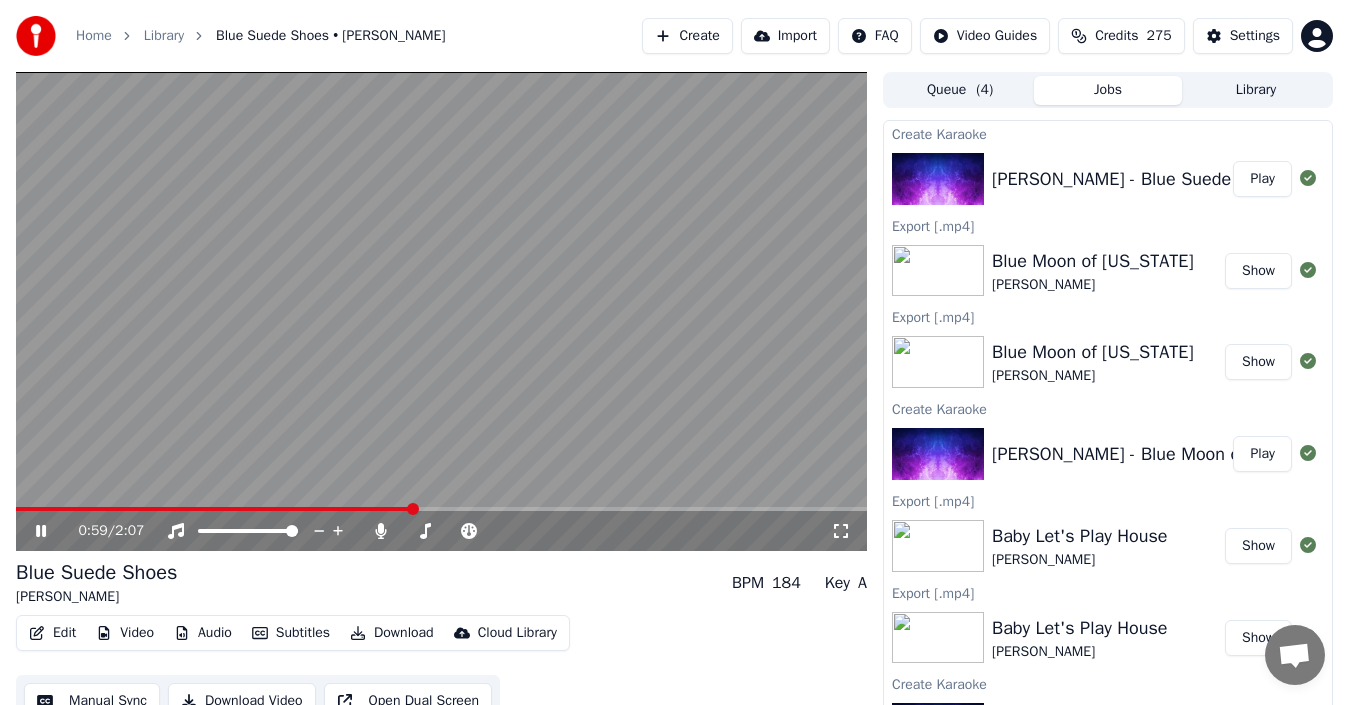click on "0:59  /  2:07" at bounding box center (441, 531) 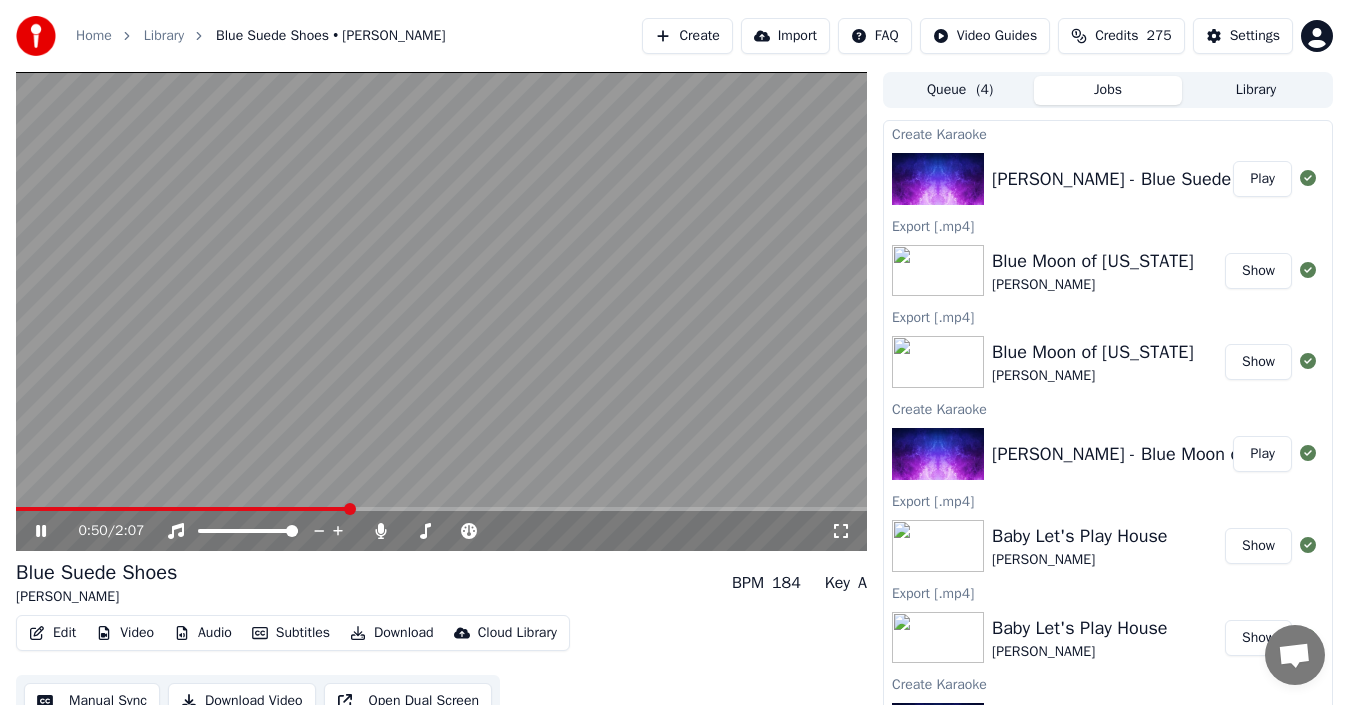 click at bounding box center [182, 509] 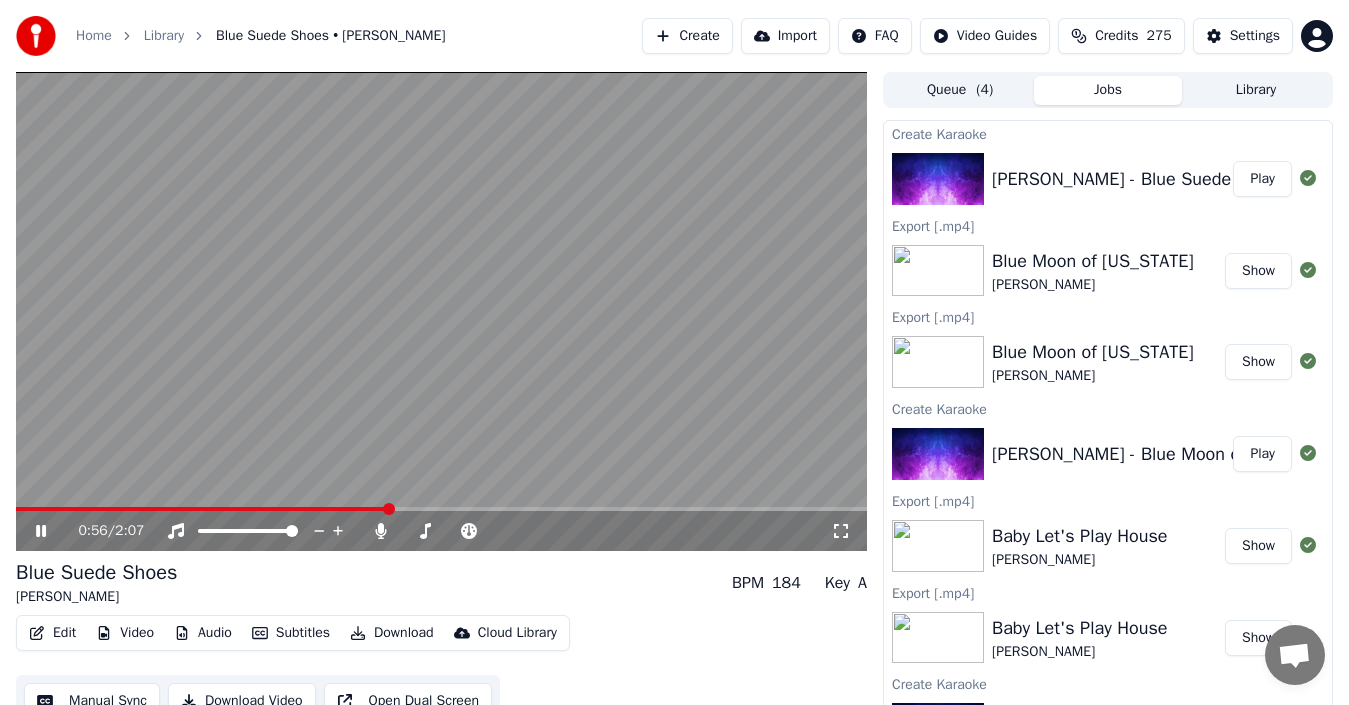 click at bounding box center (441, 509) 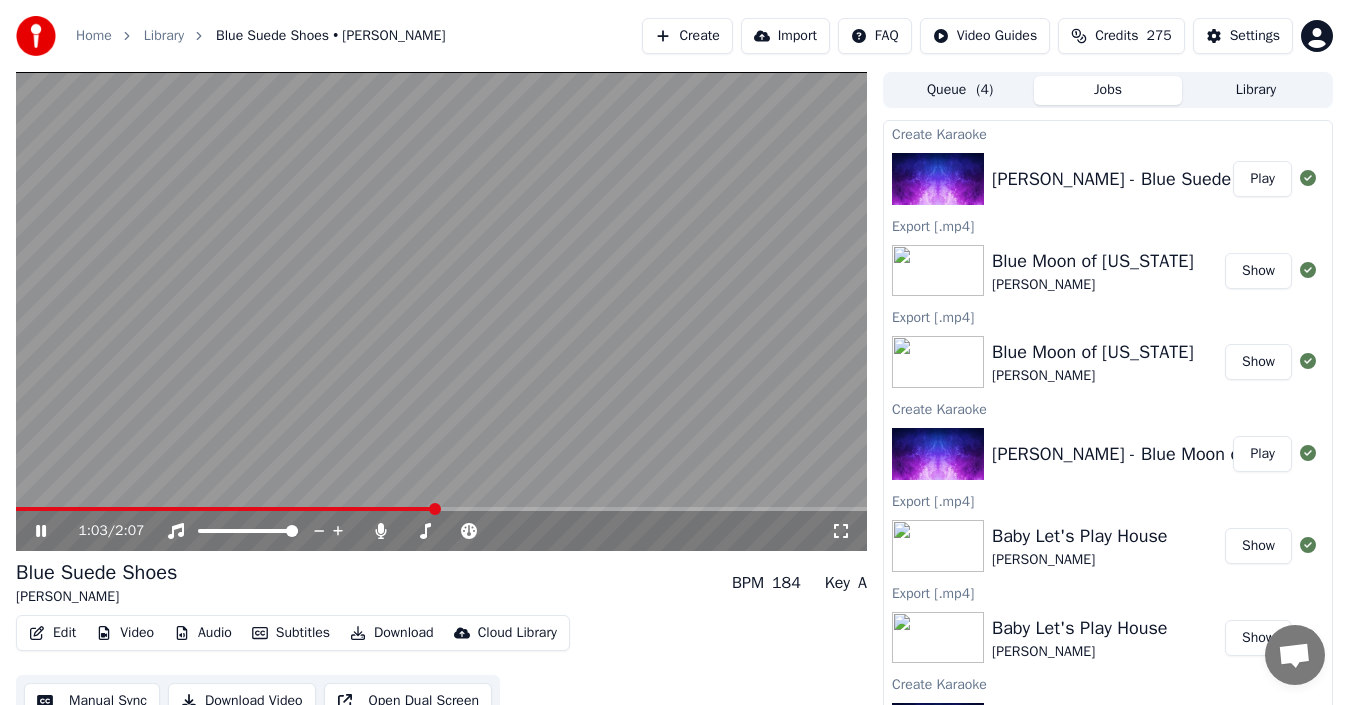 click at bounding box center [441, 509] 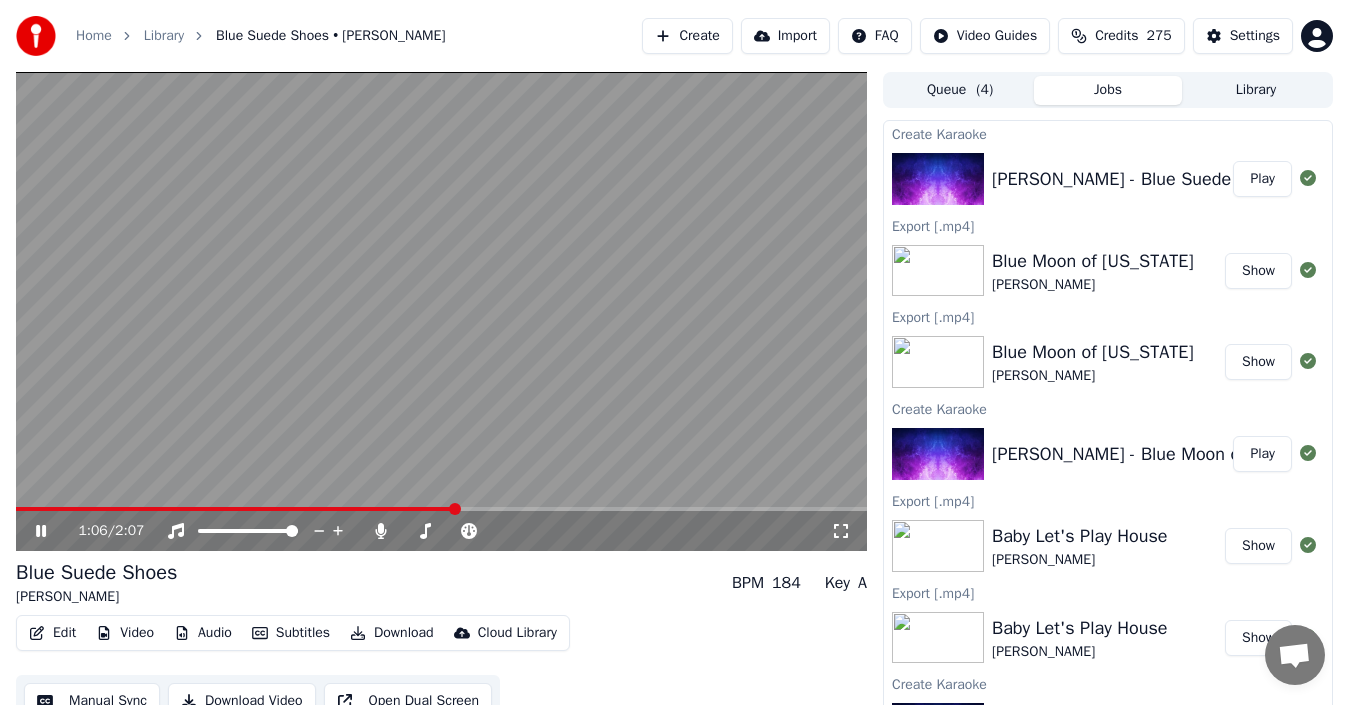 click at bounding box center [441, 509] 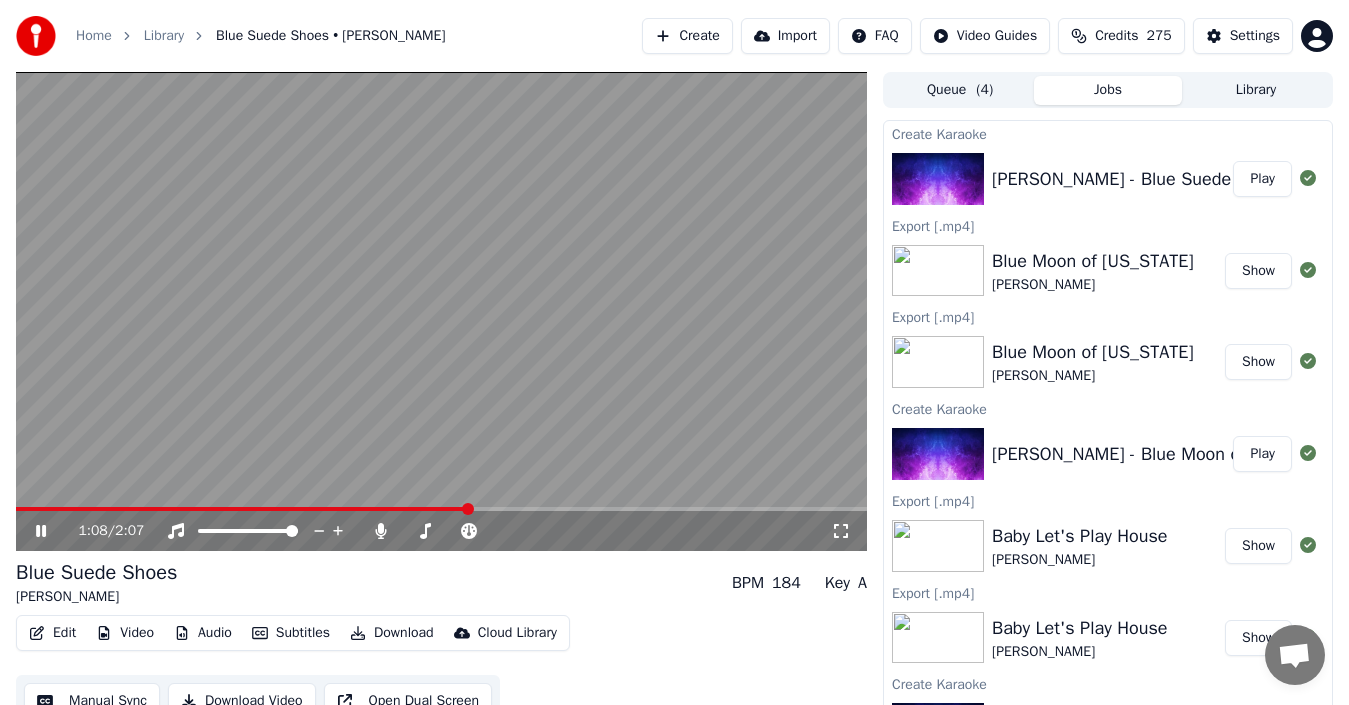 click at bounding box center [441, 509] 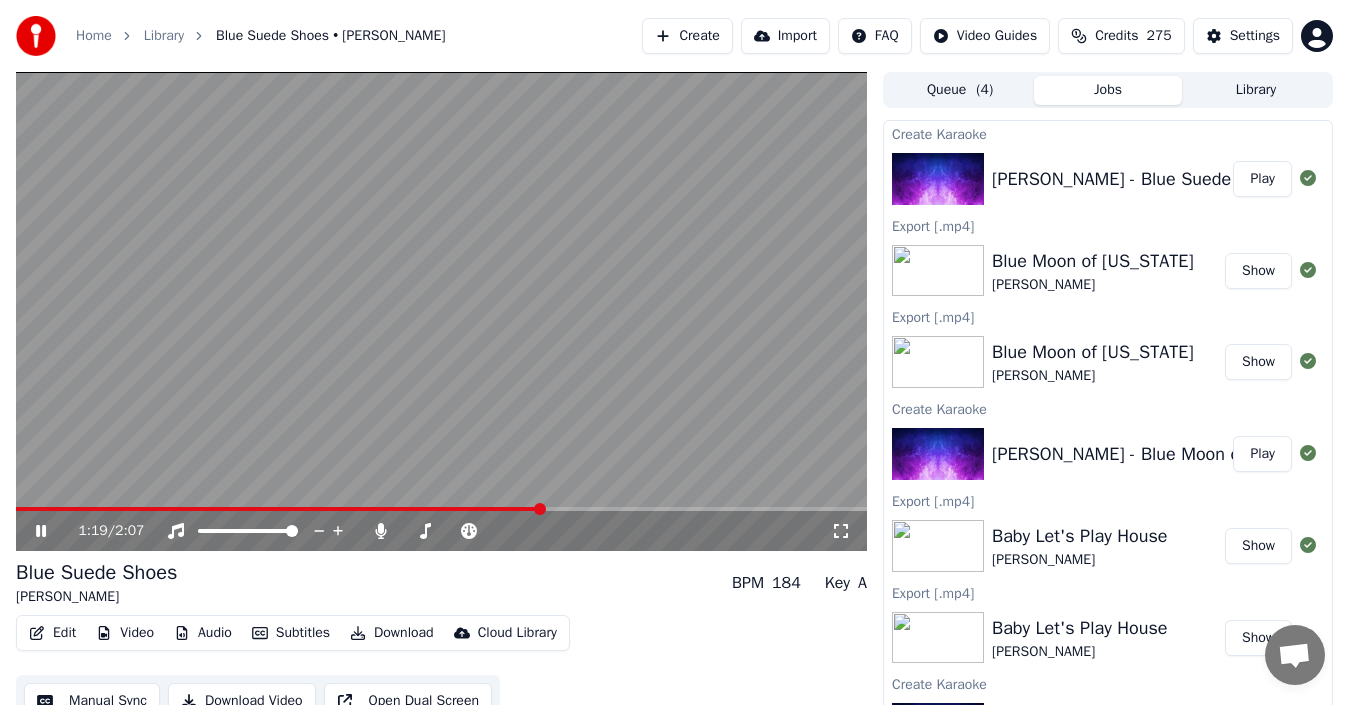 click at bounding box center [441, 509] 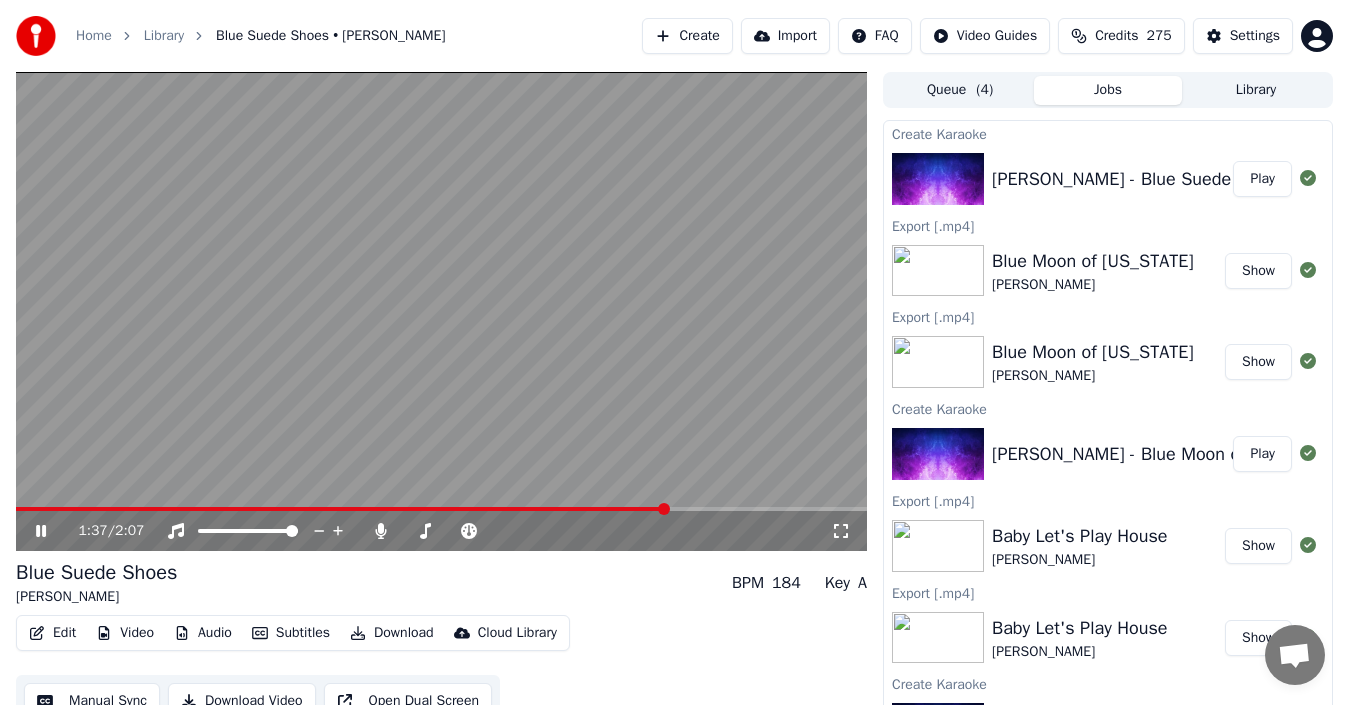 click 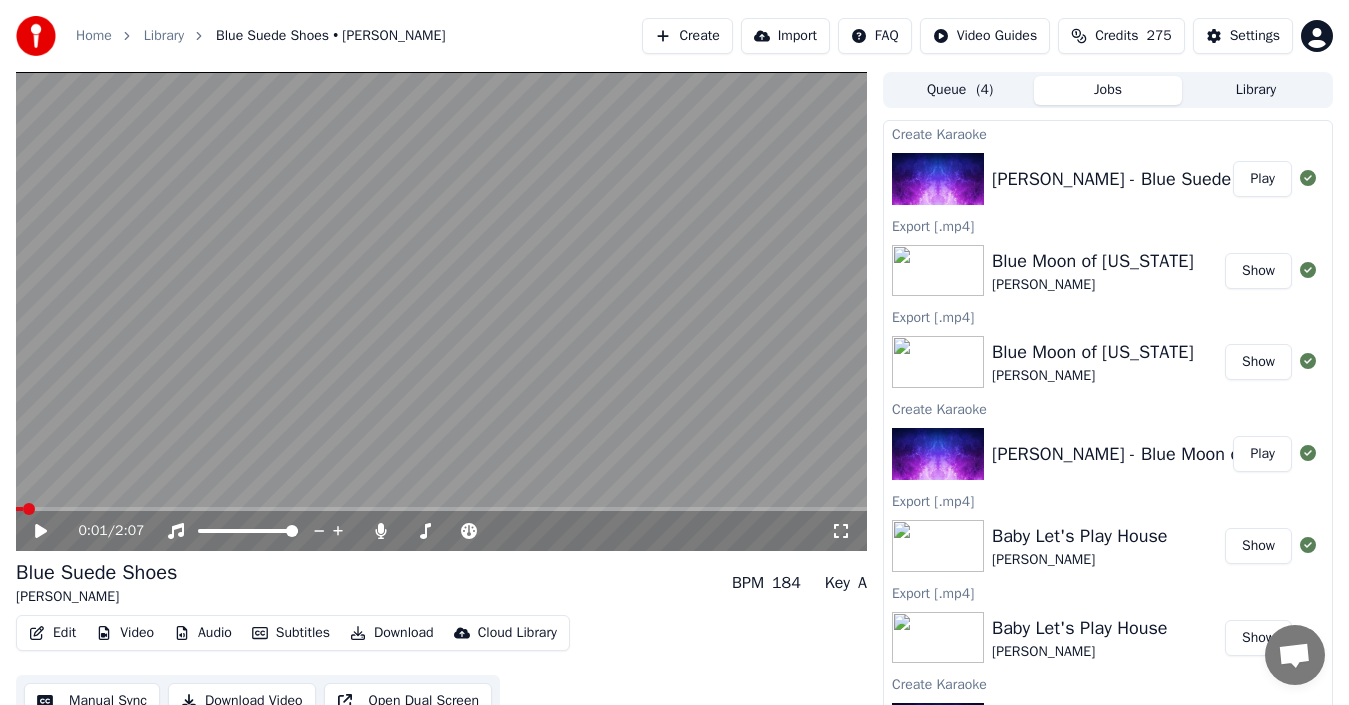 click at bounding box center (19, 509) 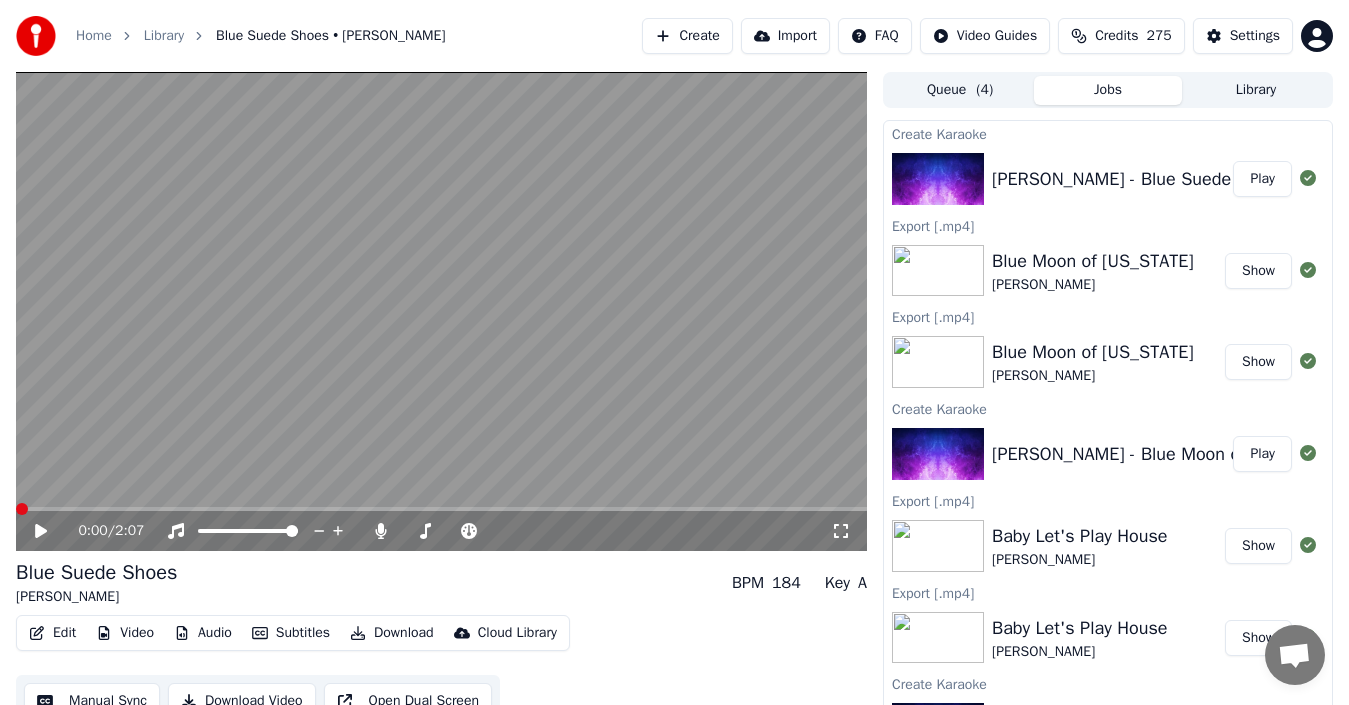 click at bounding box center [16, 509] 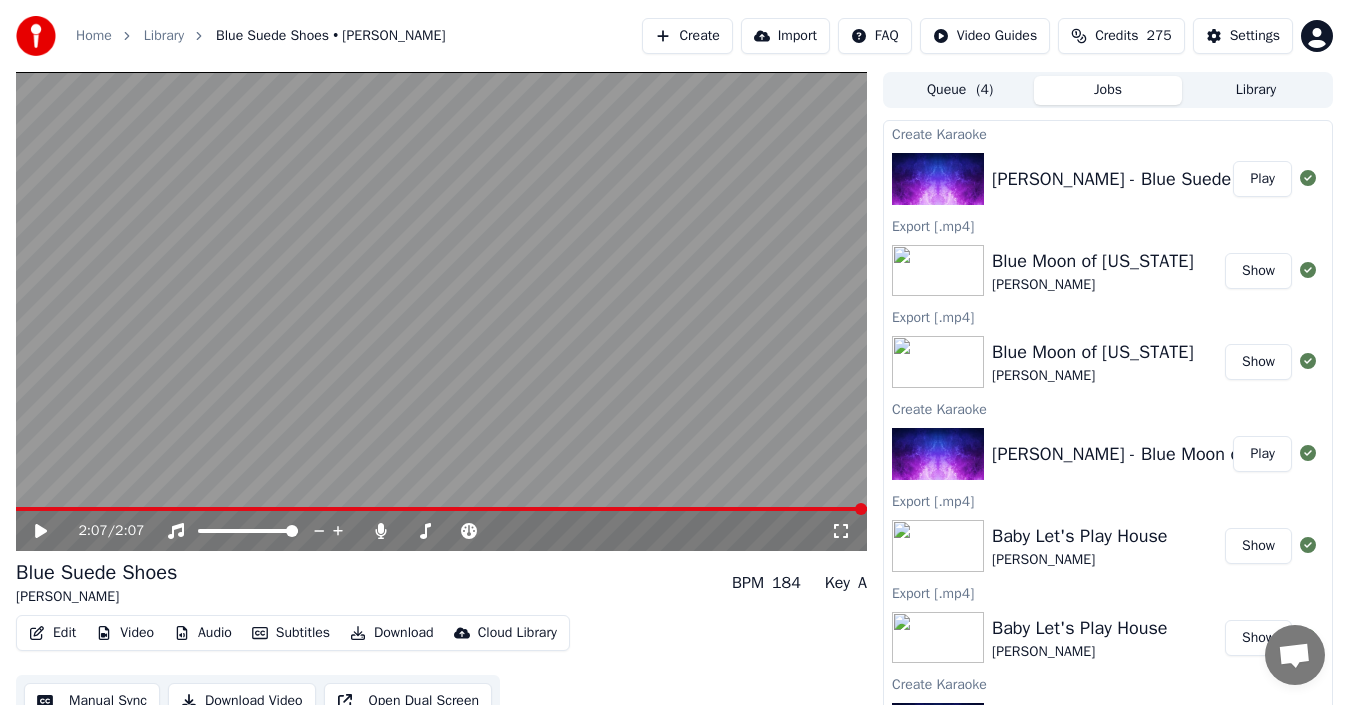 click at bounding box center [441, 311] 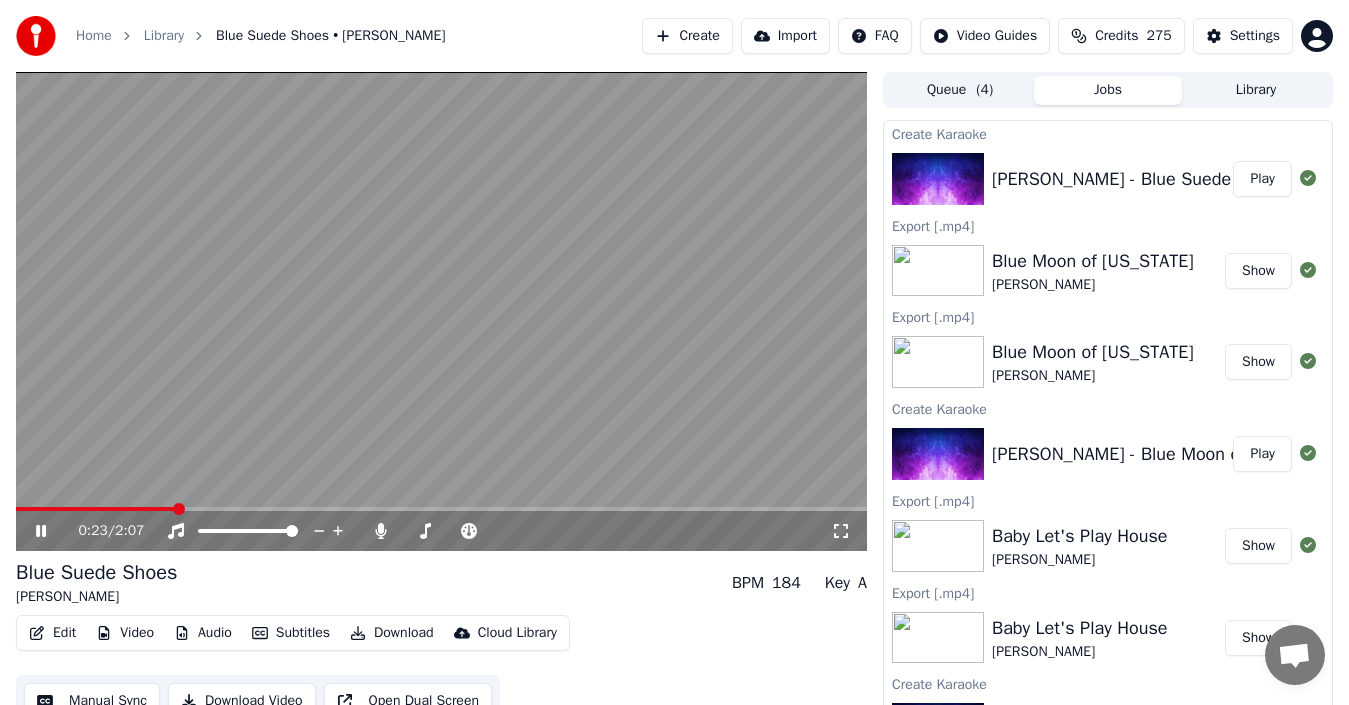 click at bounding box center [441, 311] 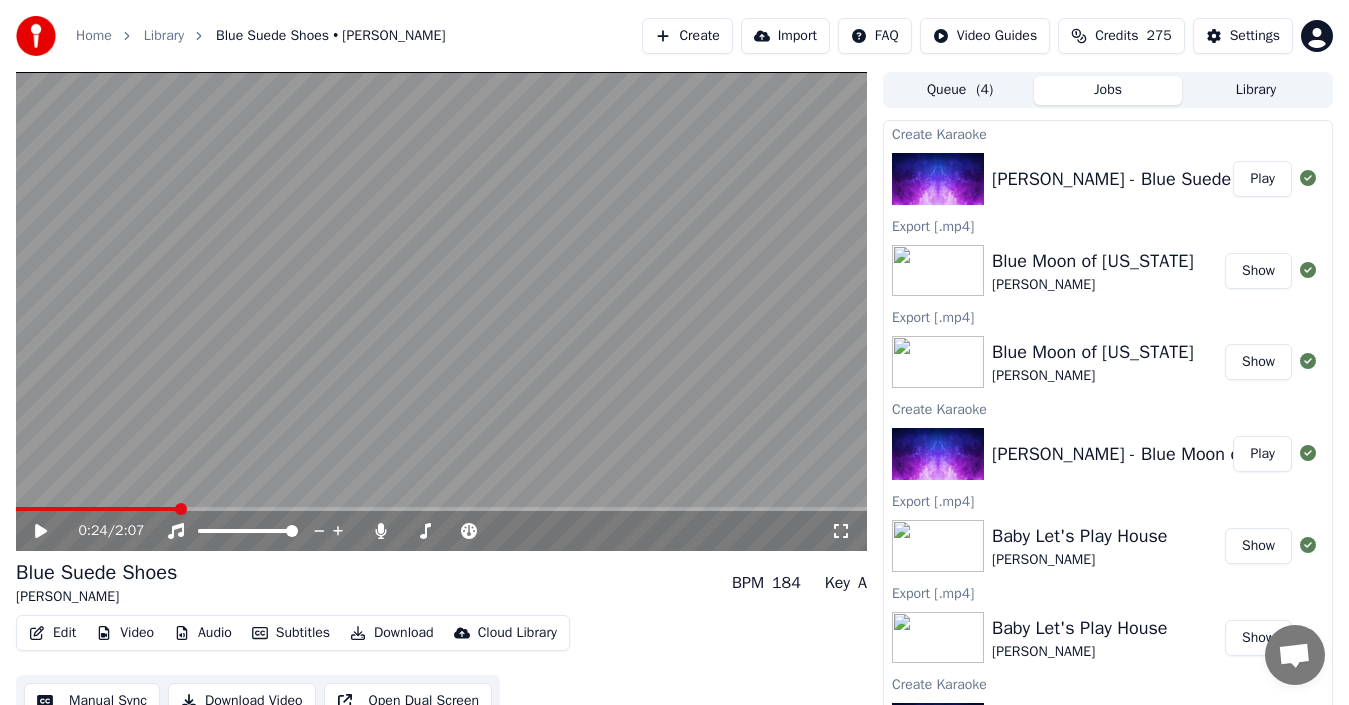 click at bounding box center [441, 311] 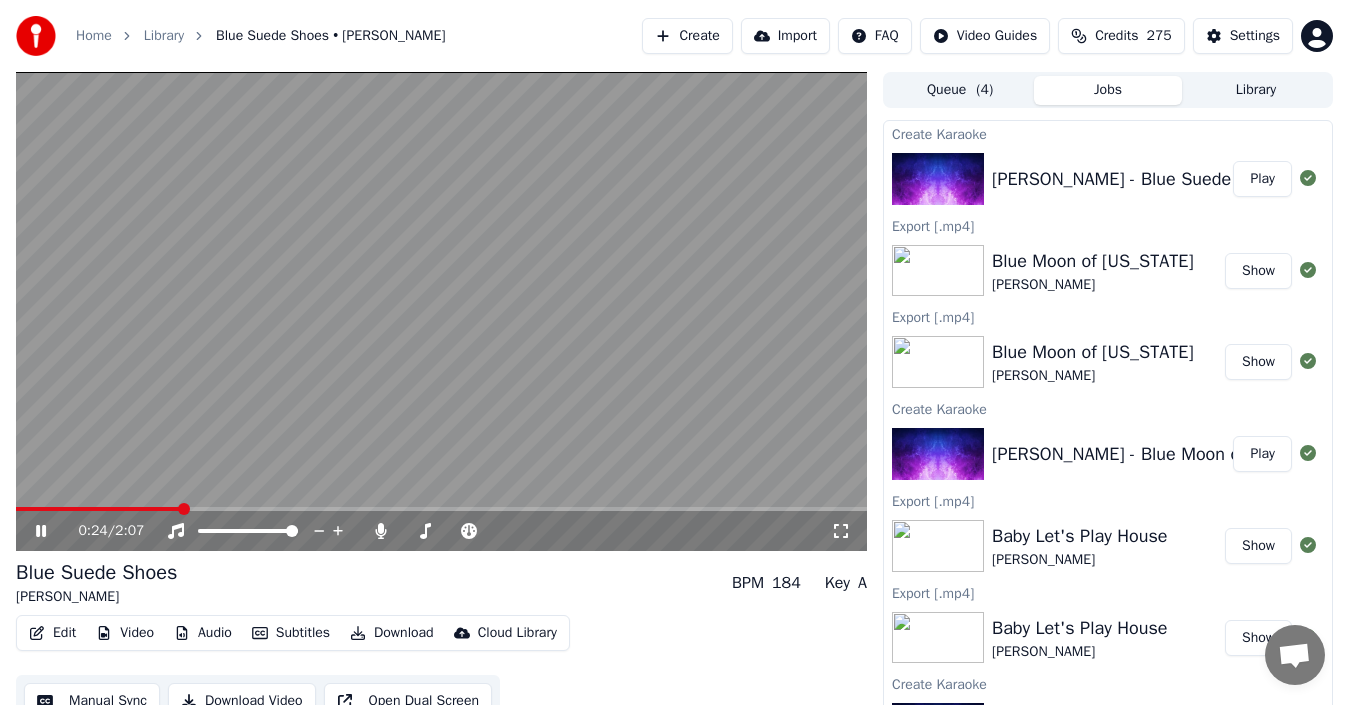 click at bounding box center (98, 509) 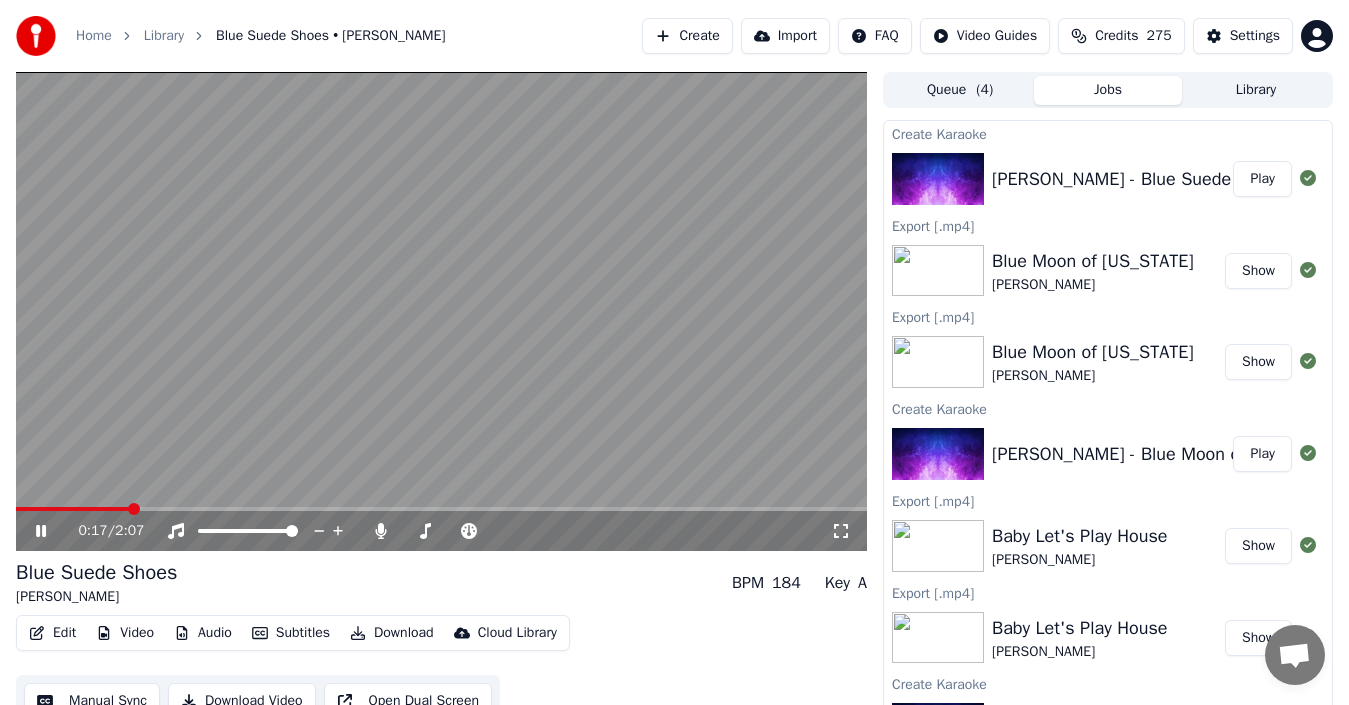 click at bounding box center (72, 509) 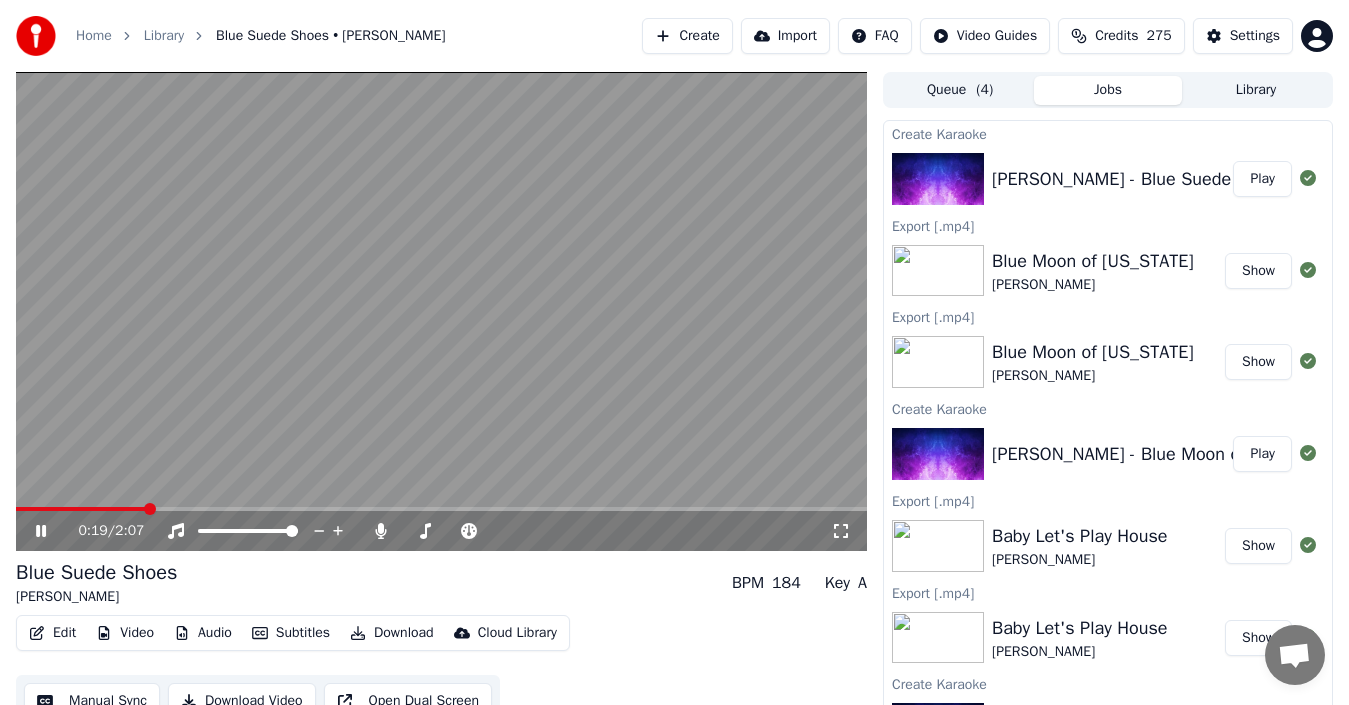 click 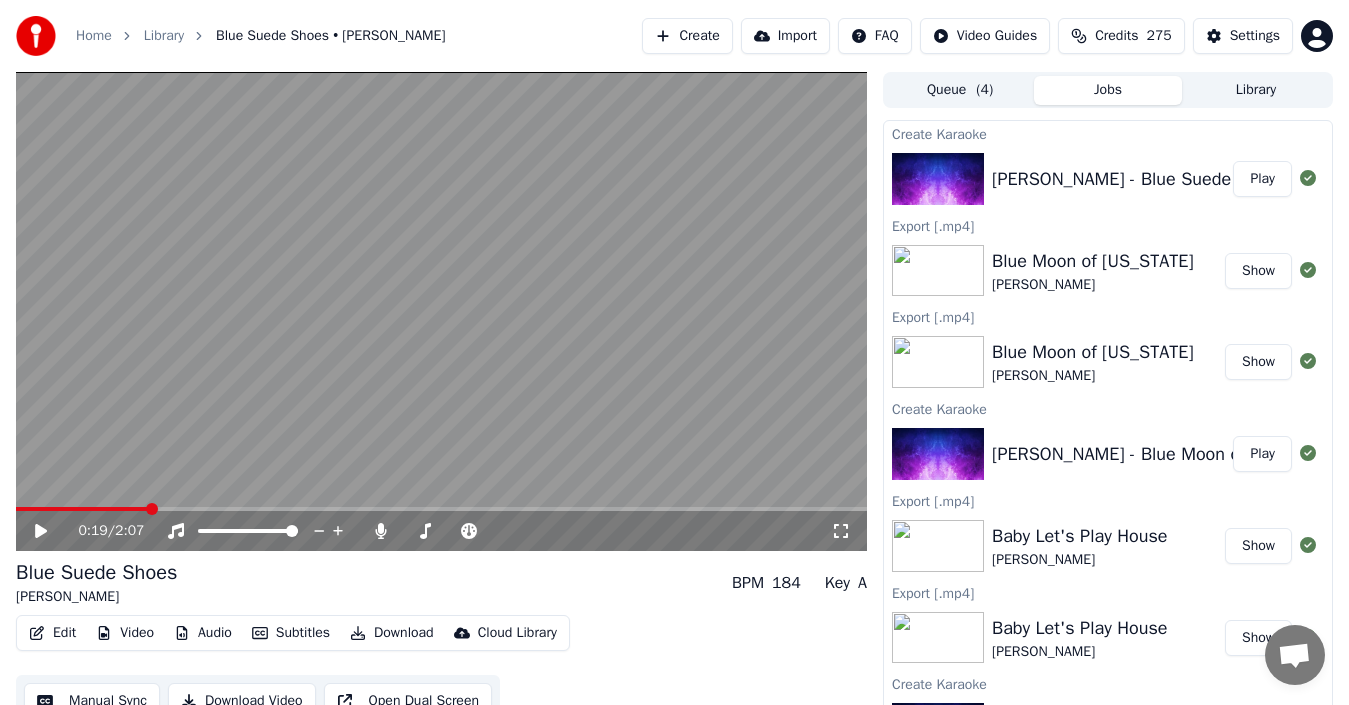 click 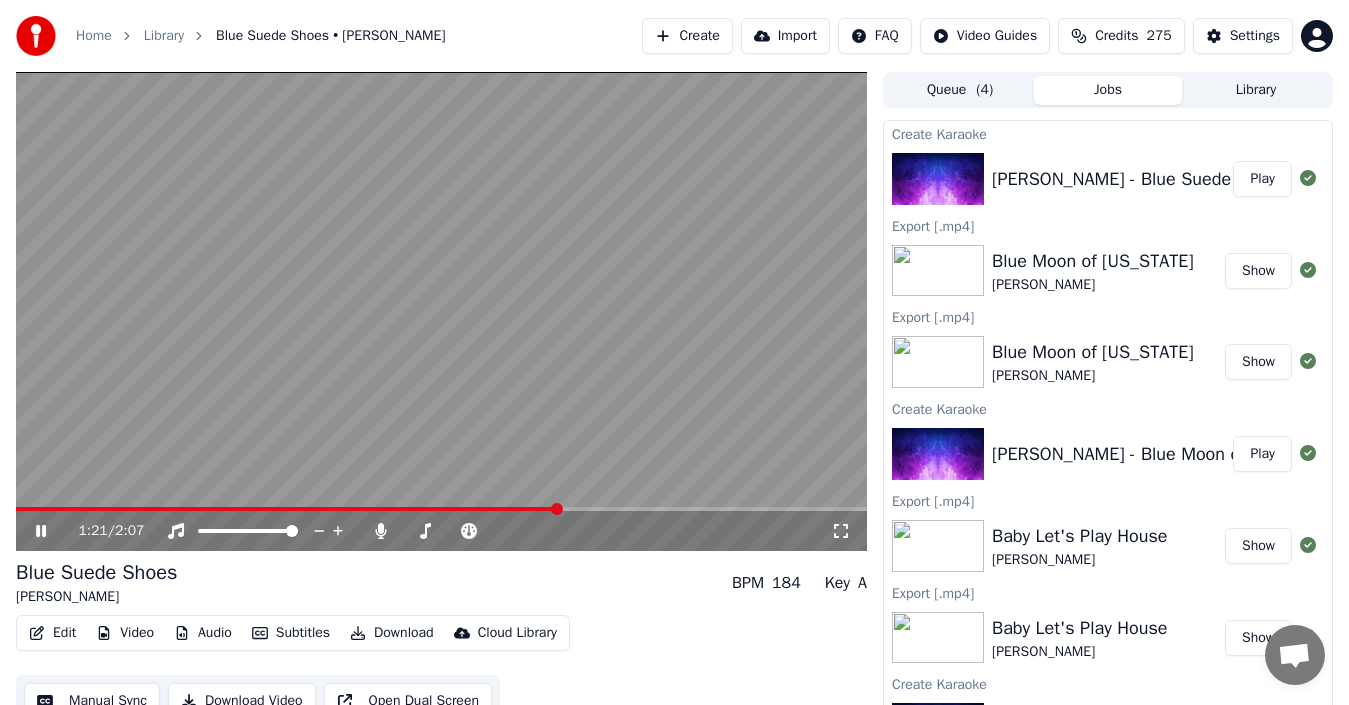 click 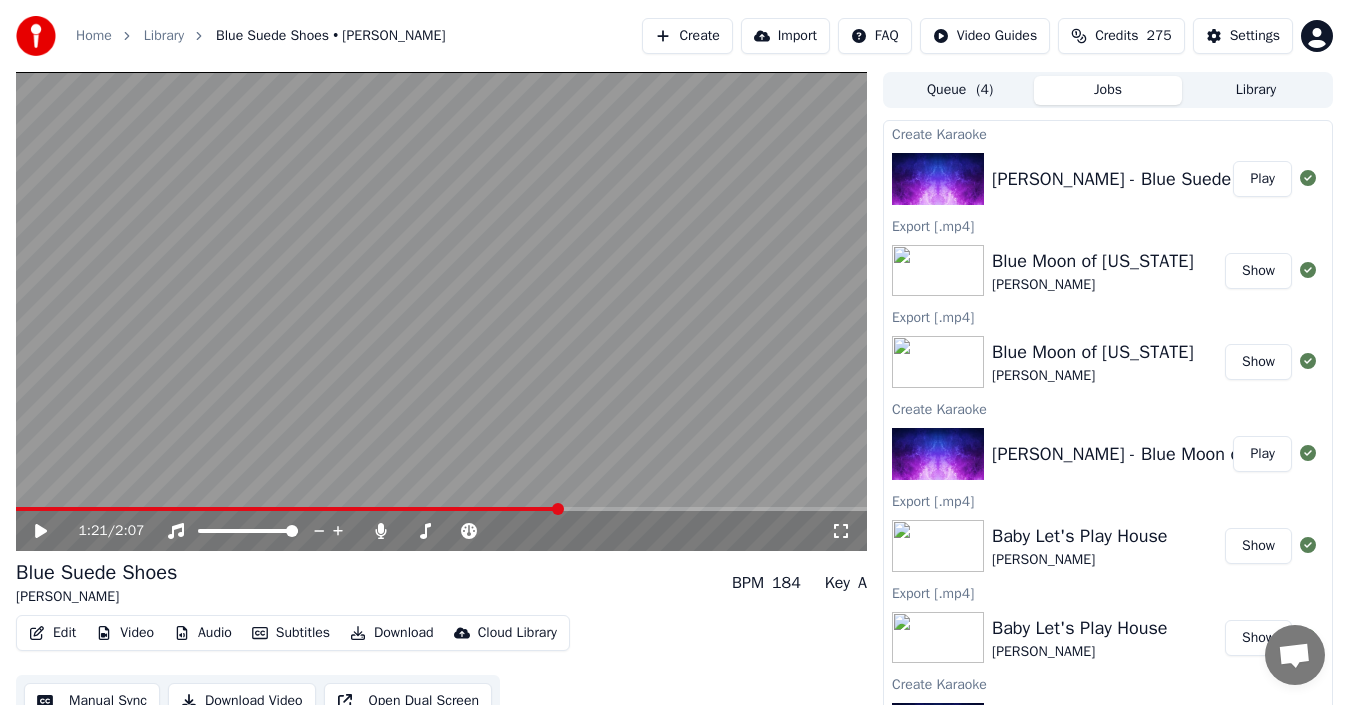 click on "Edit" at bounding box center [52, 633] 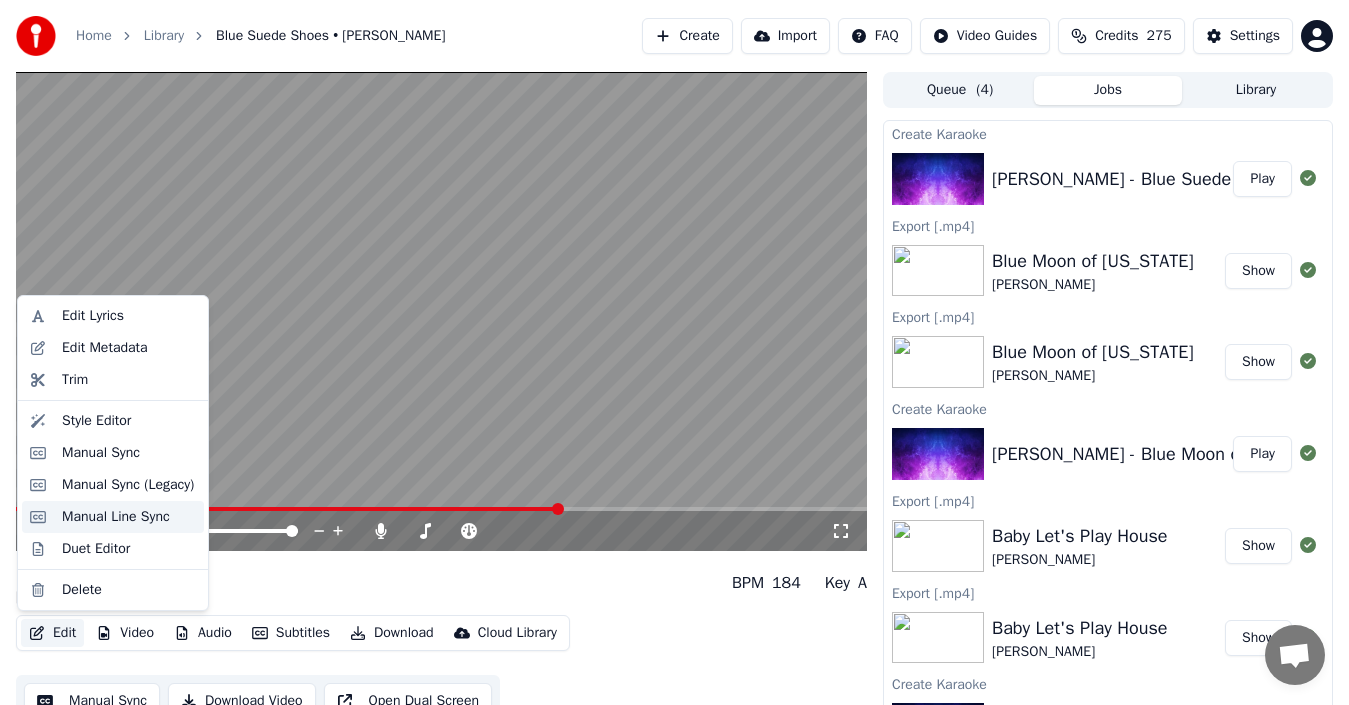 click on "Manual Line Sync" at bounding box center [116, 517] 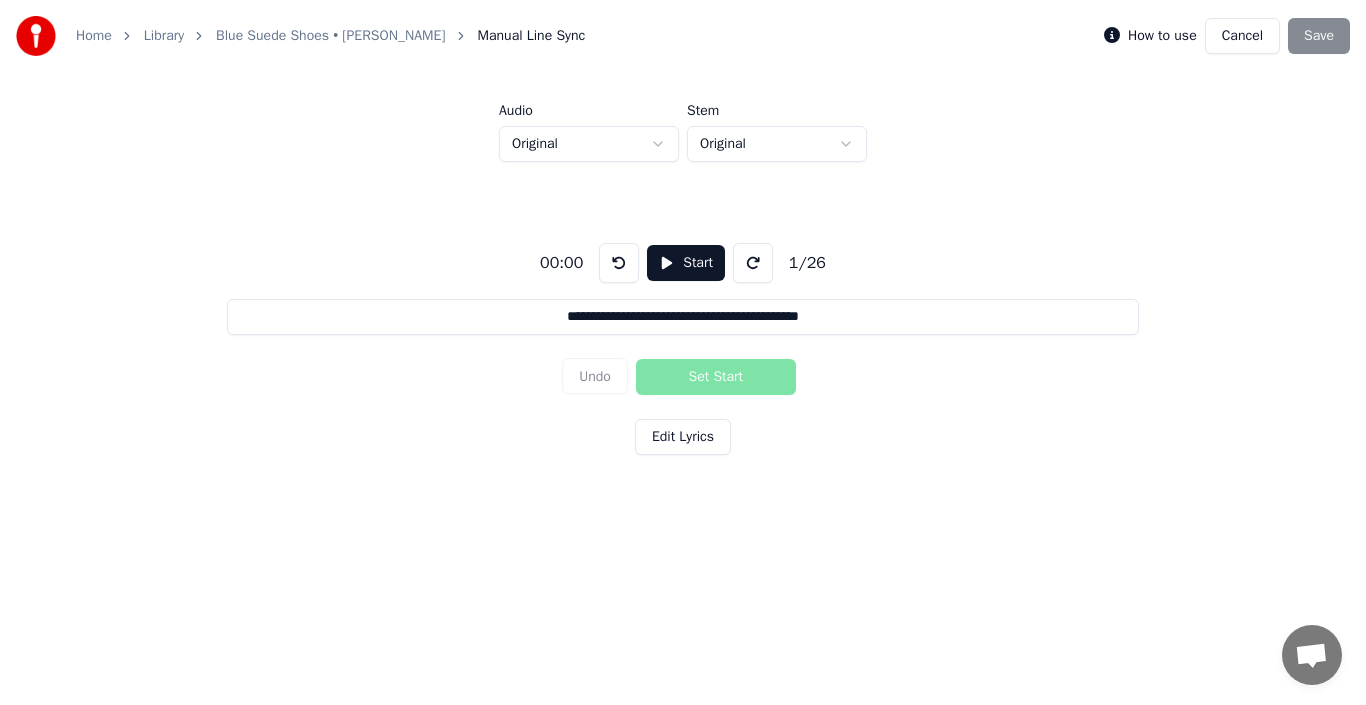 click on "Cancel" at bounding box center (1242, 36) 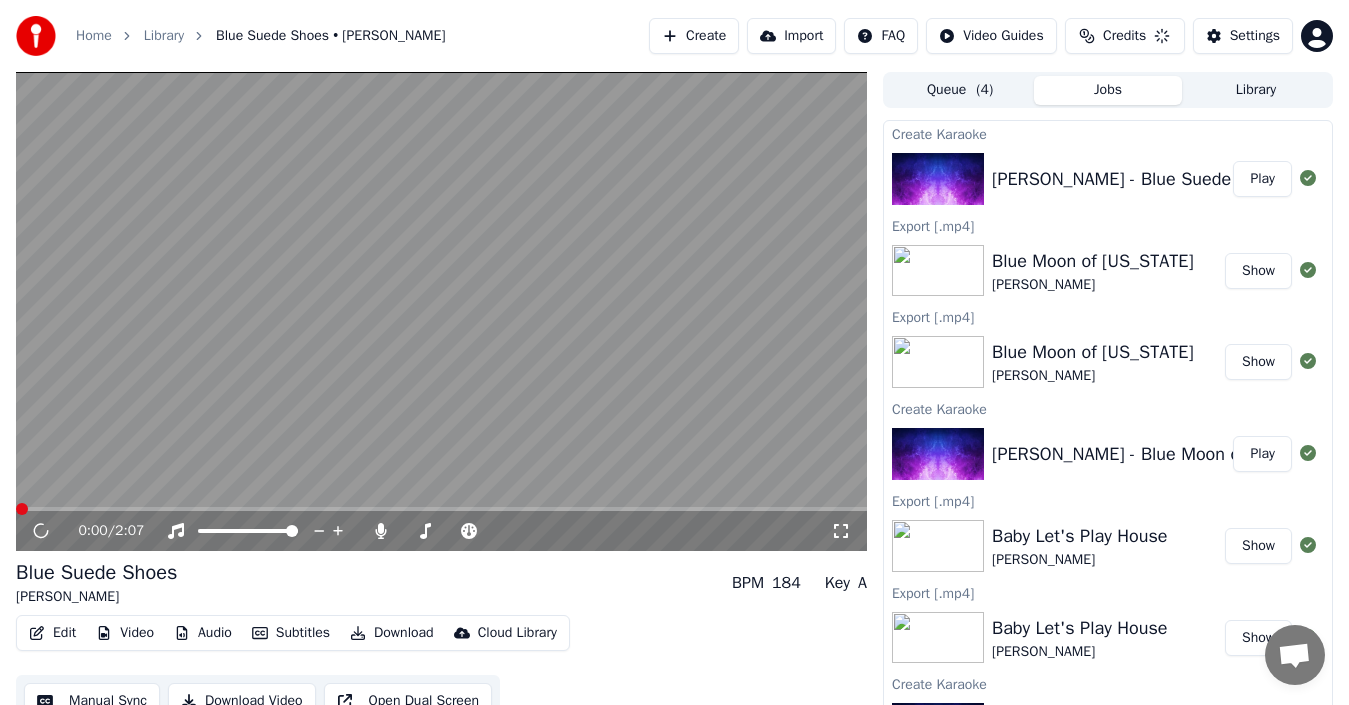 click on "Edit" at bounding box center [52, 633] 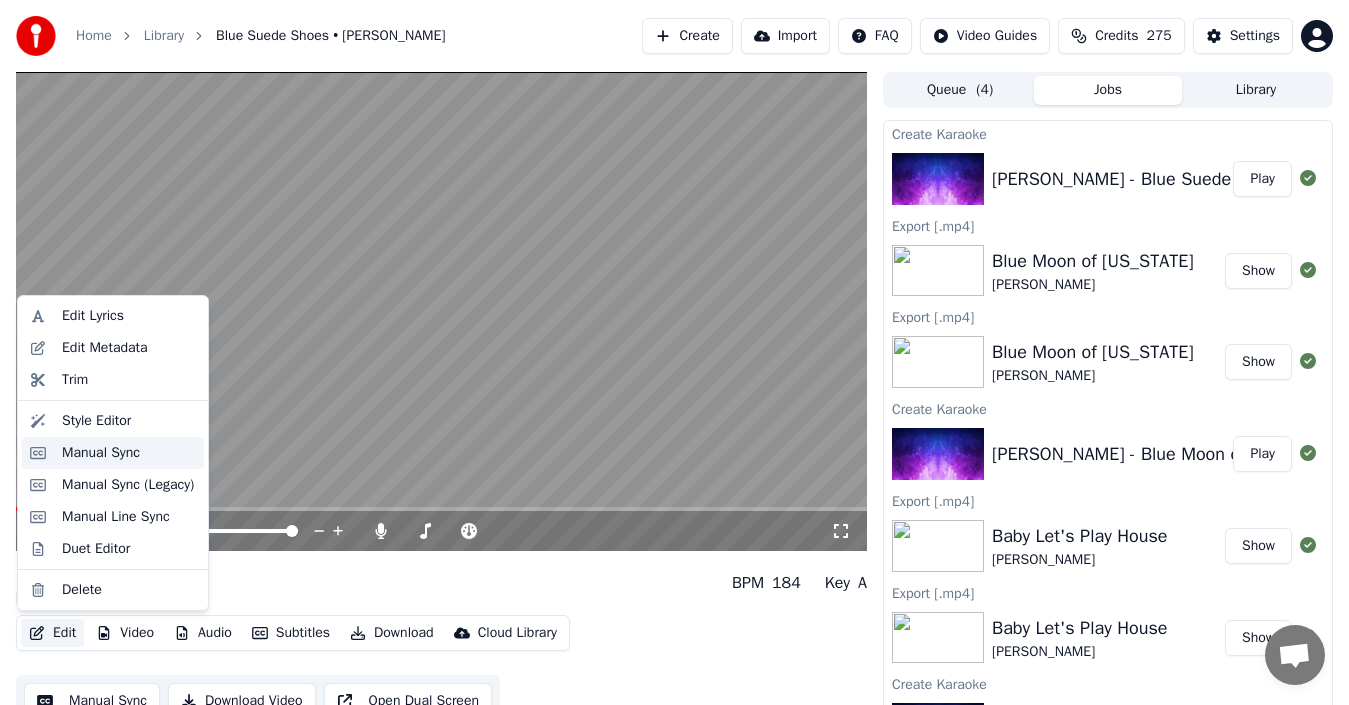 click on "Manual Sync" at bounding box center (101, 453) 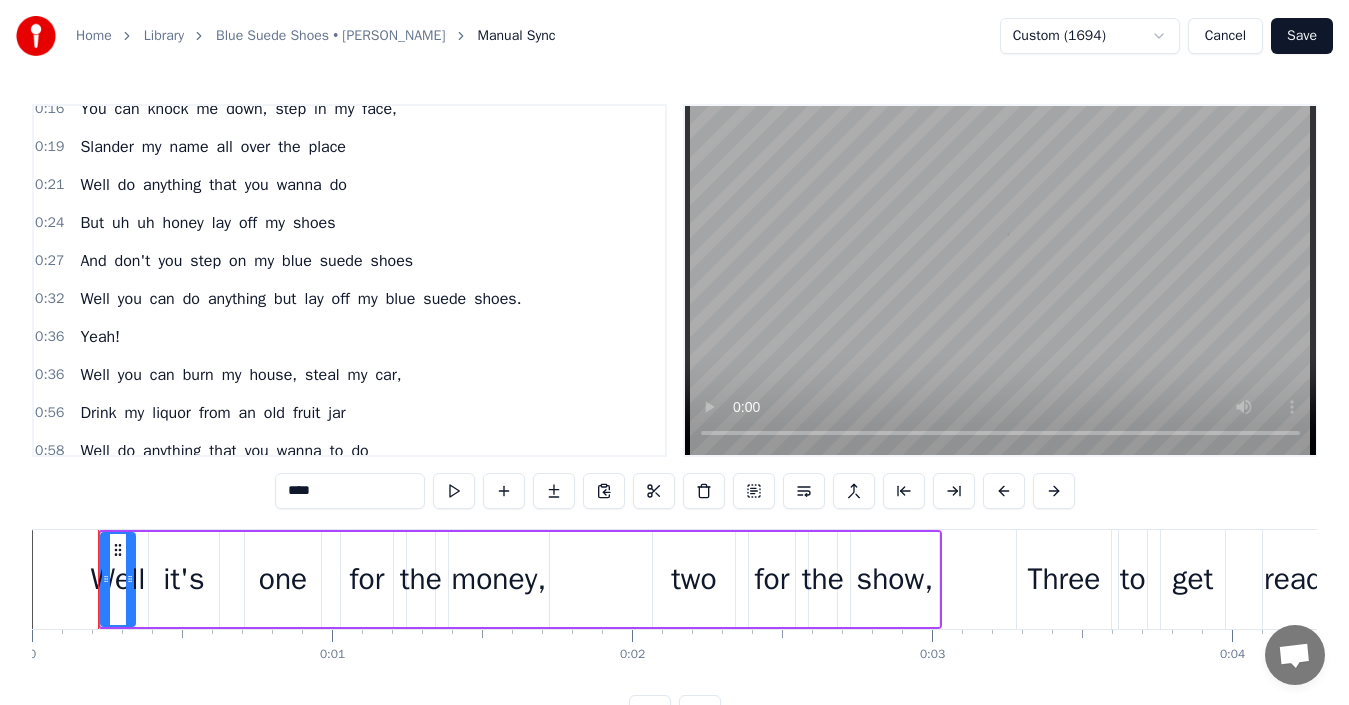 scroll, scrollTop: 200, scrollLeft: 0, axis: vertical 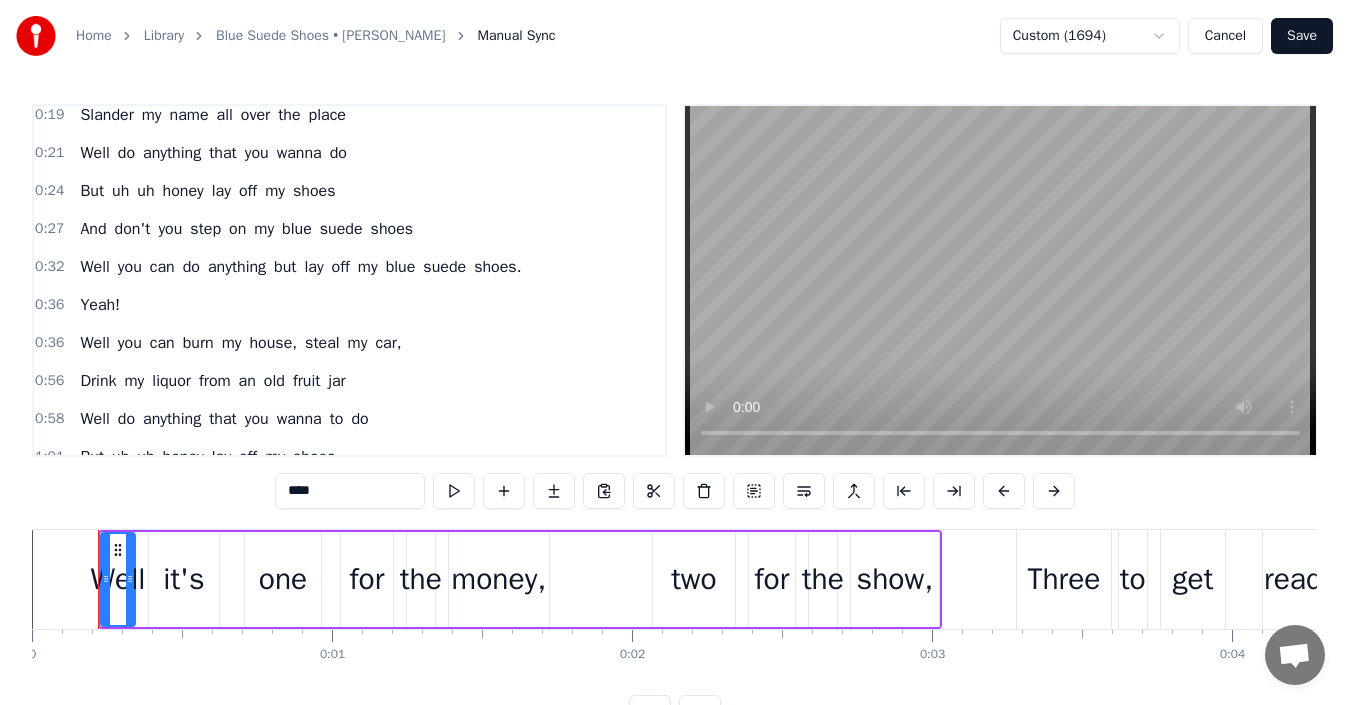 click on "Yeah!" at bounding box center (100, 305) 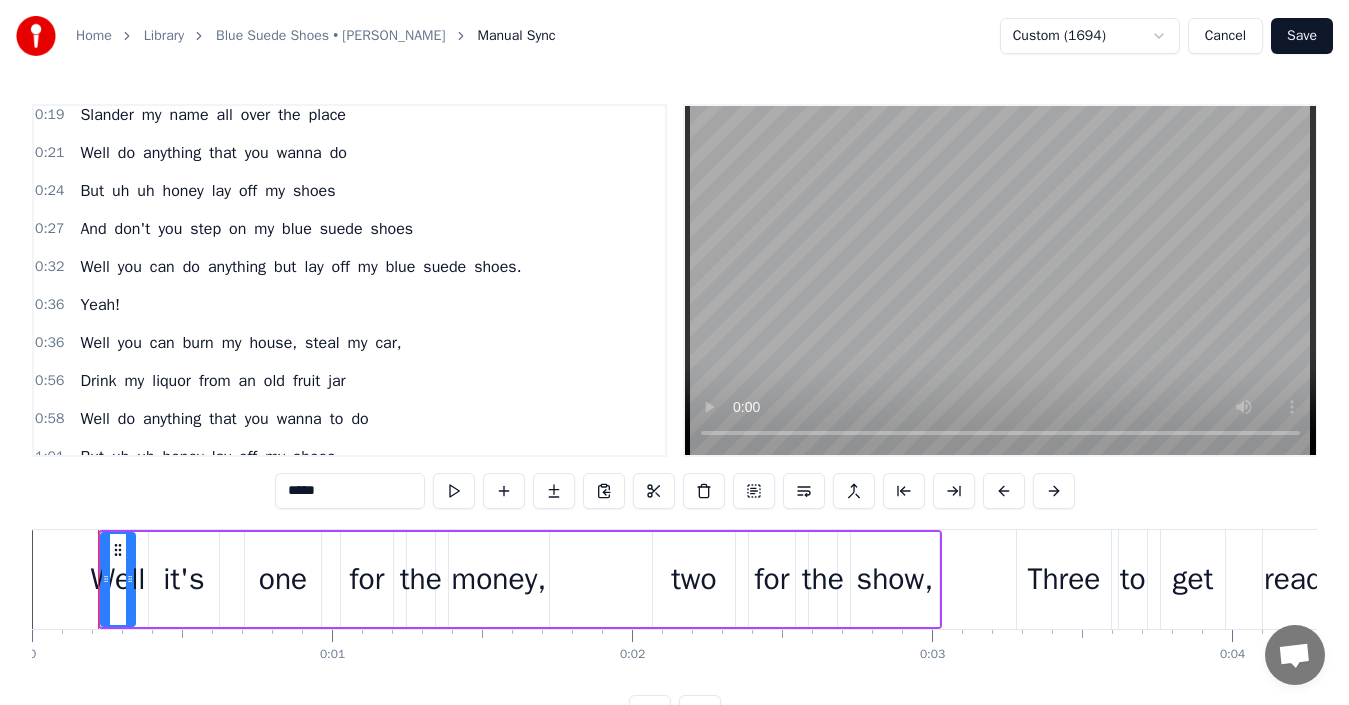 scroll, scrollTop: 224, scrollLeft: 0, axis: vertical 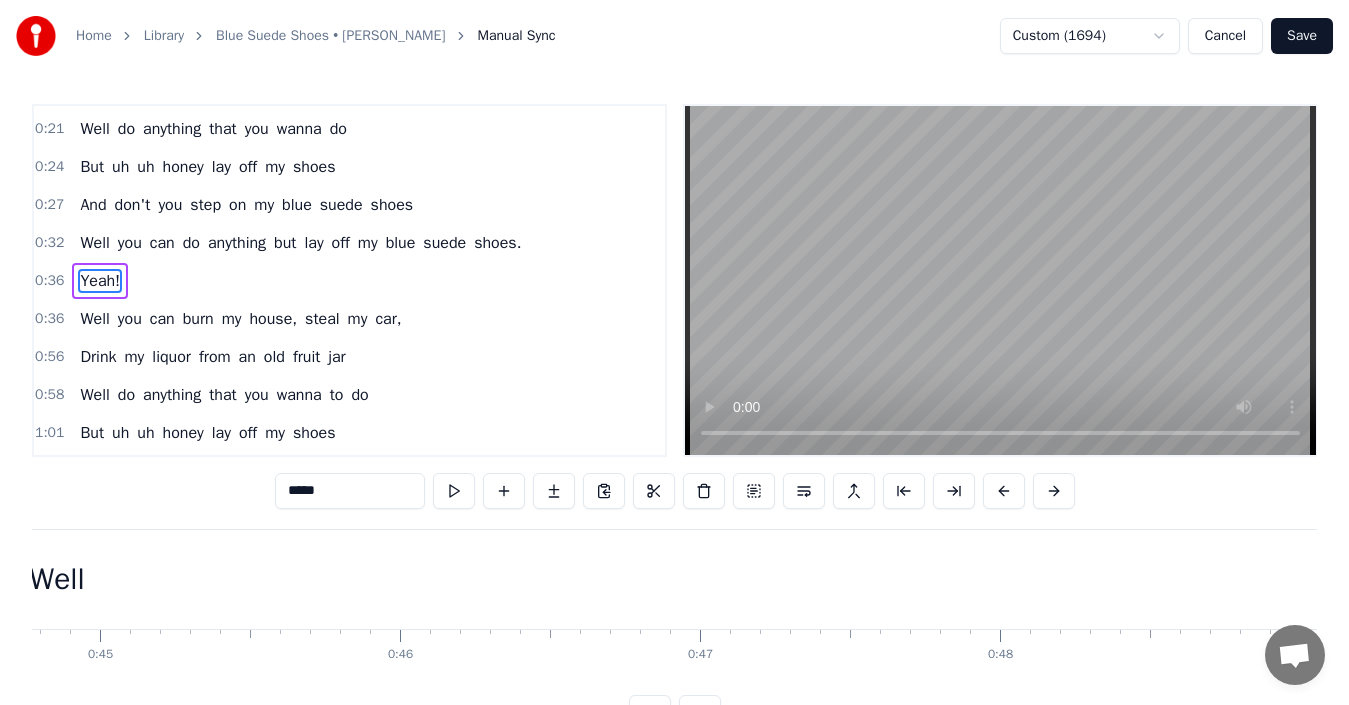 click on "Well" at bounding box center [57, 579] 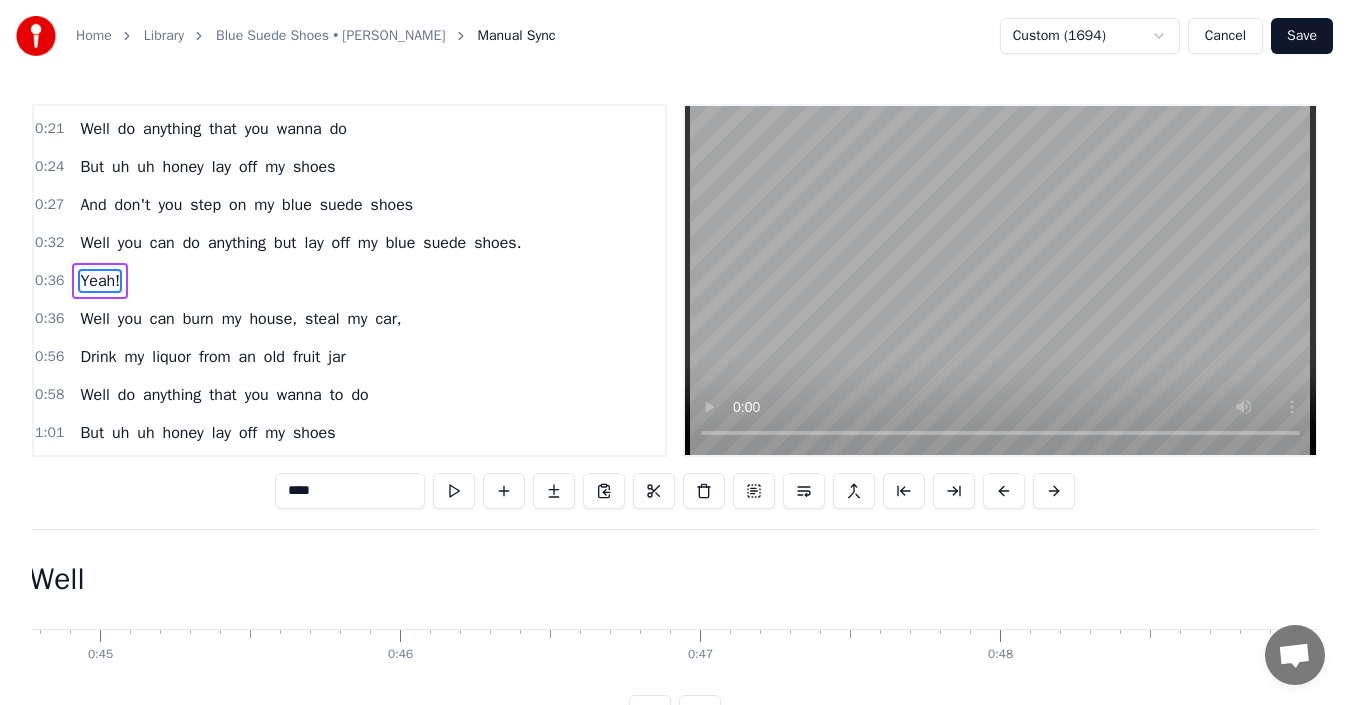 scroll, scrollTop: 262, scrollLeft: 0, axis: vertical 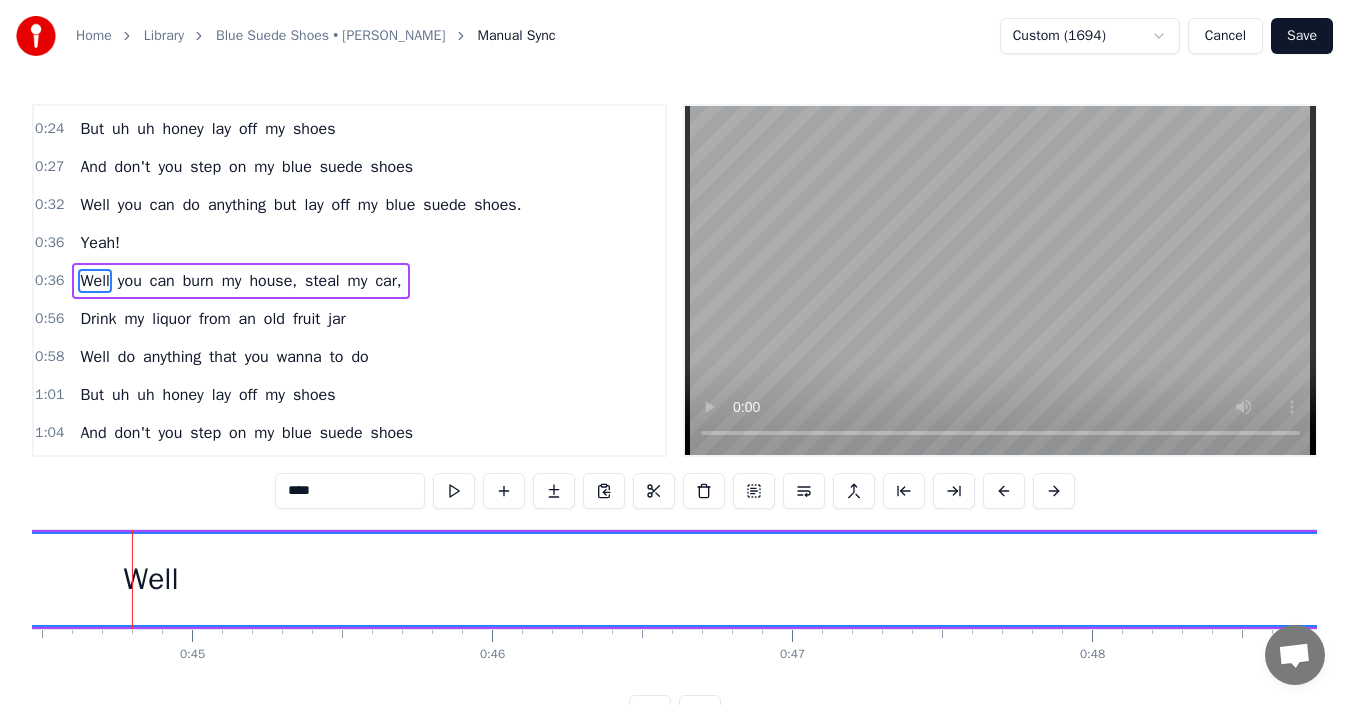 click on "Well" at bounding box center (151, 579) 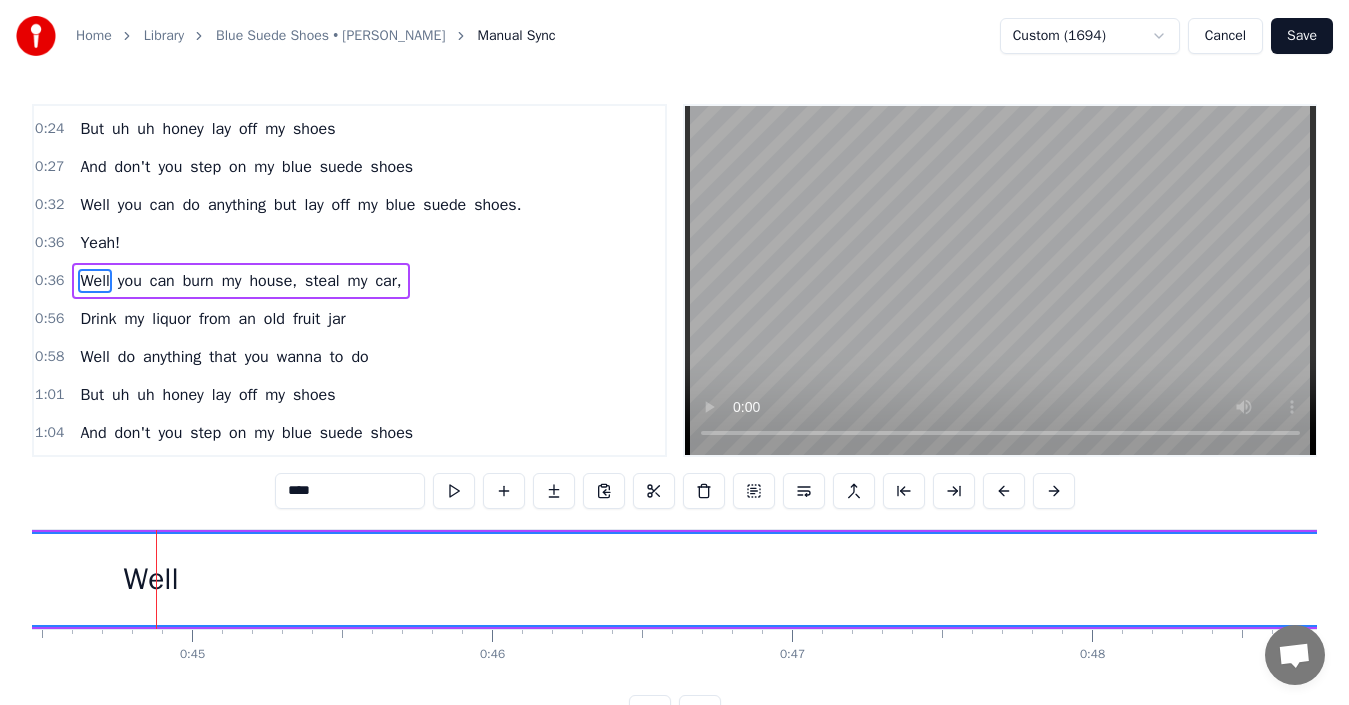 click on "Well" at bounding box center (94, 281) 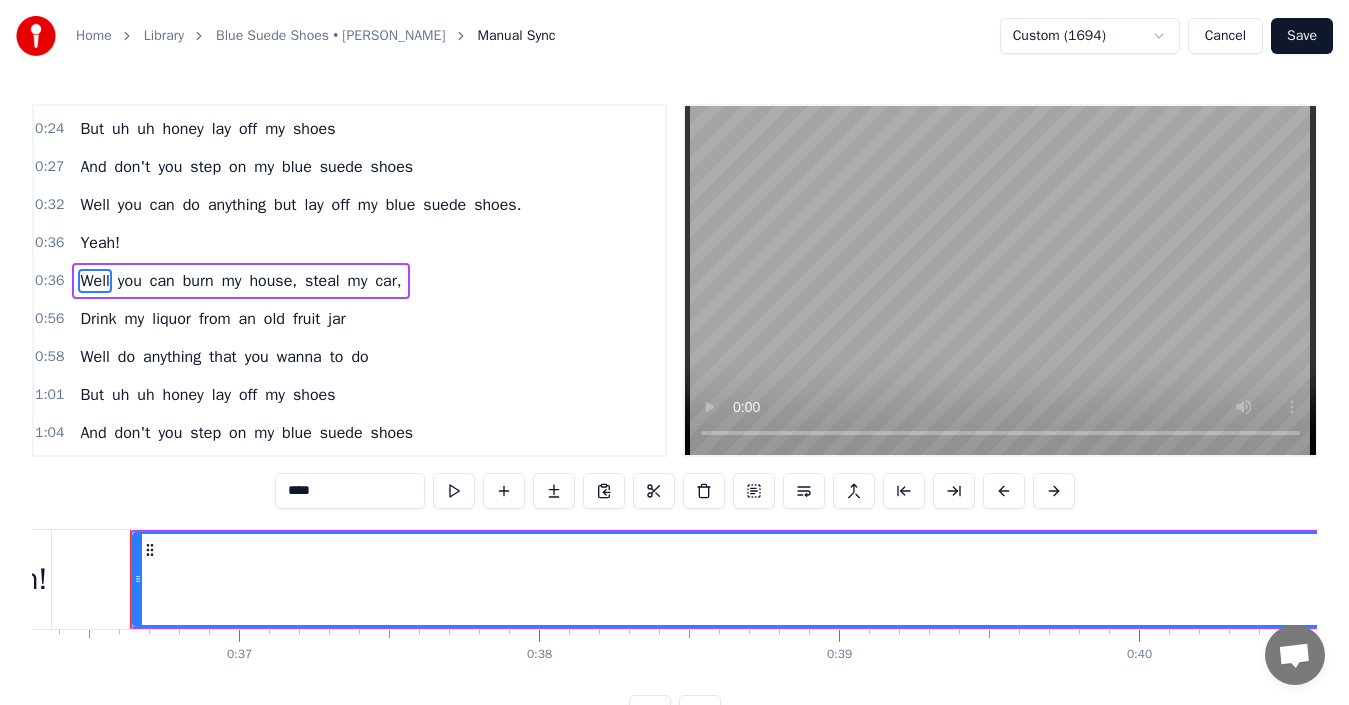 scroll, scrollTop: 0, scrollLeft: 10891, axis: horizontal 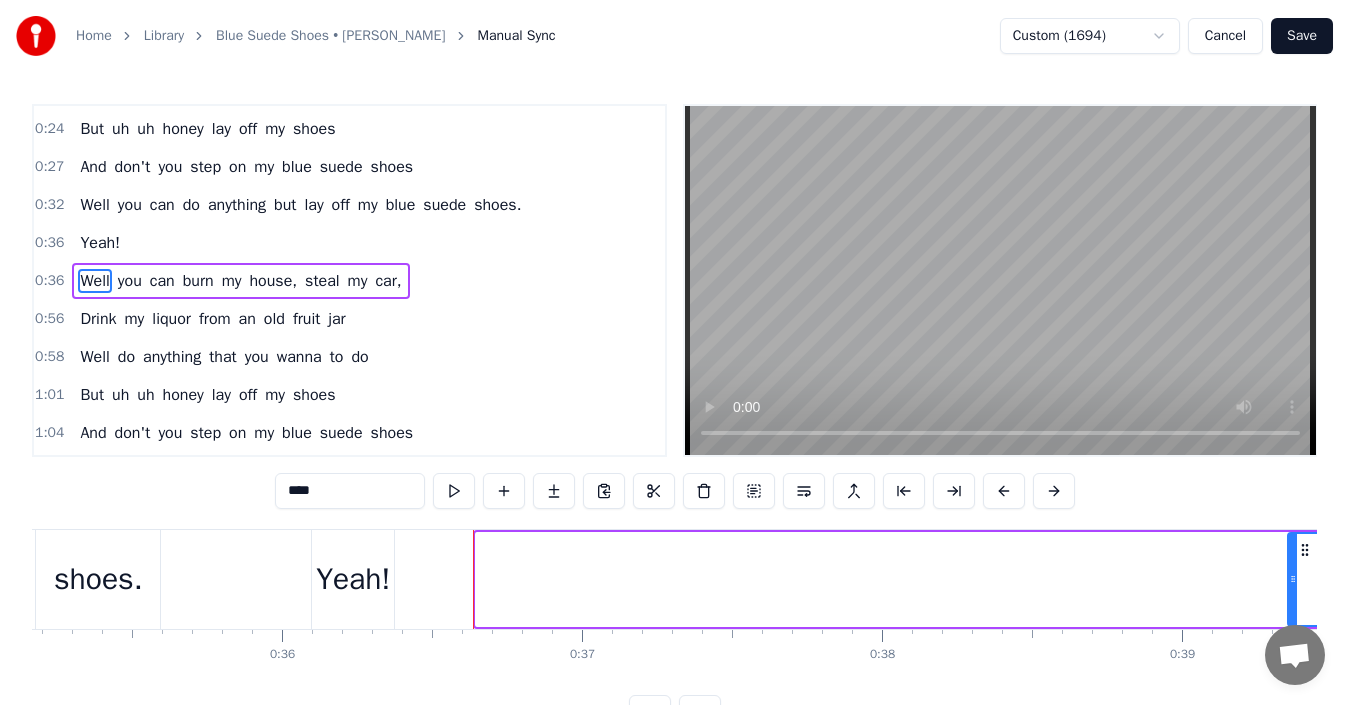 drag, startPoint x: 484, startPoint y: 578, endPoint x: 1296, endPoint y: 625, distance: 813.3591 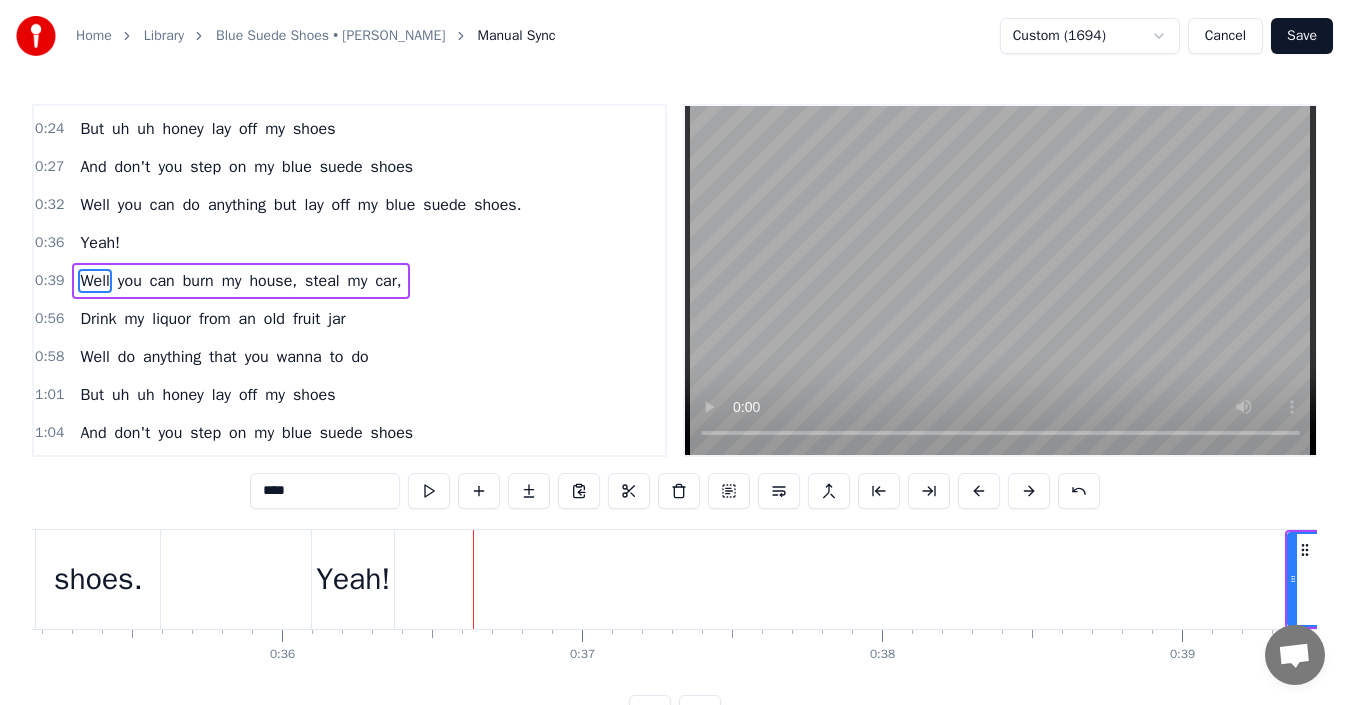 scroll, scrollTop: 0, scrollLeft: 9425, axis: horizontal 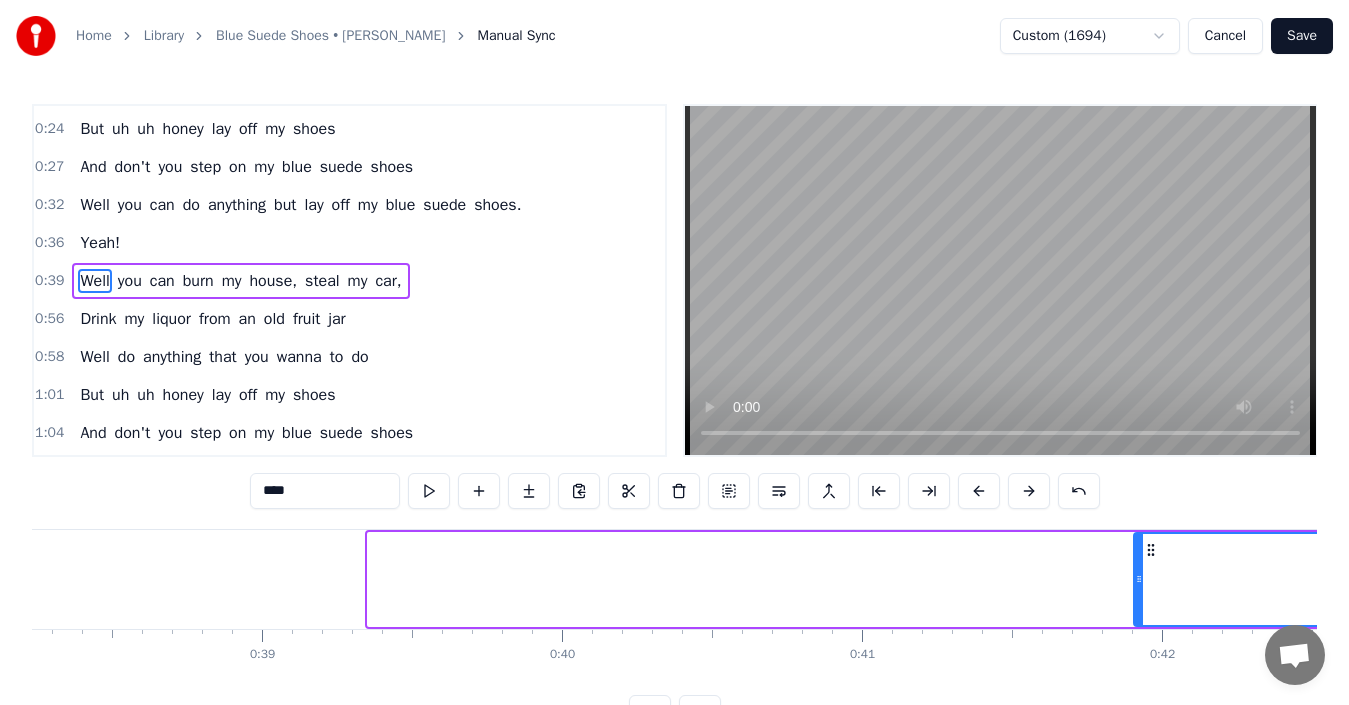 drag, startPoint x: 372, startPoint y: 599, endPoint x: 1138, endPoint y: 648, distance: 767.5656 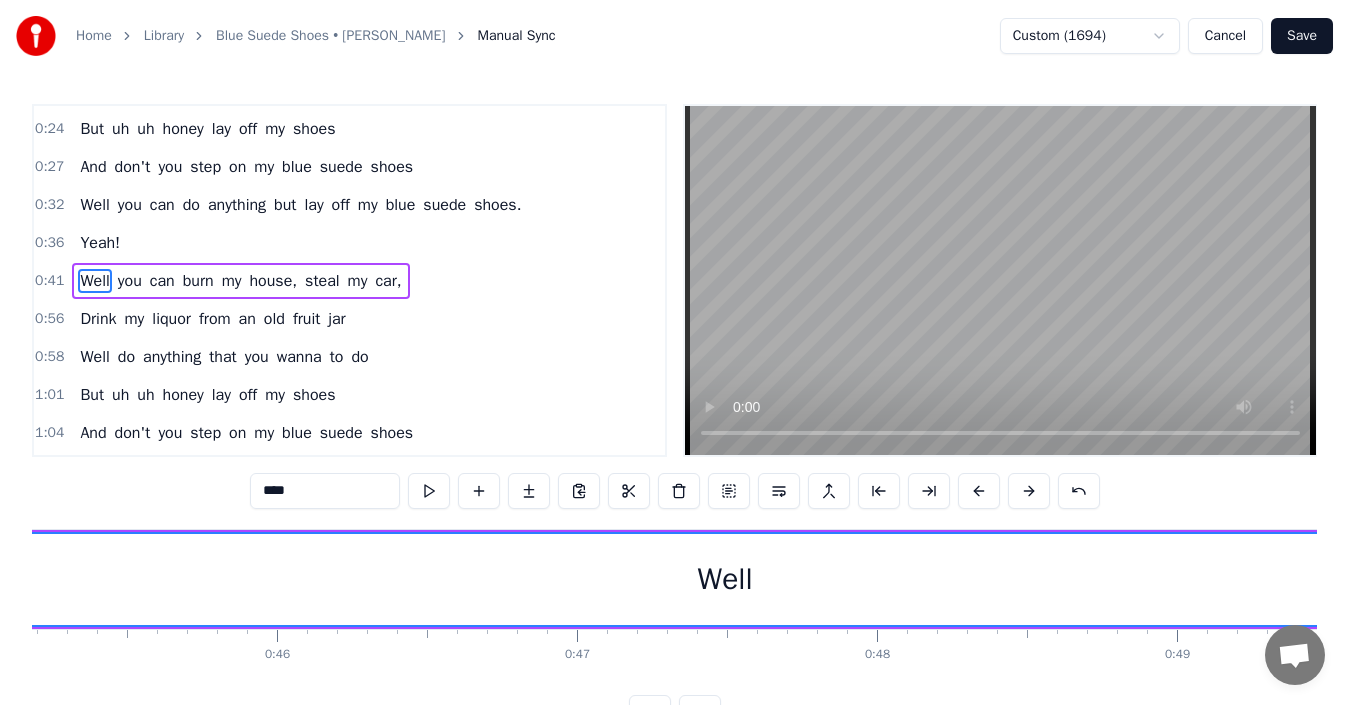 scroll, scrollTop: 0, scrollLeft: 12113, axis: horizontal 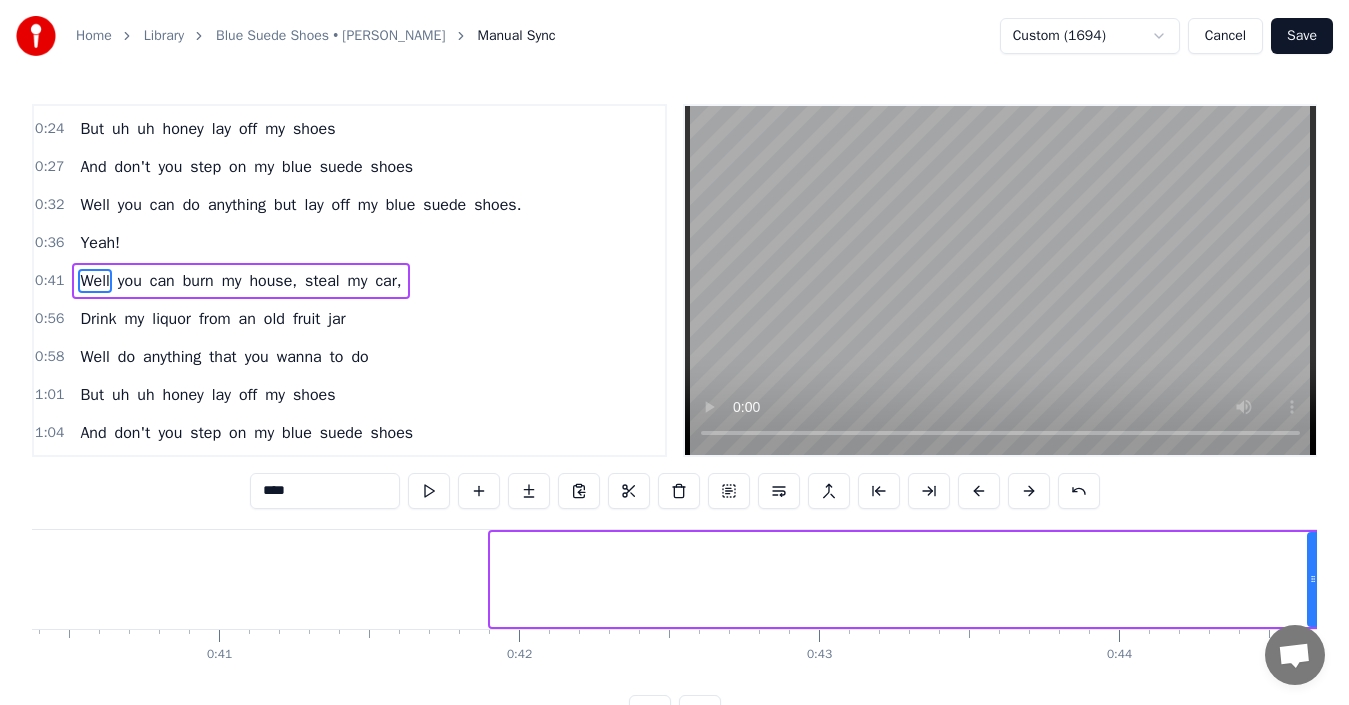 drag, startPoint x: 494, startPoint y: 582, endPoint x: 1311, endPoint y: 641, distance: 819.12756 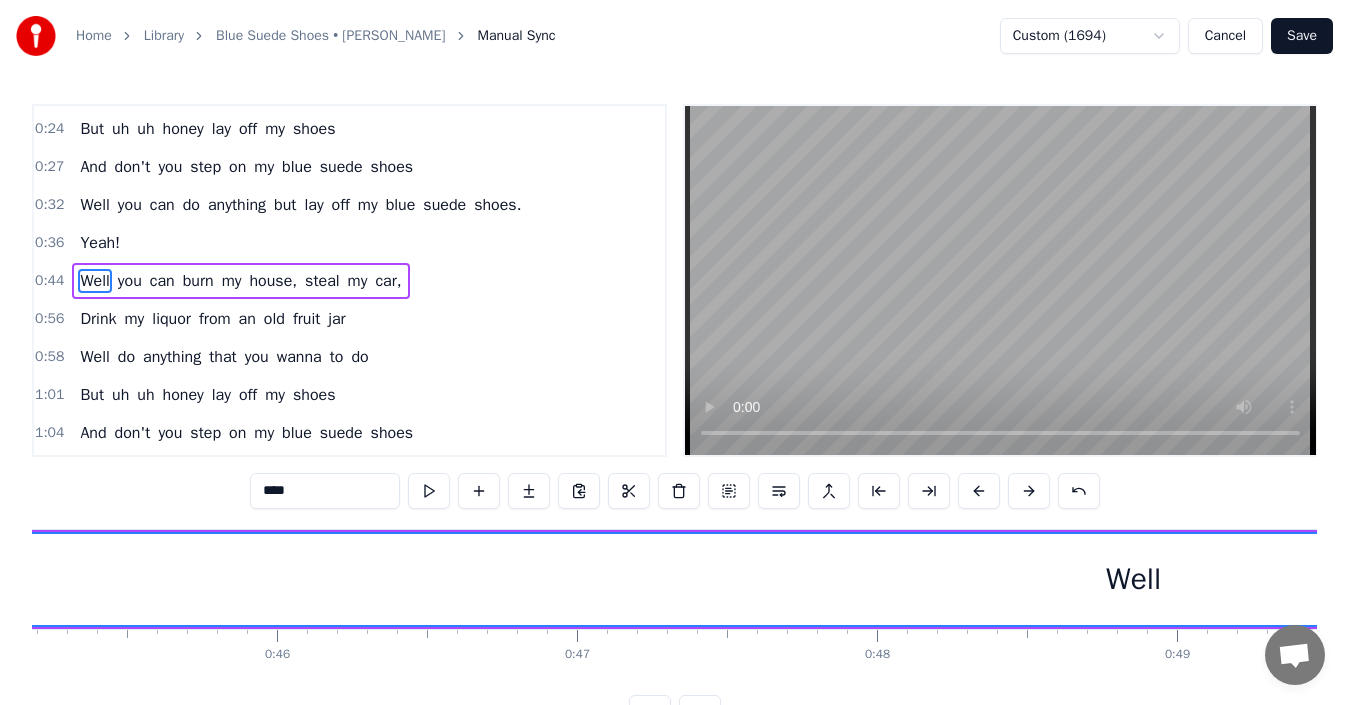 scroll, scrollTop: 0, scrollLeft: 14413, axis: horizontal 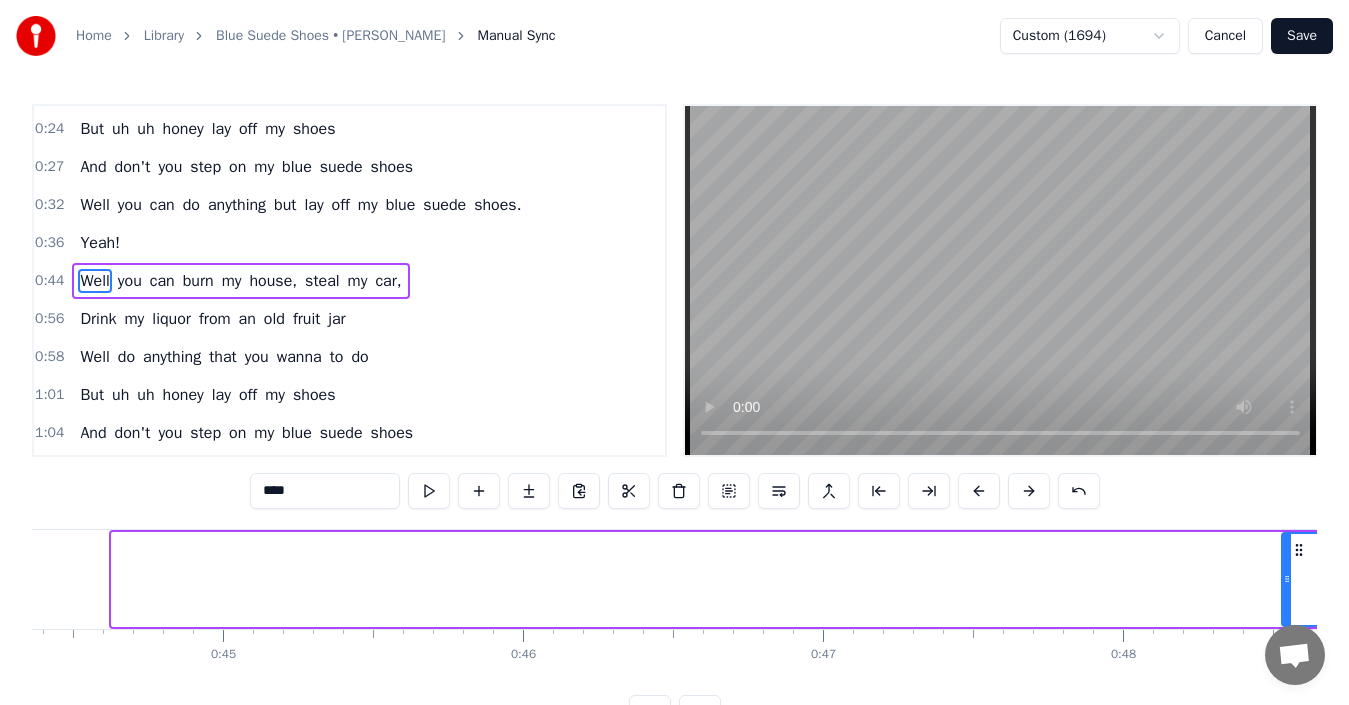 drag, startPoint x: 120, startPoint y: 587, endPoint x: 1290, endPoint y: 611, distance: 1170.2461 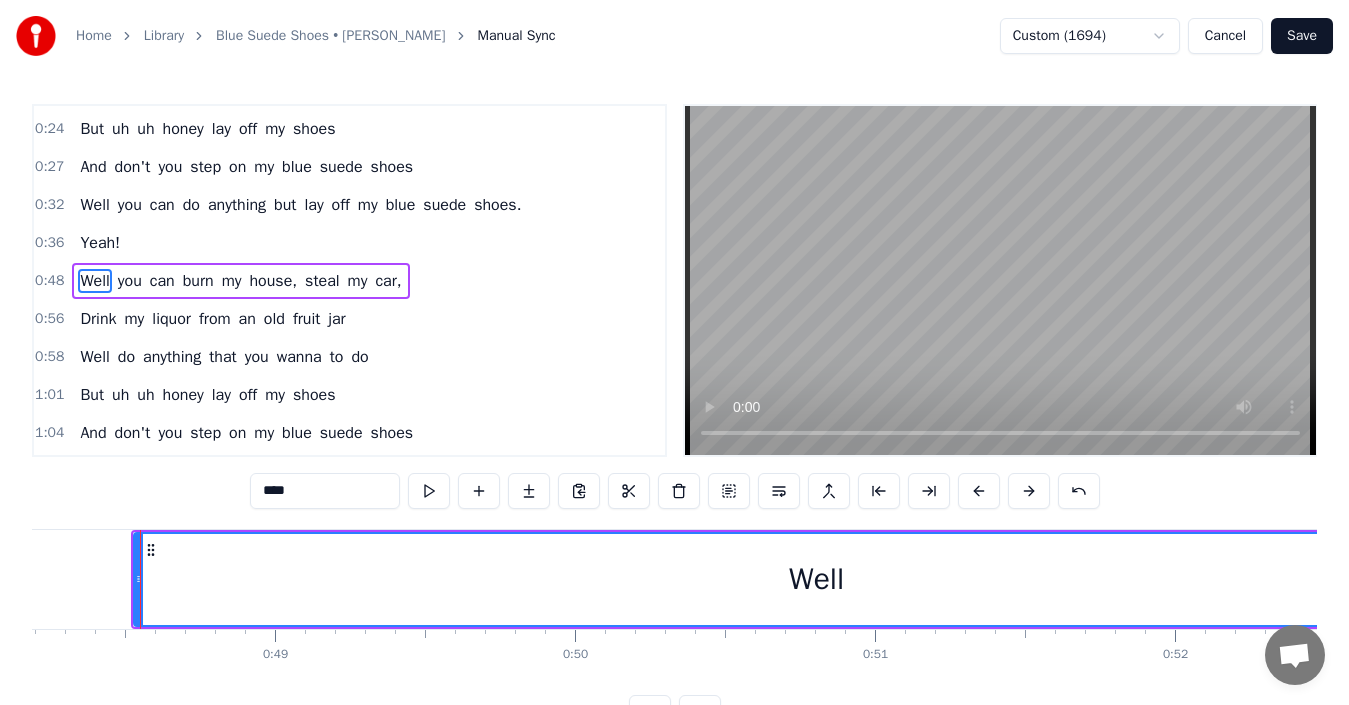 scroll, scrollTop: 0, scrollLeft: 14465, axis: horizontal 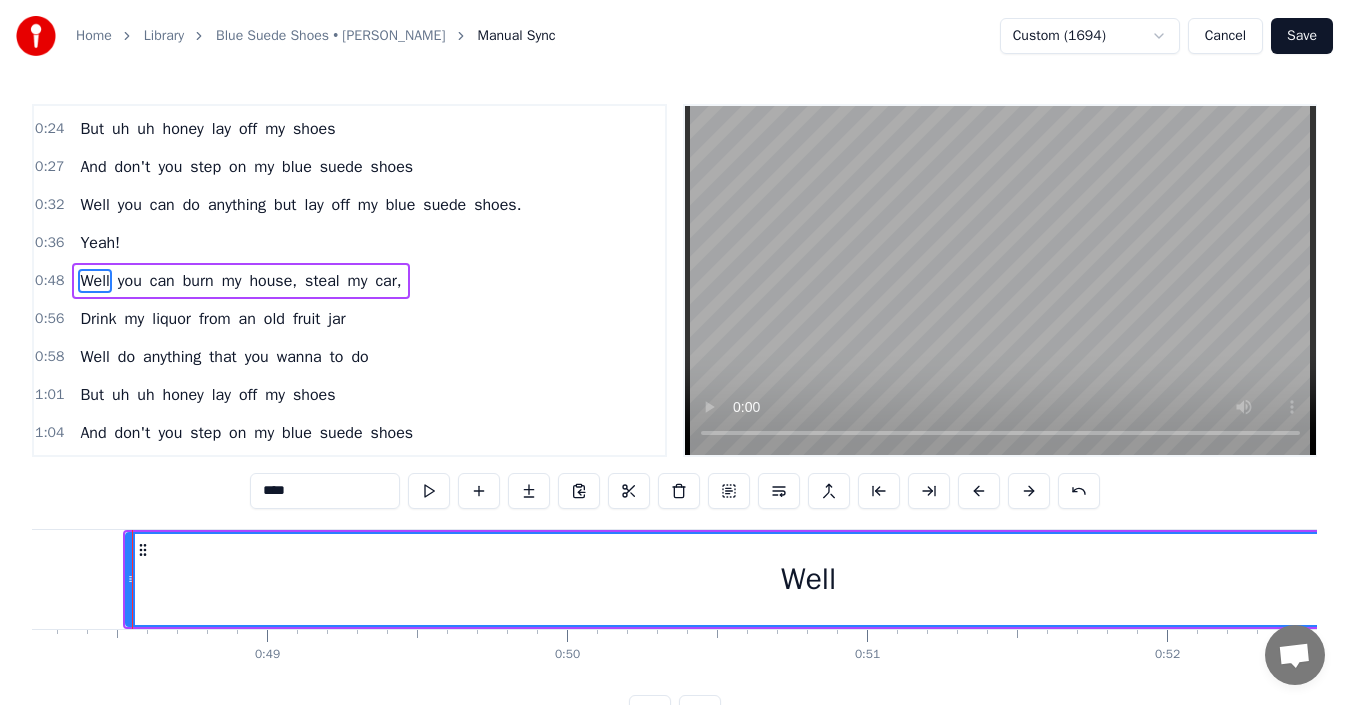 drag, startPoint x: 132, startPoint y: 581, endPoint x: 431, endPoint y: 610, distance: 300.40308 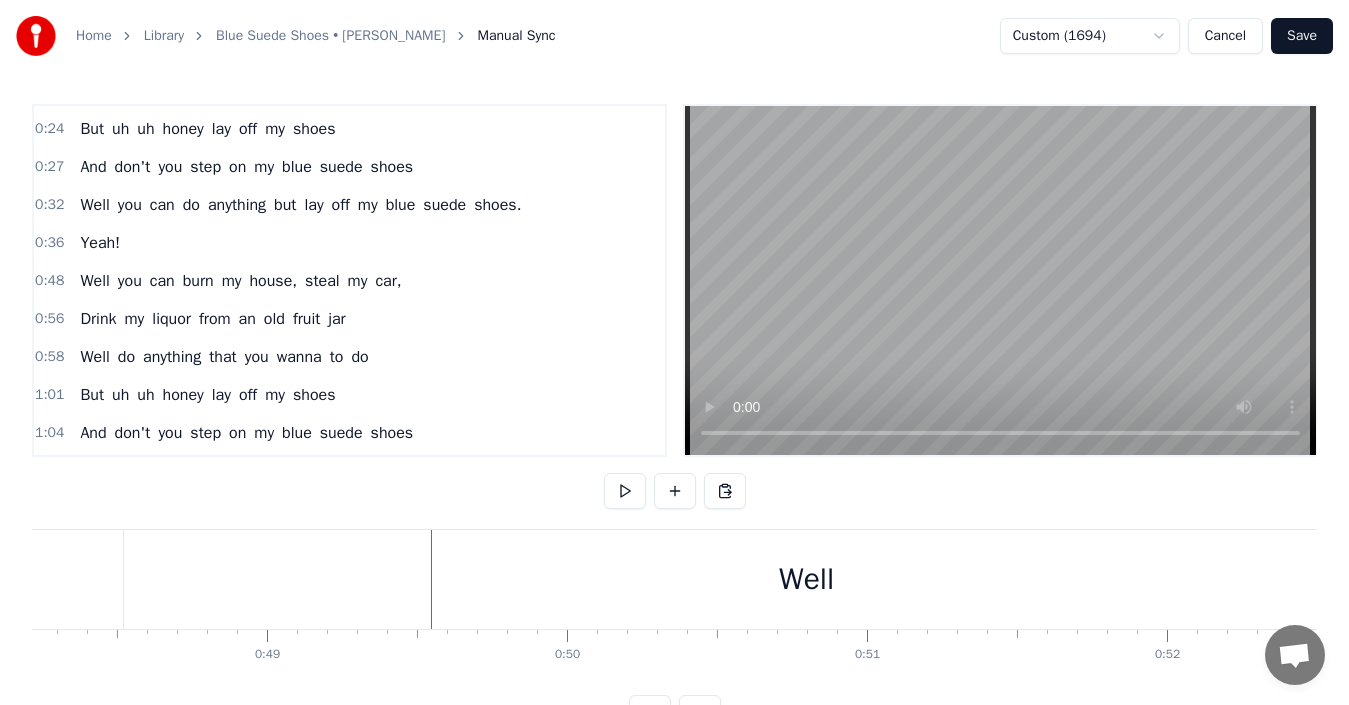 click on "Well" at bounding box center (806, 579) 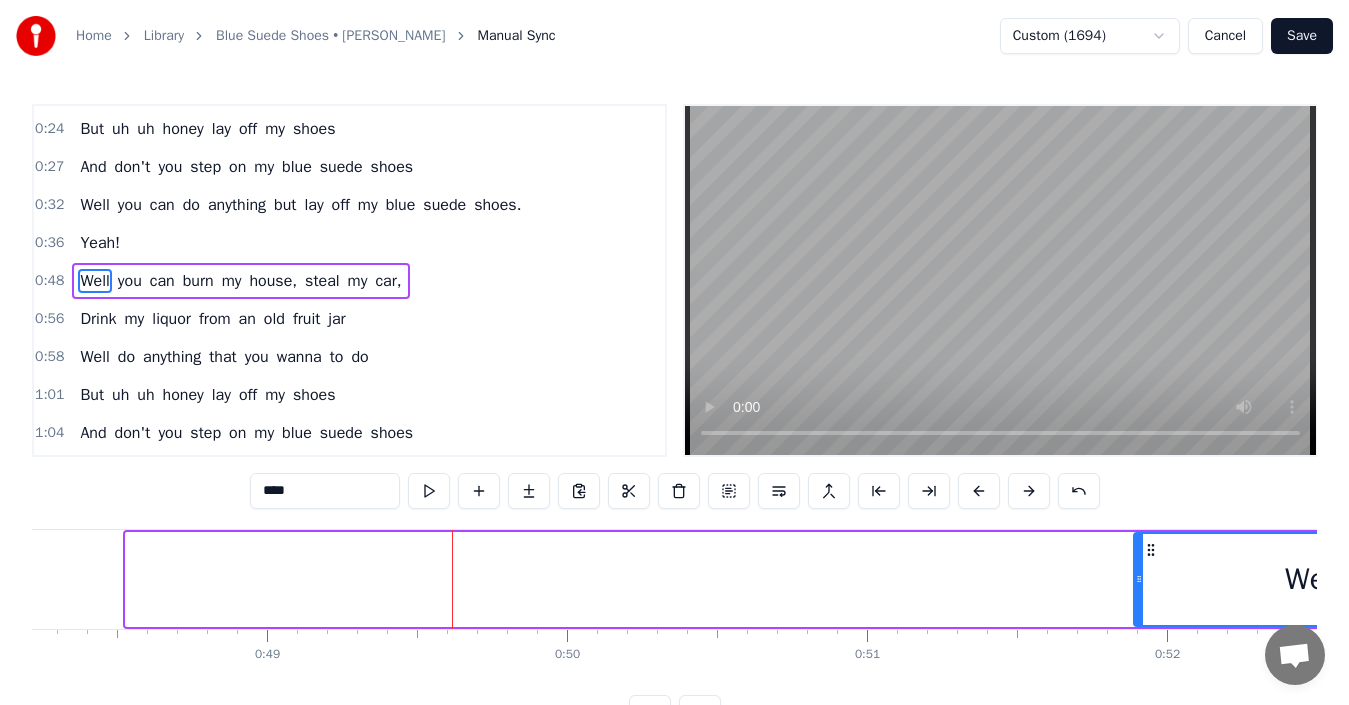 drag, startPoint x: 135, startPoint y: 575, endPoint x: 1143, endPoint y: 606, distance: 1008.47656 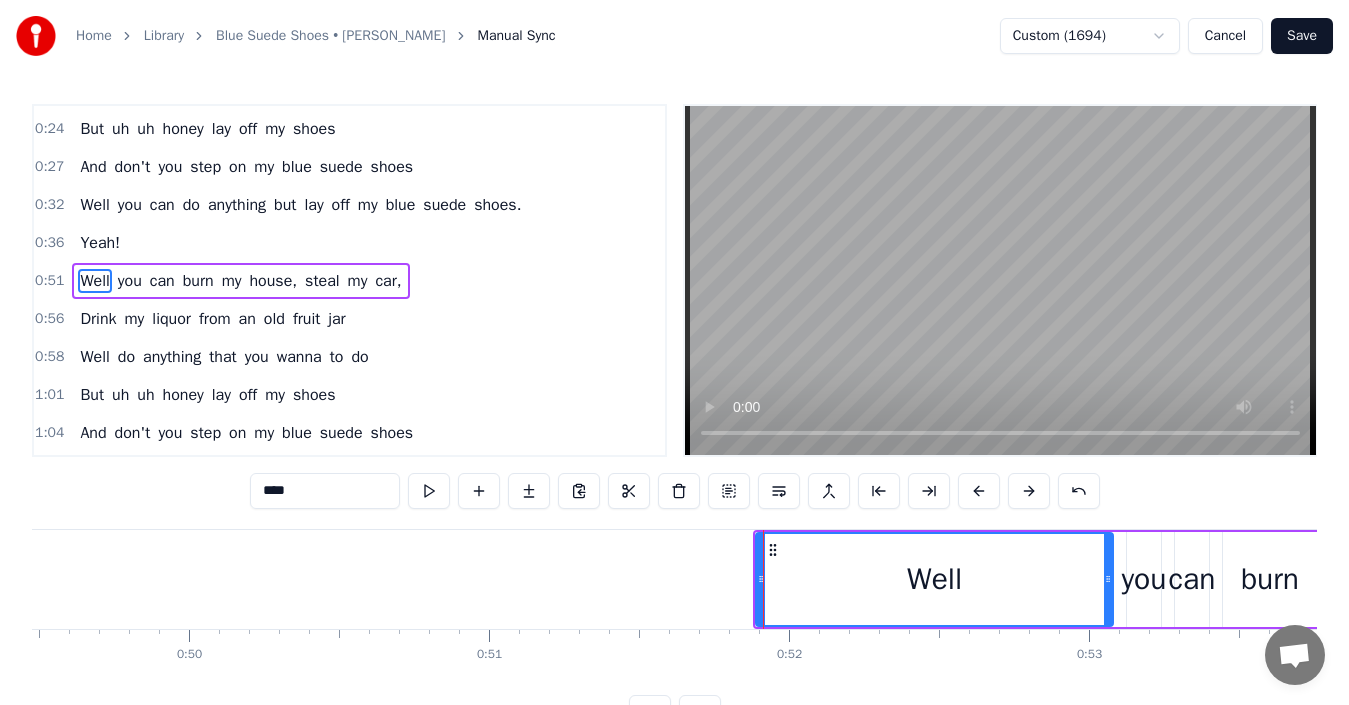 scroll, scrollTop: 0, scrollLeft: 14997, axis: horizontal 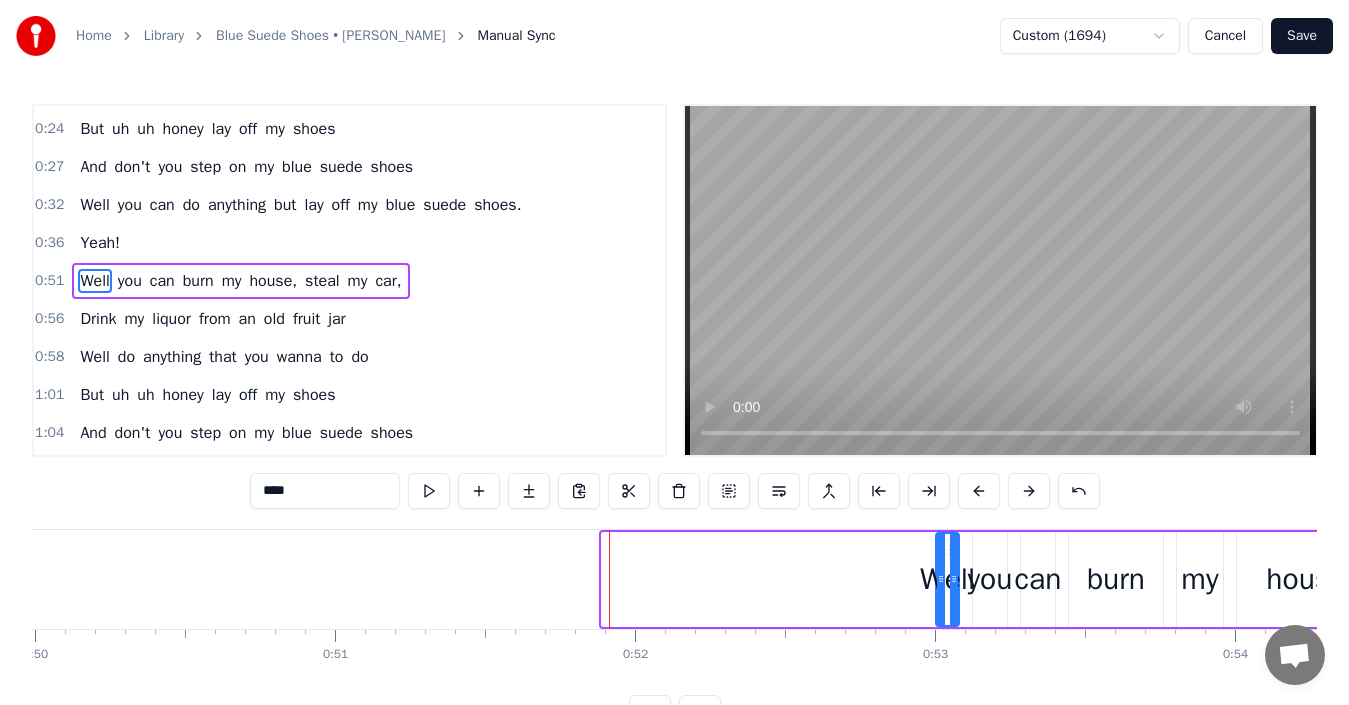 drag, startPoint x: 604, startPoint y: 575, endPoint x: 938, endPoint y: 615, distance: 336.3867 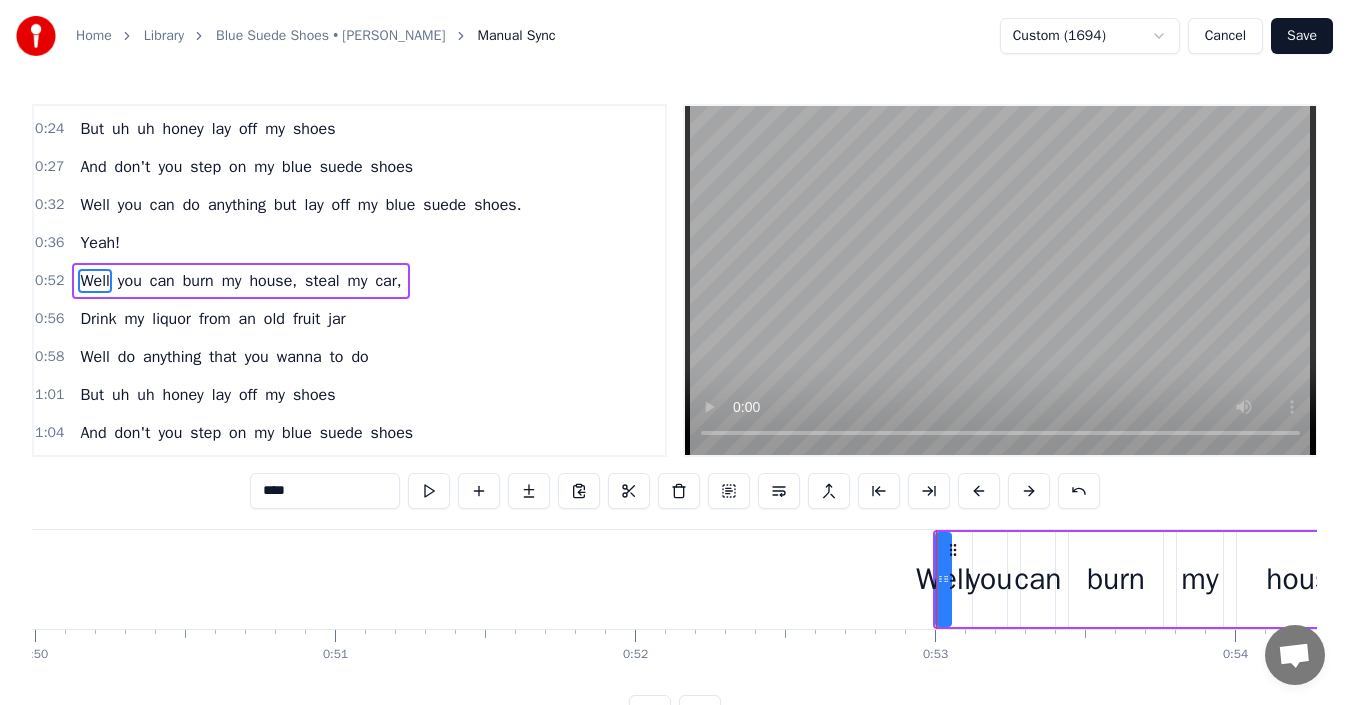 drag, startPoint x: 955, startPoint y: 589, endPoint x: 947, endPoint y: 597, distance: 11.313708 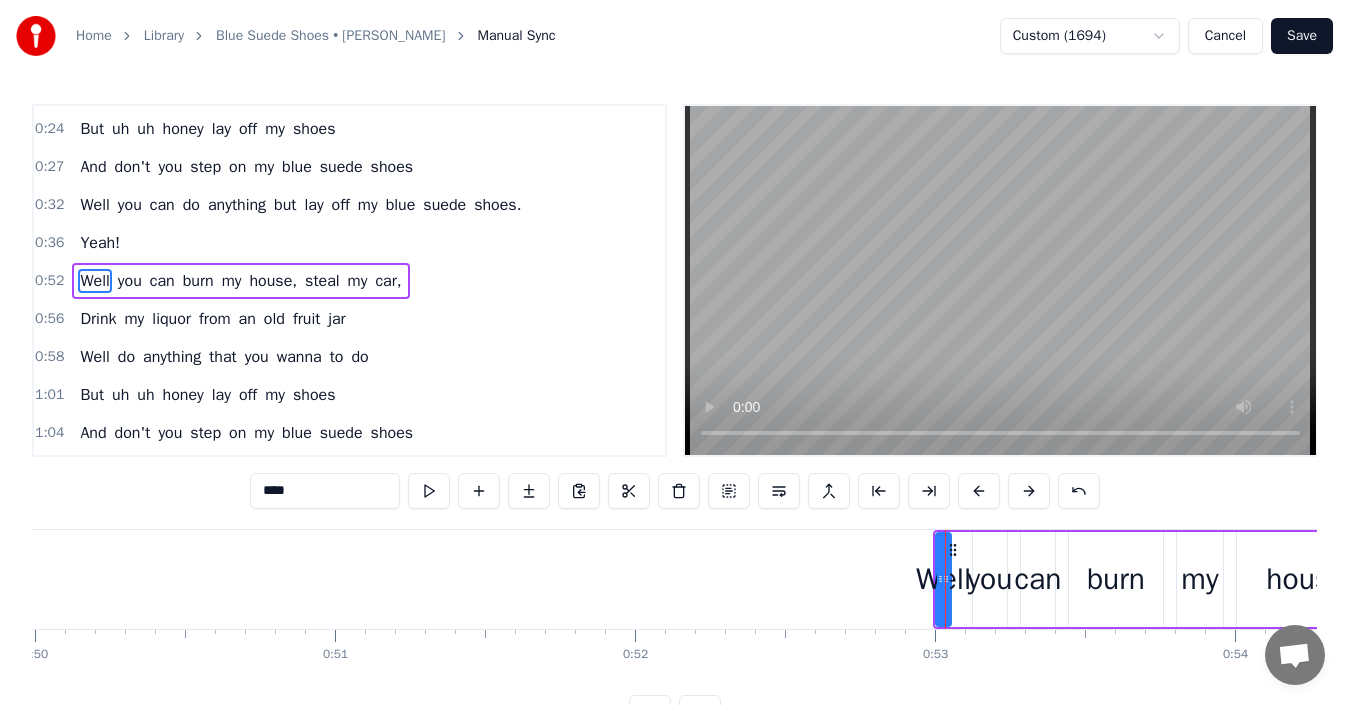 click on "Well" at bounding box center (943, 579) 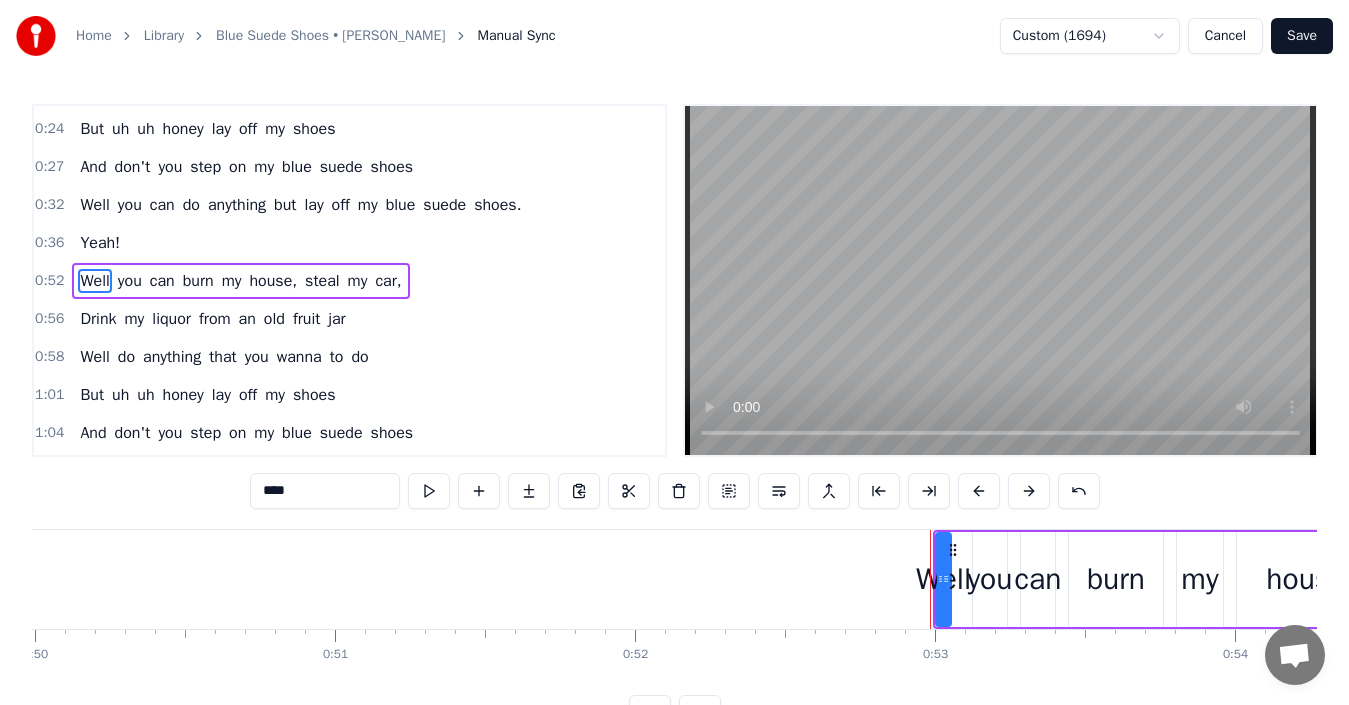 click on "Well it's one for the money, two for the show, Three to get ready, now go cat go! But don't you step on my blue suede shoes Well you can do anything but lay off my blue suede shoes. You can knock me down, step in my face, Slander my name all over the place Well do anything that you wanna do But uh uh honey lay off my shoes And don't you step on my blue suede shoes Well you can do anything but lay off my blue suede shoes. Yeah! Well you can burn my house, steal my car, Drink my liquor from an old fruit jar Well do anything that you wanna to do But uh uh honey lay off my shoes And don't you step on my blue suede shoes Well you can do anything but lay off my blue suede shoes. It's one for the money, two for the show, Three to get ready, now go cat go! But don't you step on my blue suede shoes Well you can do anything but lay off my blue suede shoes. Blue blue blue suede shoes. Blue blue blue suede shoes, yeah Blue blue blue suede shoes, baby Blue blue blue suede shoes Well you can do anything but lay off my blue" at bounding box center [4216, 579] 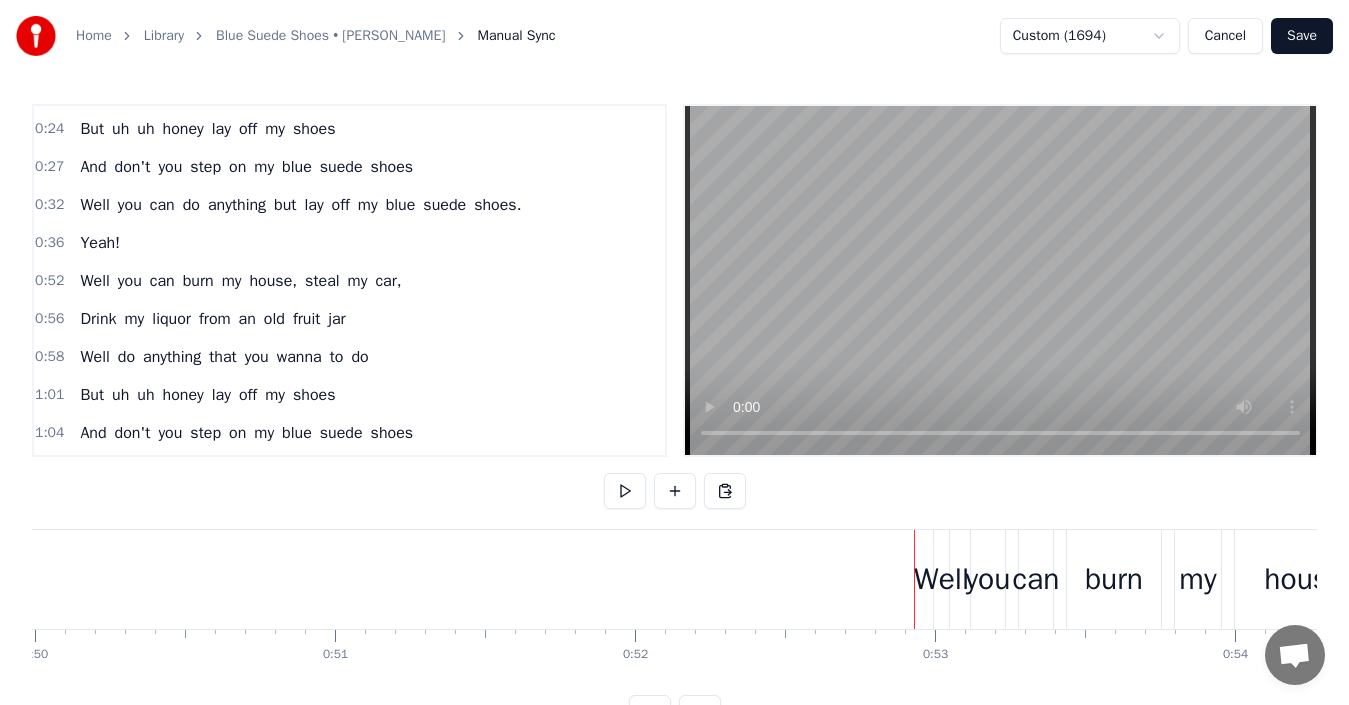 click on "Well" at bounding box center (941, 579) 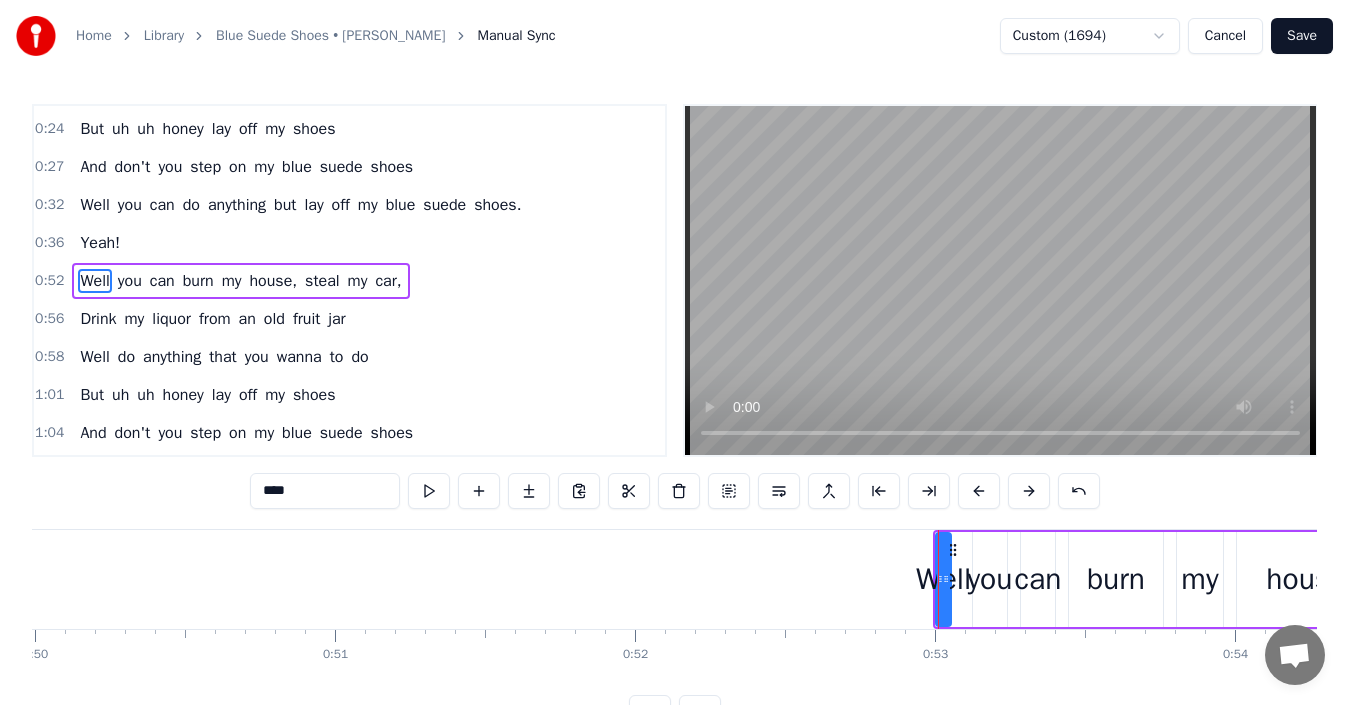 click on "Well" at bounding box center [943, 579] 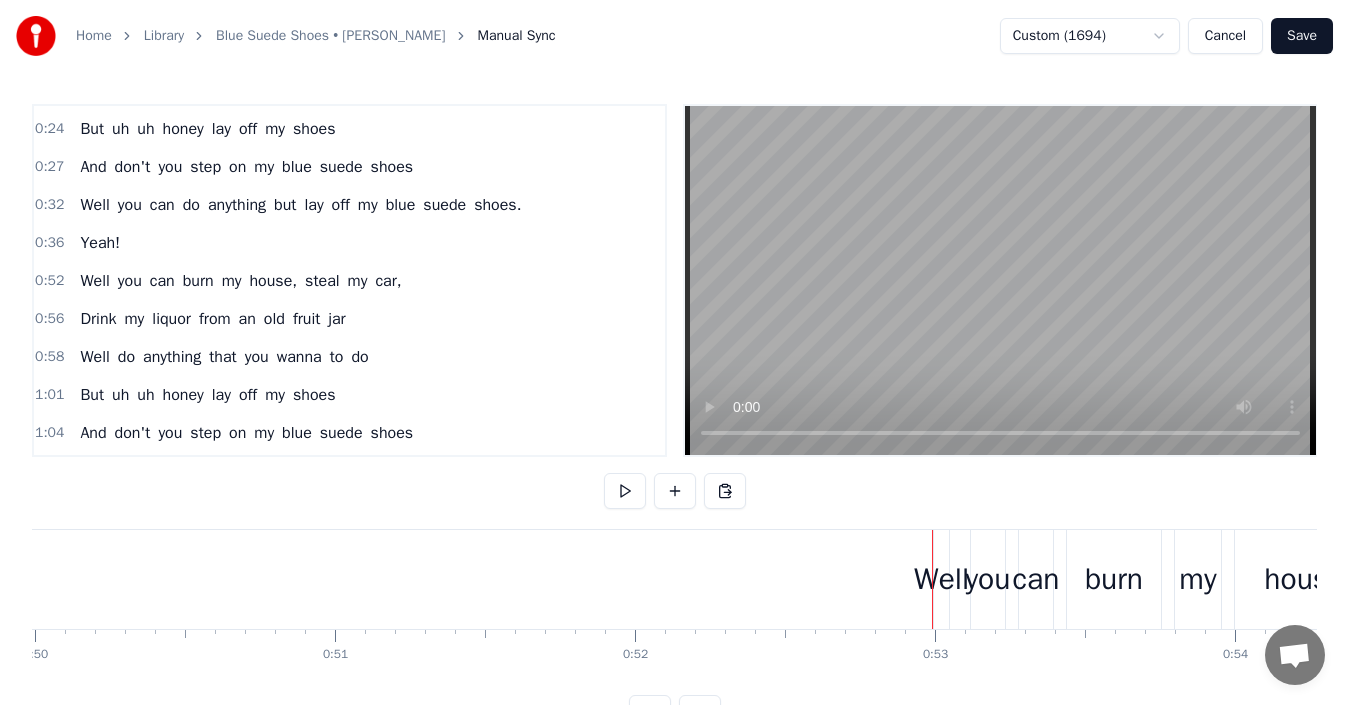 click on "you" at bounding box center (988, 579) 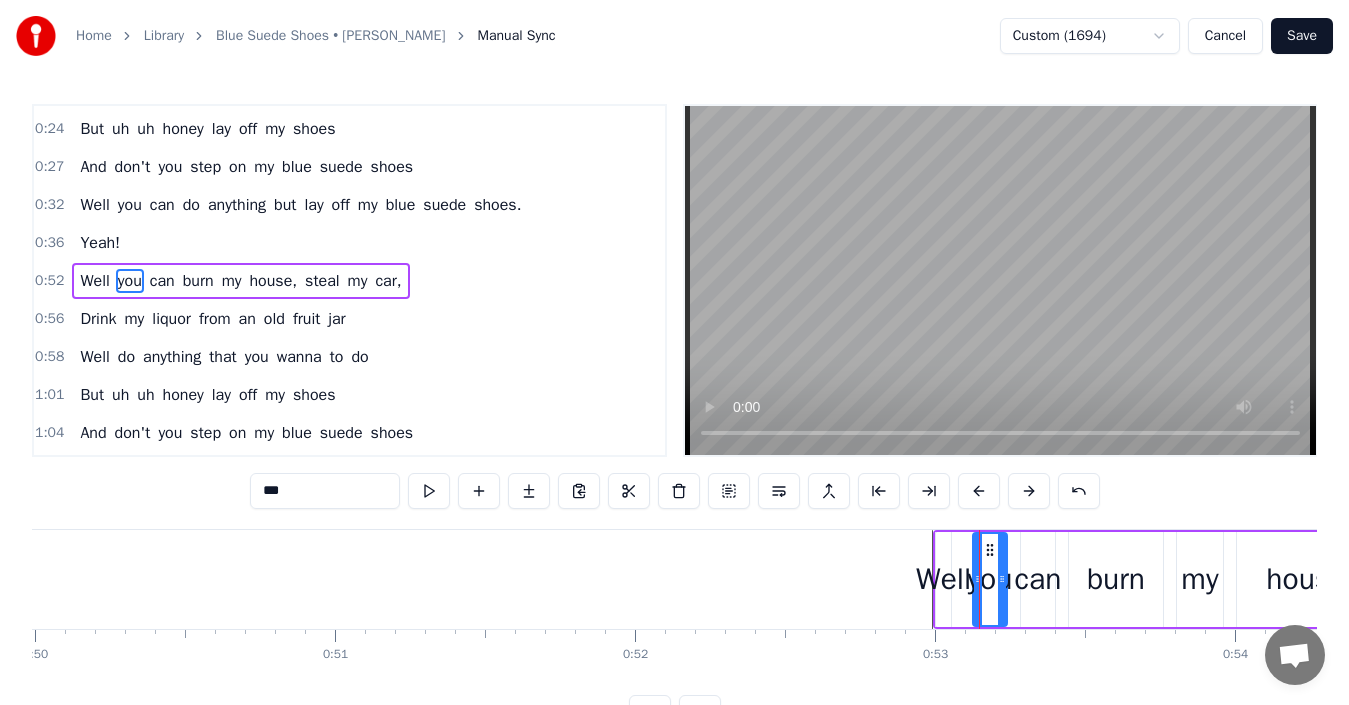 click on "Well" at bounding box center [94, 281] 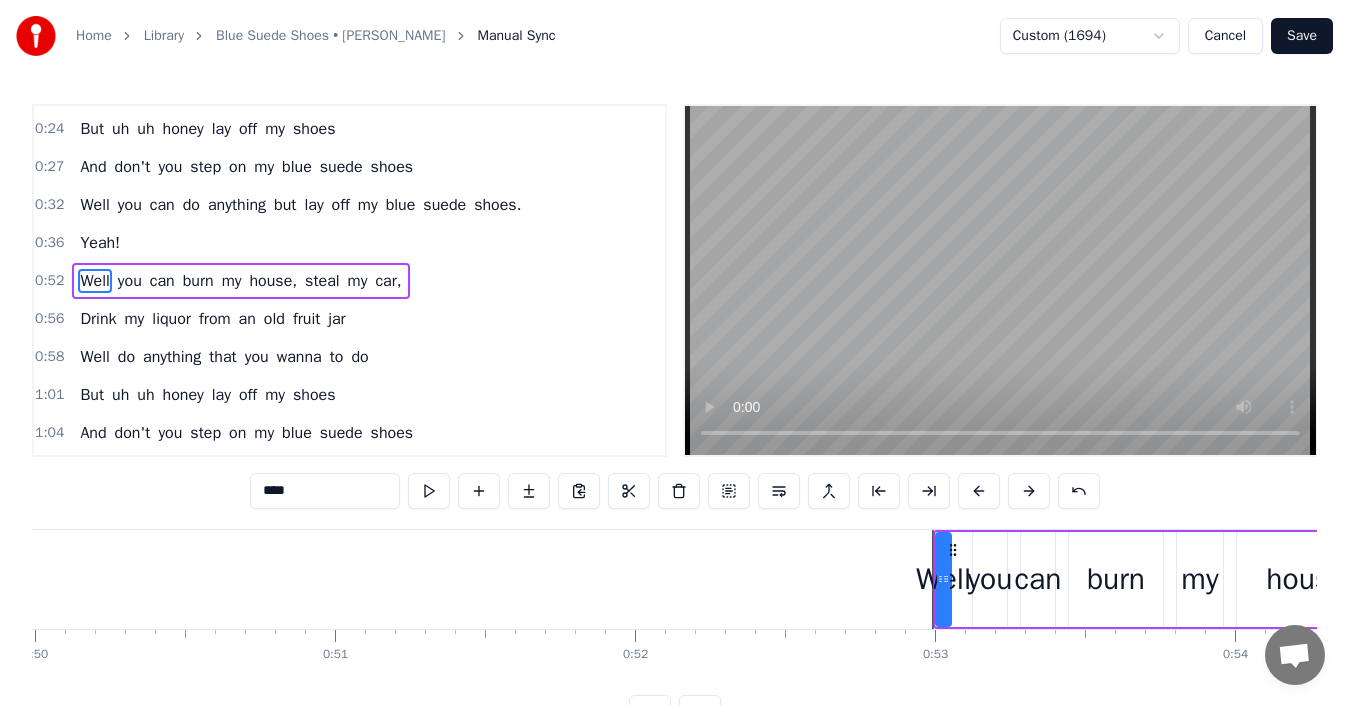 click at bounding box center [4216, 579] 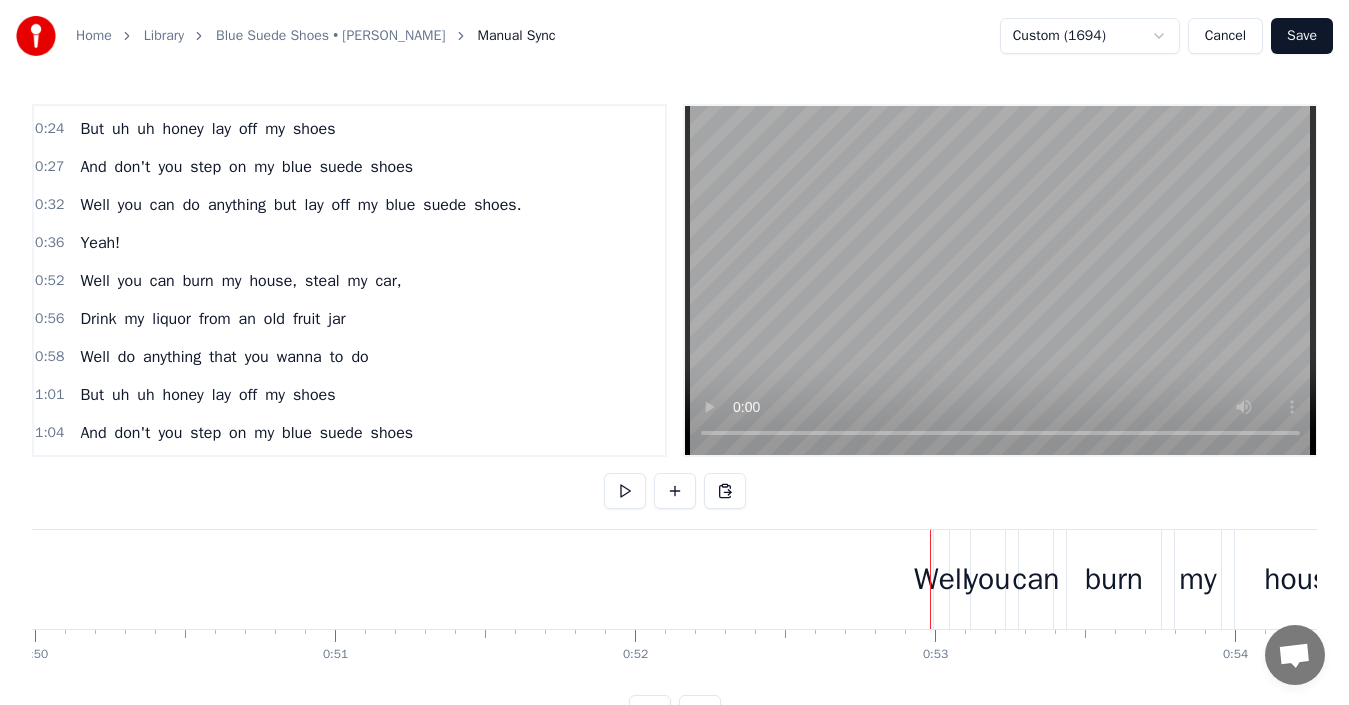 click on "Well" at bounding box center [941, 579] 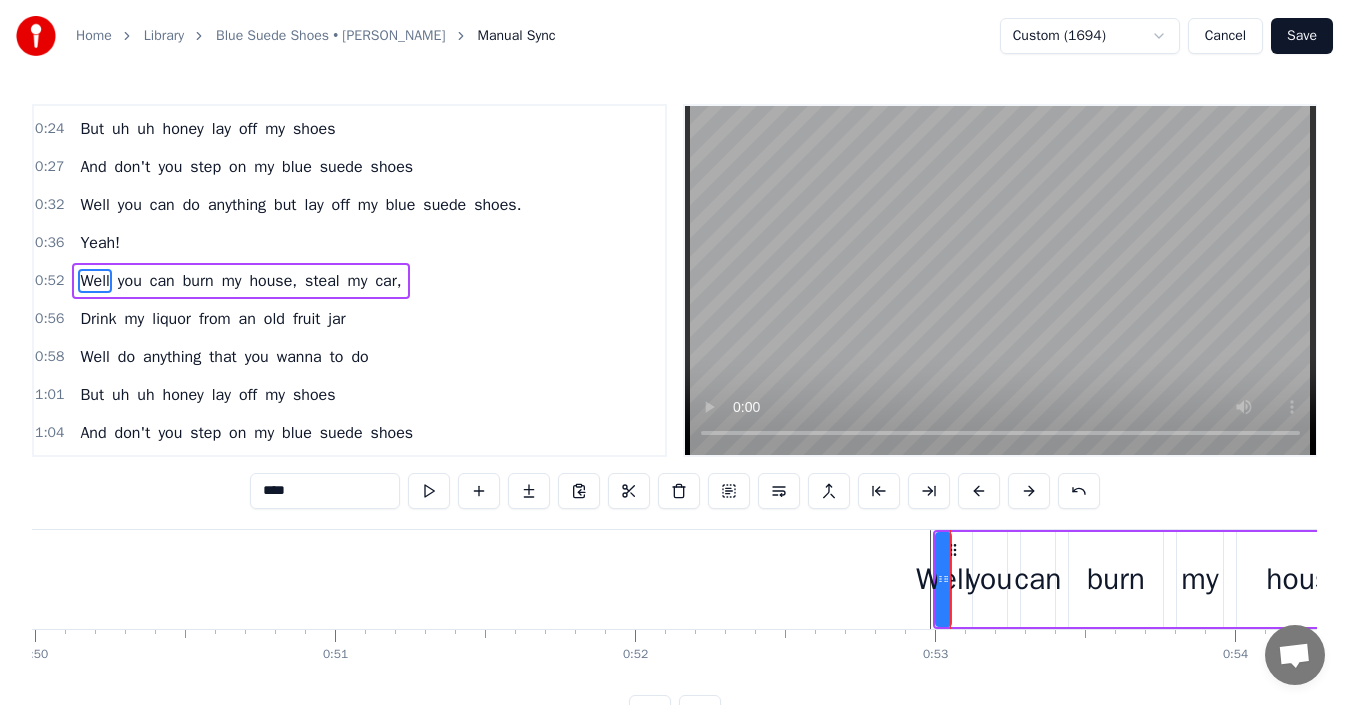 click on "Well" at bounding box center (943, 579) 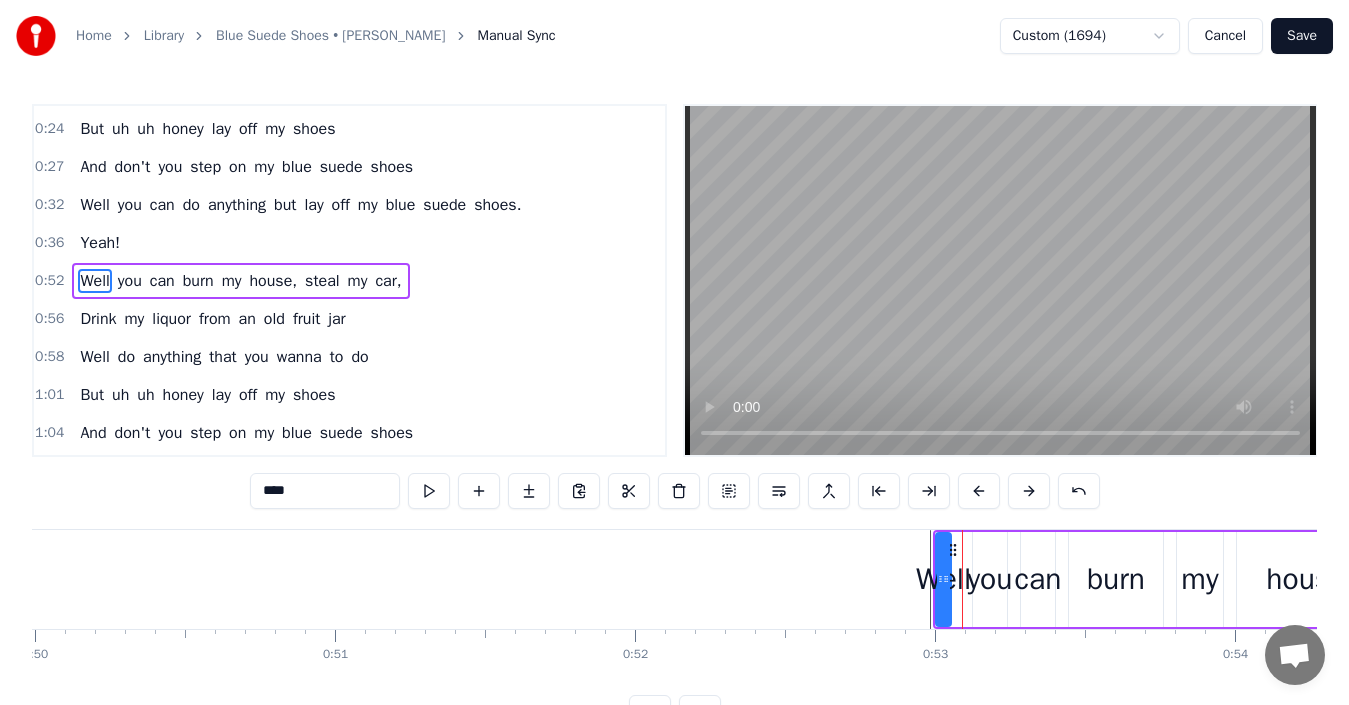 drag, startPoint x: 933, startPoint y: 528, endPoint x: 922, endPoint y: 540, distance: 16.27882 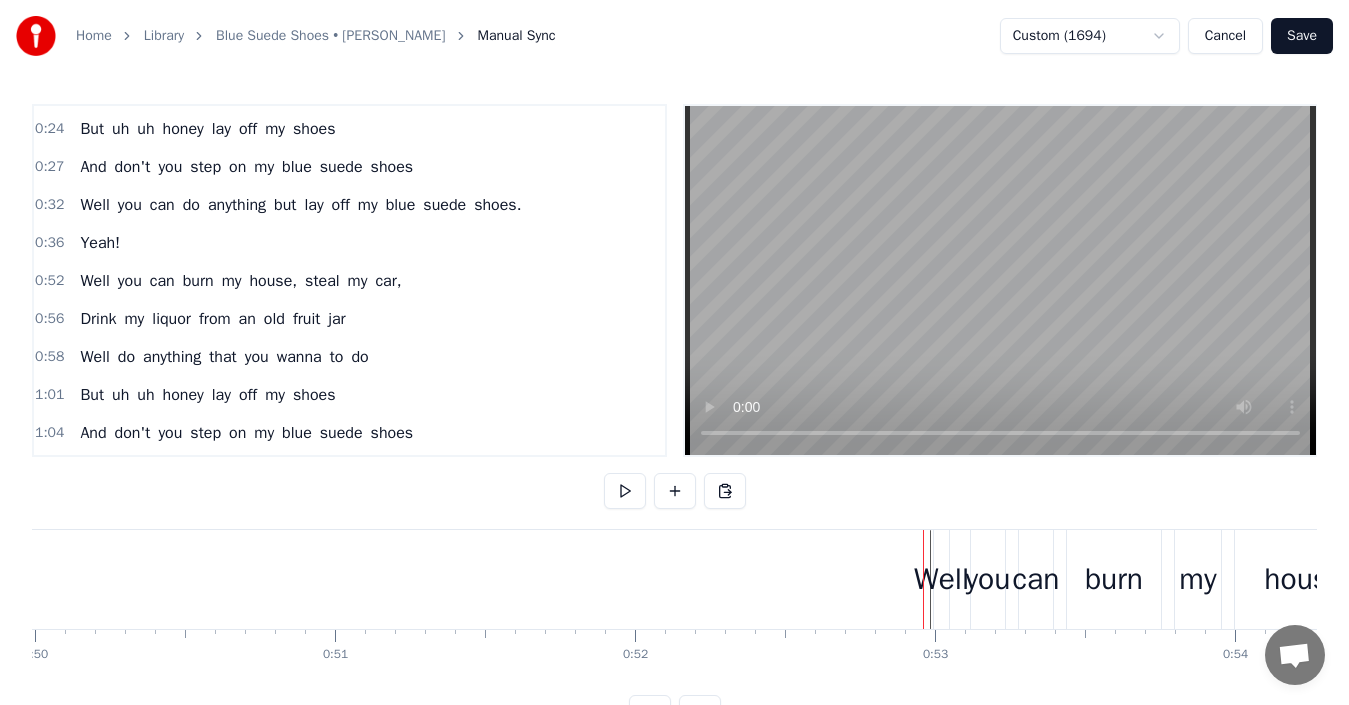 drag, startPoint x: 937, startPoint y: 574, endPoint x: 893, endPoint y: 576, distance: 44.04543 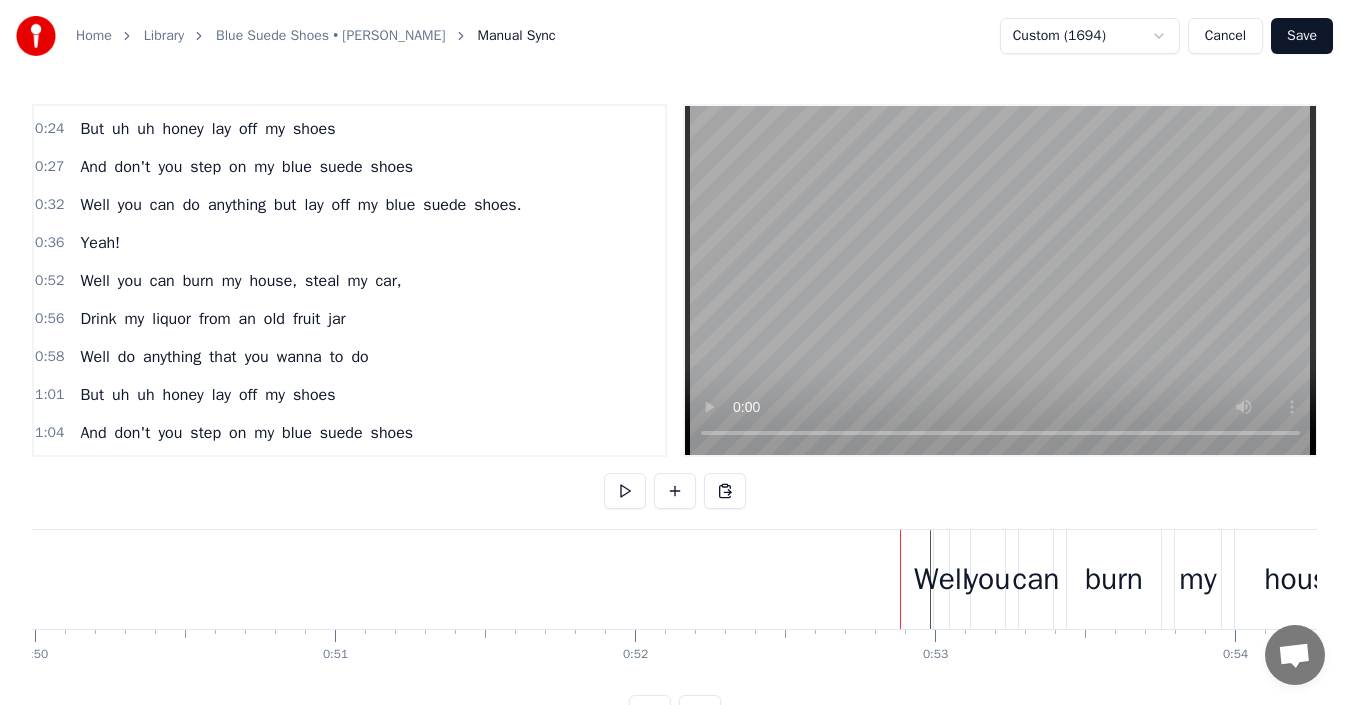 click at bounding box center (4216, 579) 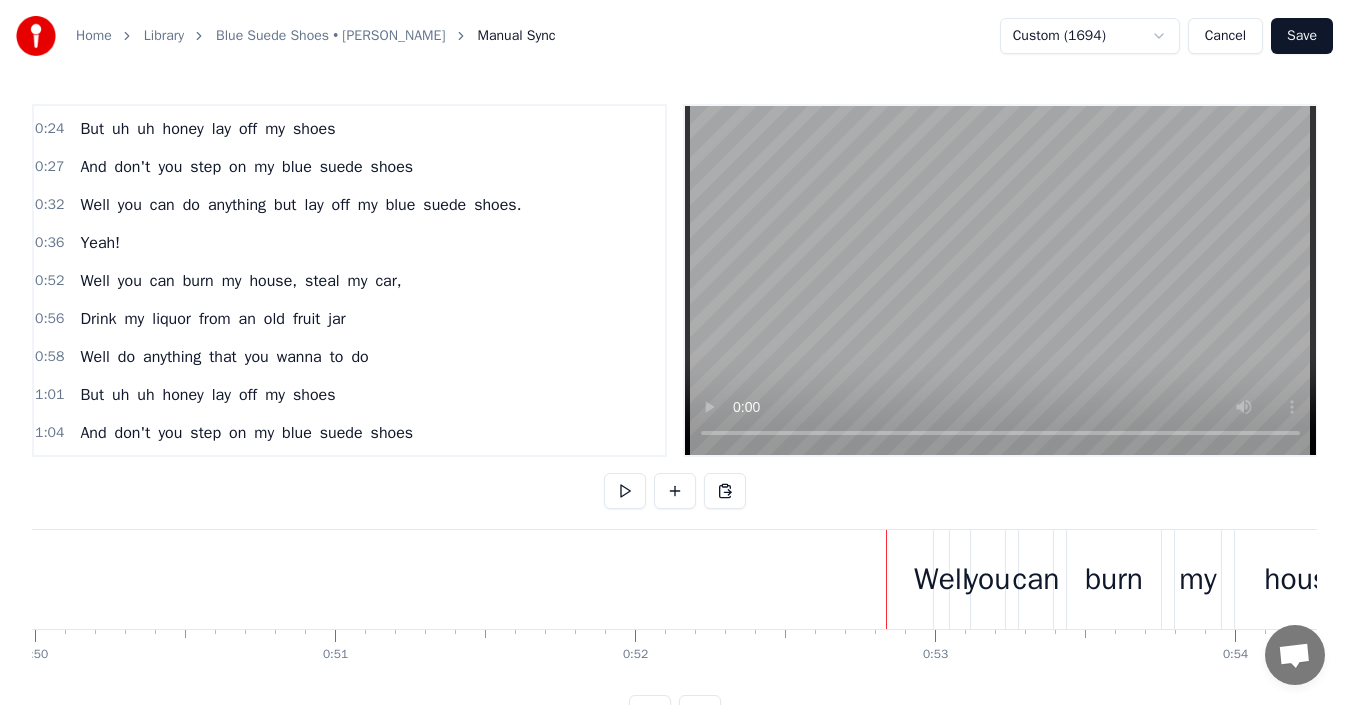 drag, startPoint x: 933, startPoint y: 581, endPoint x: 914, endPoint y: 579, distance: 19.104973 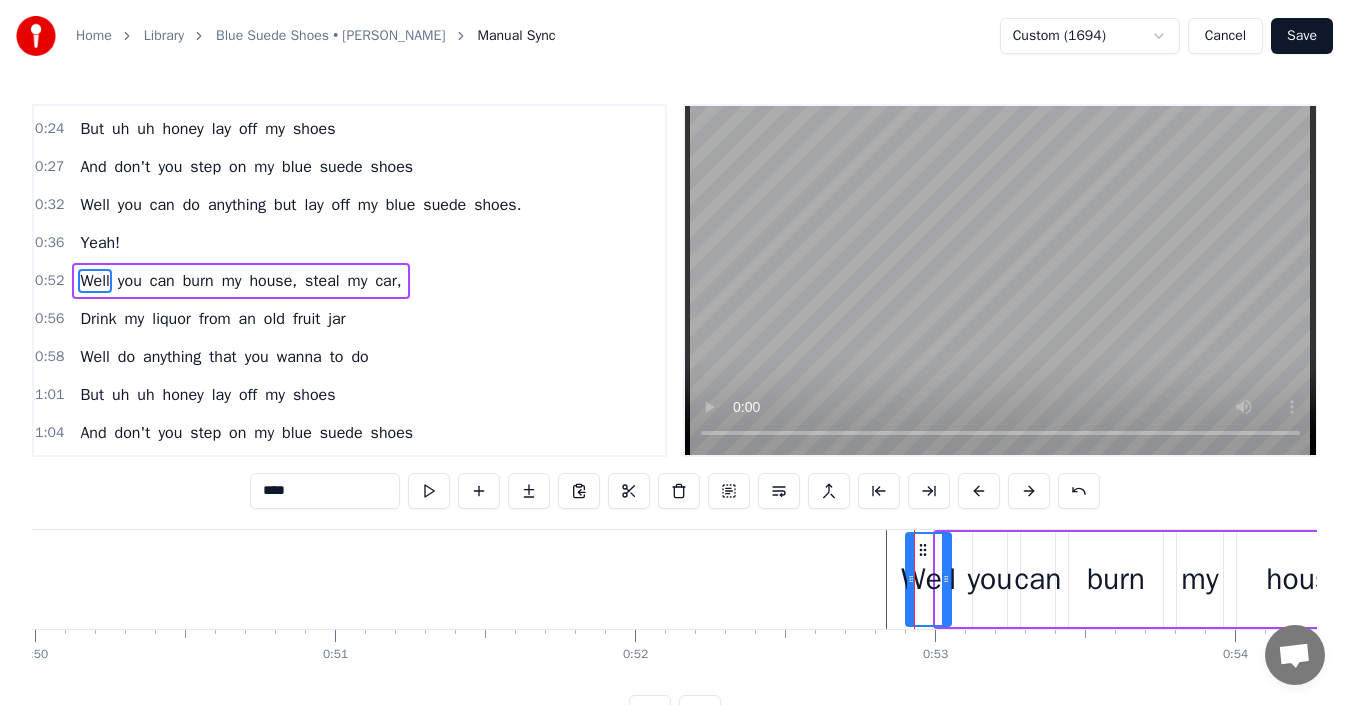 drag, startPoint x: 938, startPoint y: 556, endPoint x: 907, endPoint y: 566, distance: 32.572994 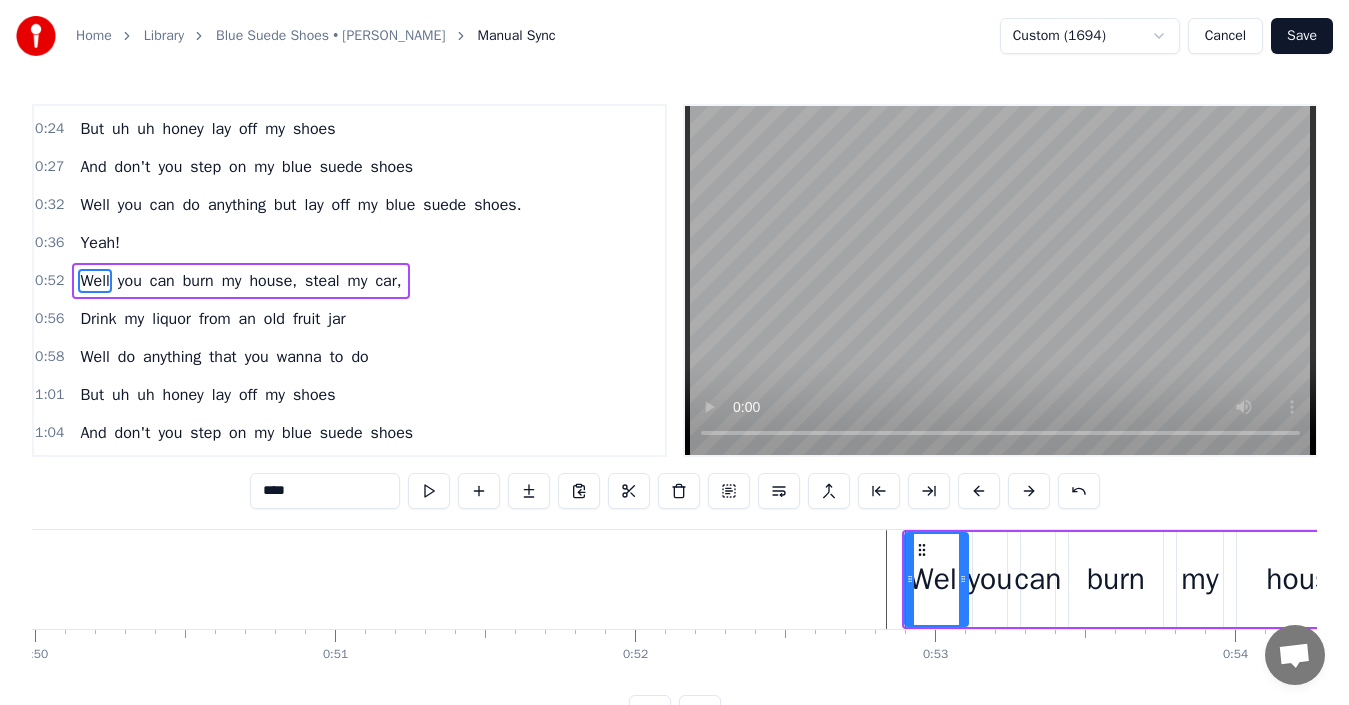 drag, startPoint x: 945, startPoint y: 594, endPoint x: 962, endPoint y: 615, distance: 27.018513 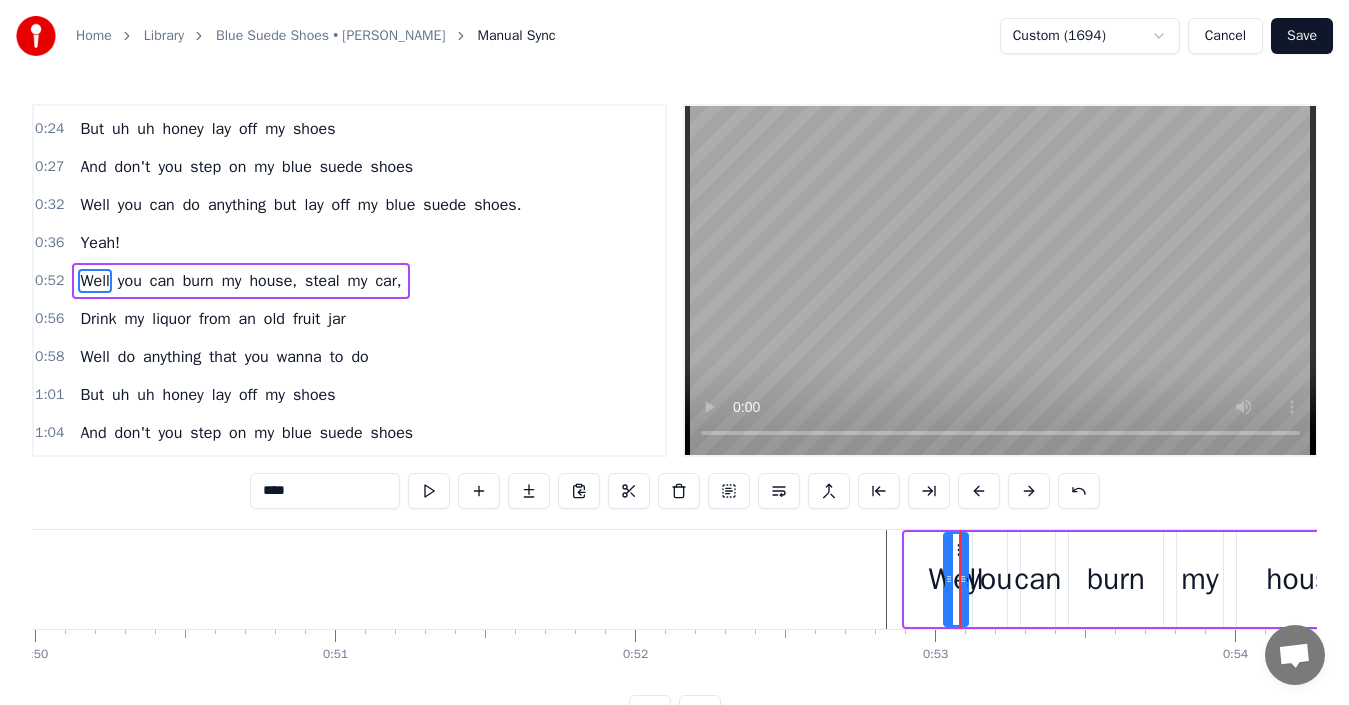 drag, startPoint x: 908, startPoint y: 564, endPoint x: 947, endPoint y: 584, distance: 43.829212 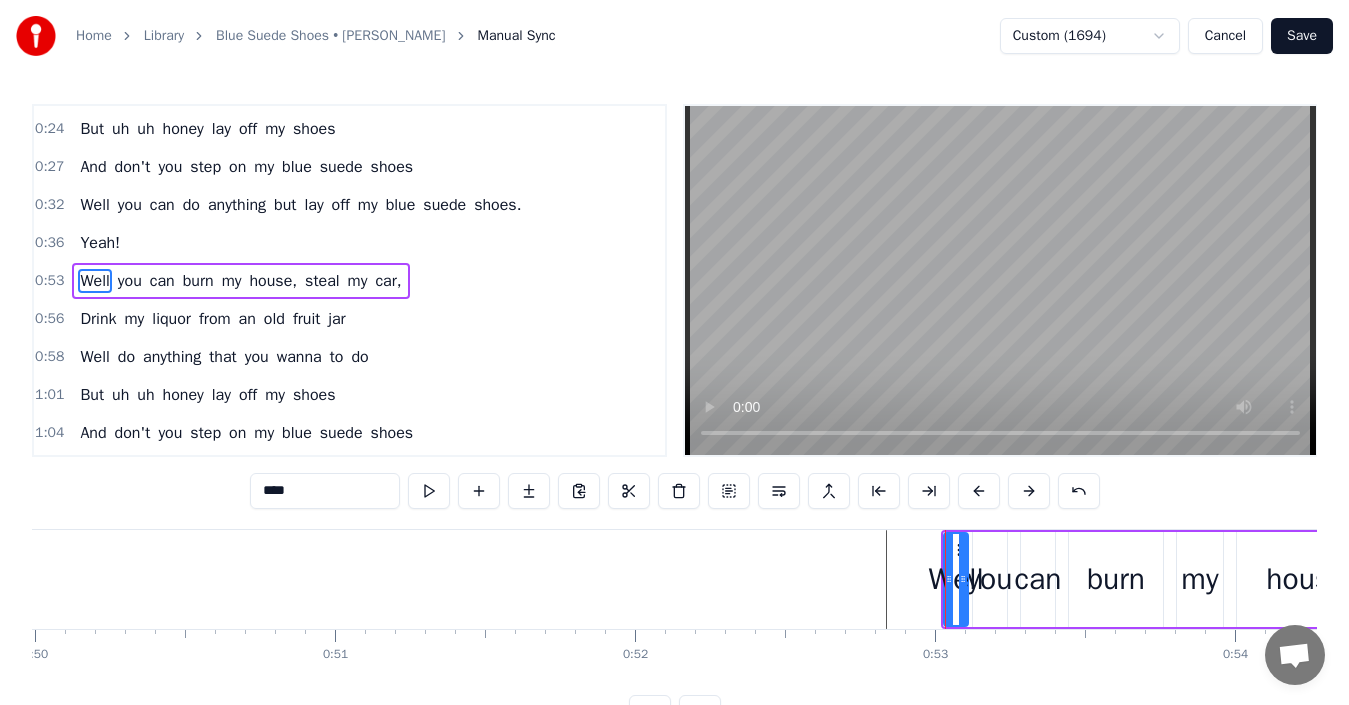 click on "0 0:01 0:02 0:03 0:04 0:05 0:06 0:07 0:08 0:09 0:10 0:11 0:12 0:13 0:14 0:15 0:16 0:17 0:18 0:19 0:20 0:21 0:22 0:23 0:24 0:25 0:26 0:27 0:28 0:29 0:30 0:31 0:32 0:33 0:34 0:35 0:36 0:37 0:38 0:39 0:40 0:41 0:42 0:43 0:44 0:45 0:46 0:47 0:48 0:49 0:50 0:51 0:52 0:53 0:54 0:55 0:56 0:57 0:58 0:59 1:00 1:01 1:02 1:03 1:04 1:05 1:06 1:07 1:08 1:09 1:10 1:11 1:12 1:13 1:14 1:15 1:16 1:17 1:18 1:19 1:20 1:21 1:22 1:23 1:24 1:25 1:26 1:27 1:28 1:29 1:30 1:31 1:32 1:33 1:34 1:35 1:36 1:37 1:38 1:39 1:40 1:41 1:42 1:43 1:44 1:45 1:46 1:47 1:48 1:49 1:50 1:51 1:52 1:53 1:54 1:55 1:56 1:57 1:58 1:59 2:00 2:01 2:02 2:03 2:04 2:05 2:06 2:07" at bounding box center [4216, 645] 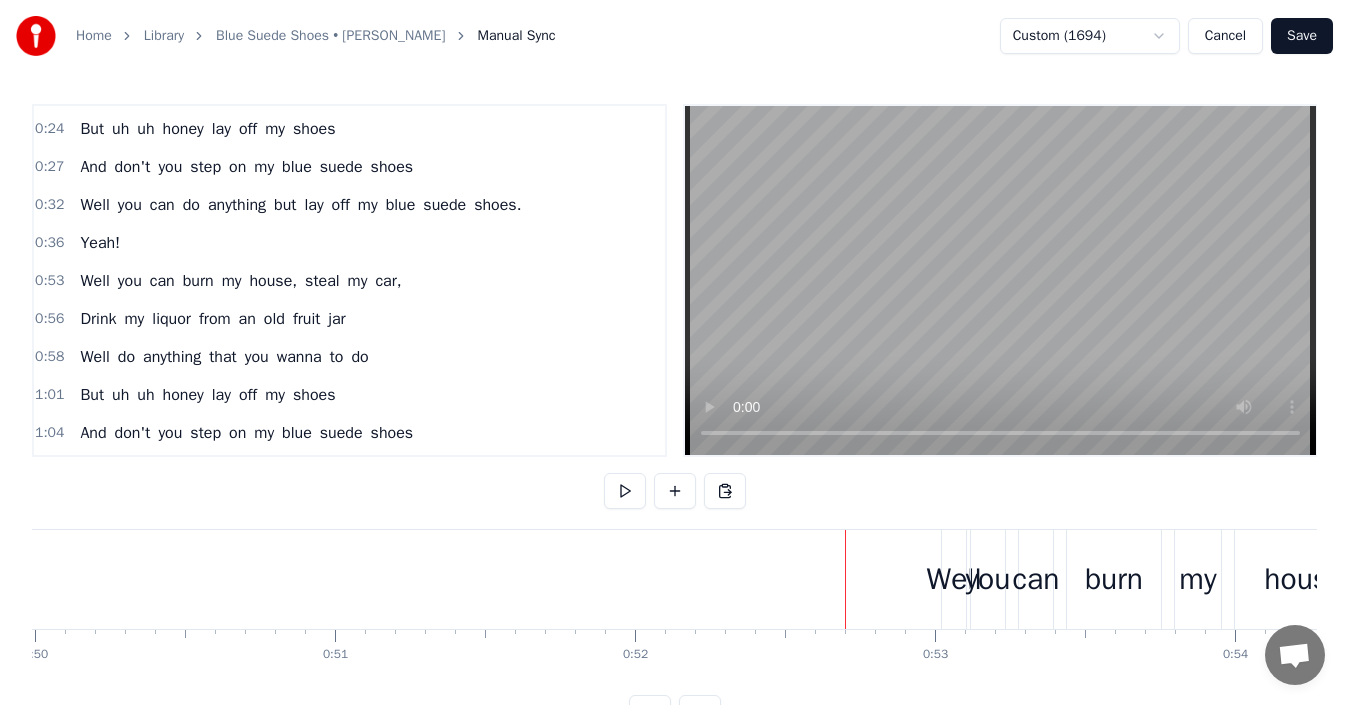 click on "Well" at bounding box center [954, 579] 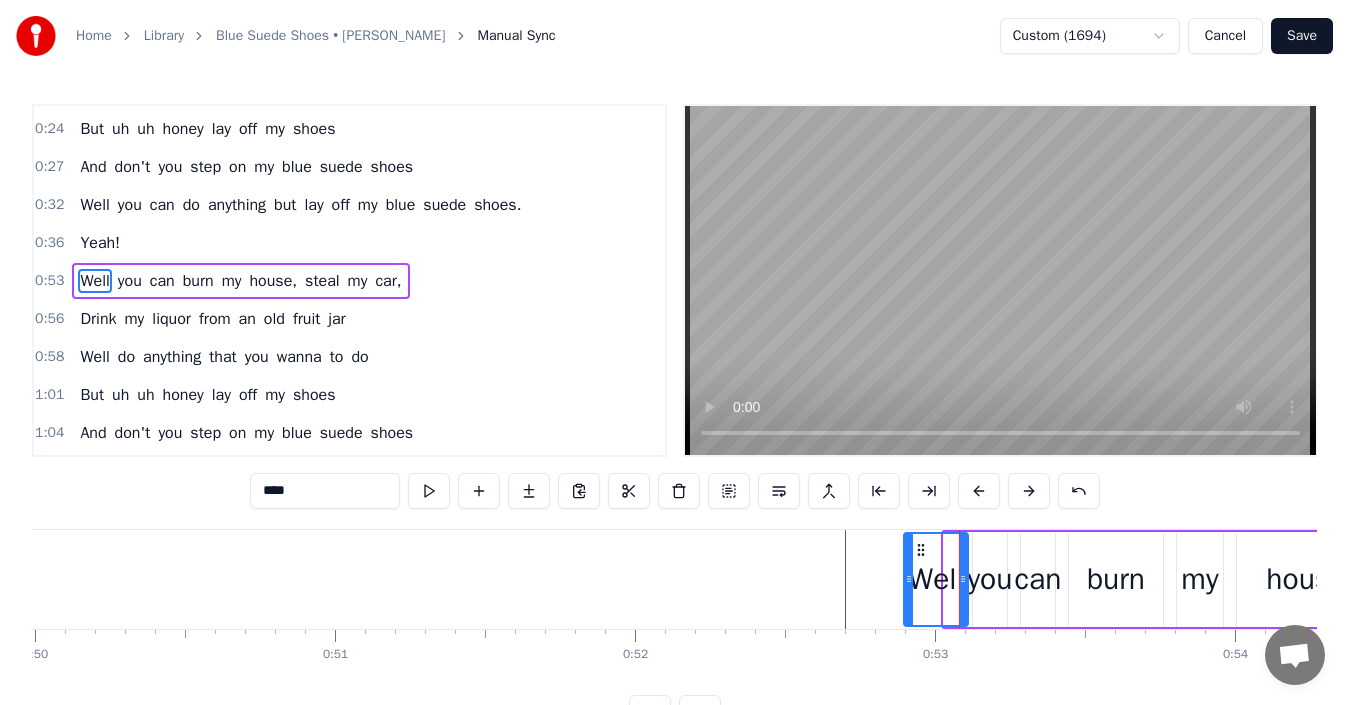 drag, startPoint x: 945, startPoint y: 546, endPoint x: 905, endPoint y: 571, distance: 47.169907 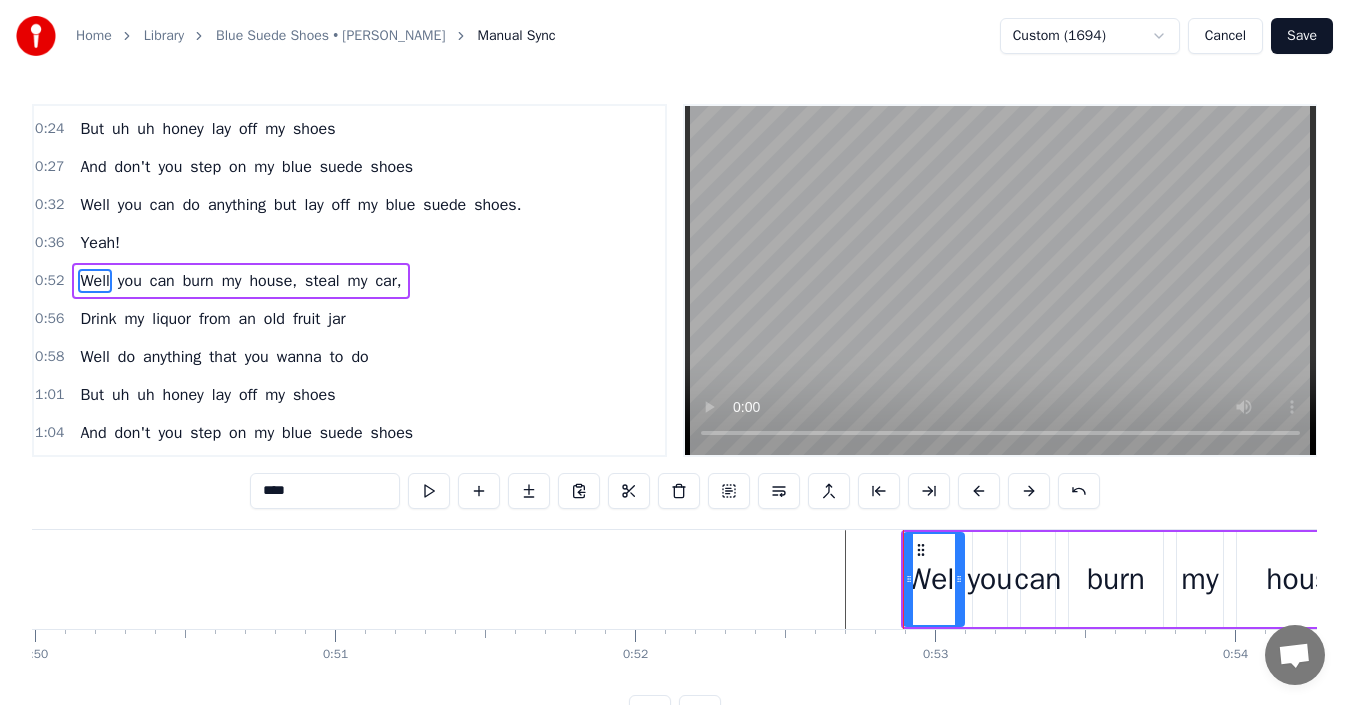 drag, startPoint x: 964, startPoint y: 546, endPoint x: 960, endPoint y: 583, distance: 37.215588 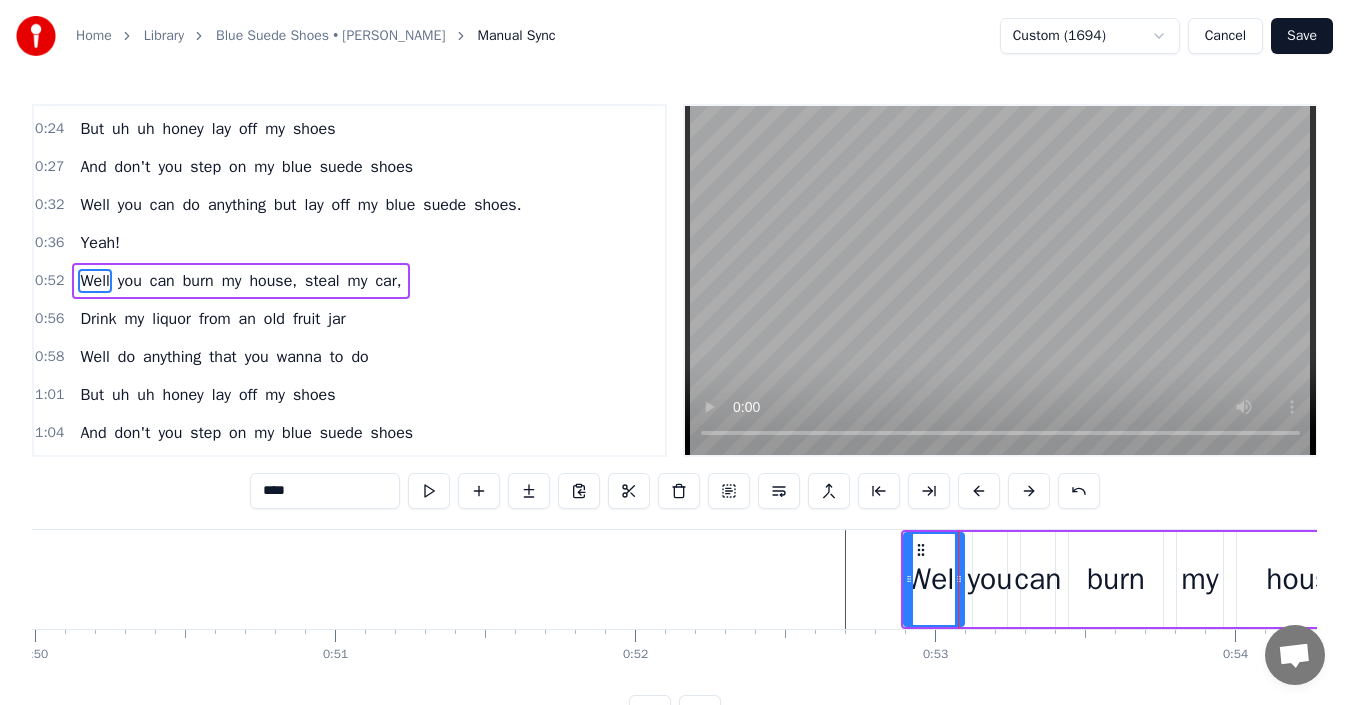 click on "Well" at bounding box center (934, 579) 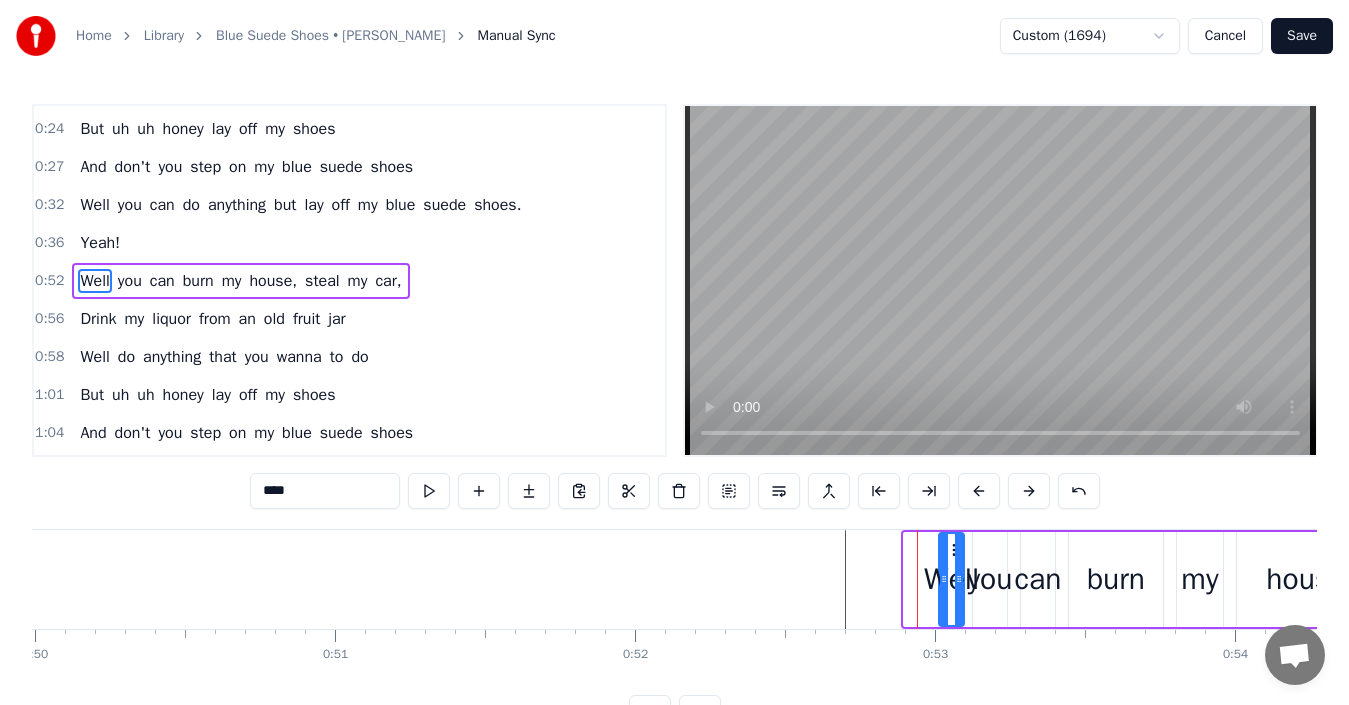 drag, startPoint x: 907, startPoint y: 557, endPoint x: 942, endPoint y: 585, distance: 44.82187 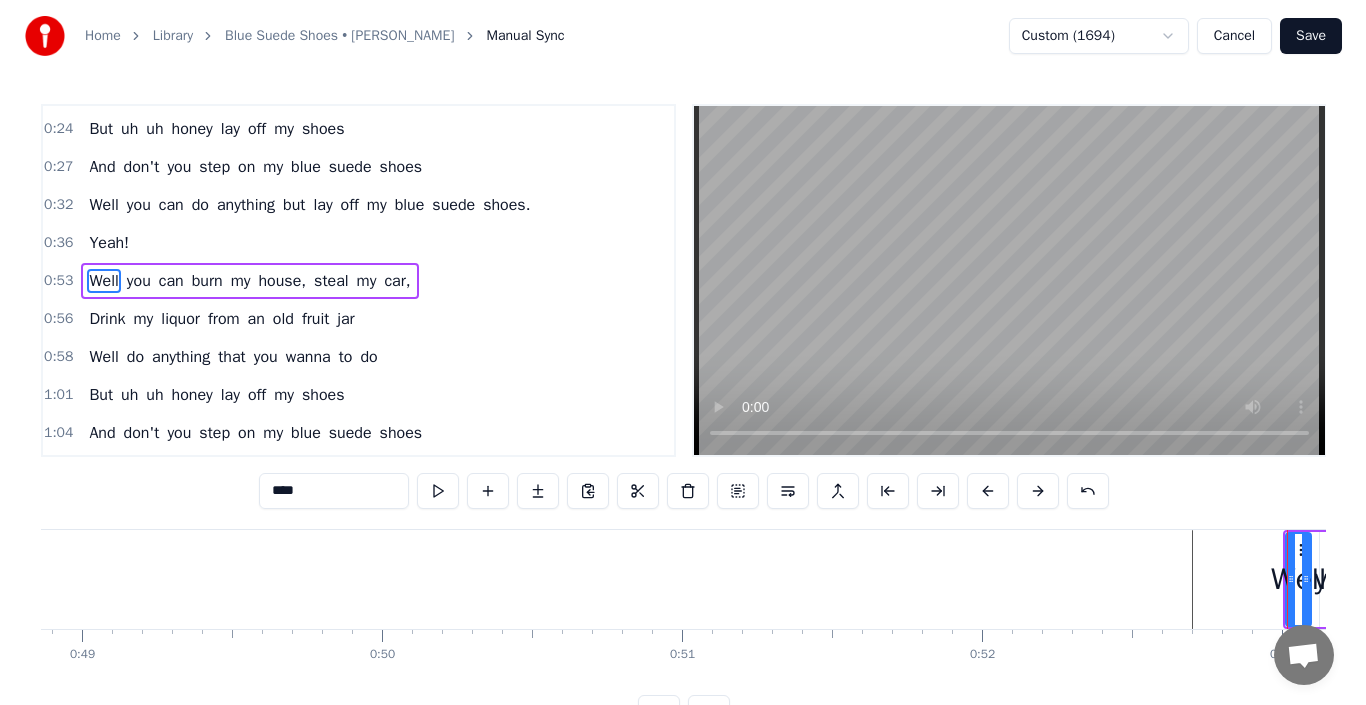 scroll, scrollTop: 0, scrollLeft: 15579, axis: horizontal 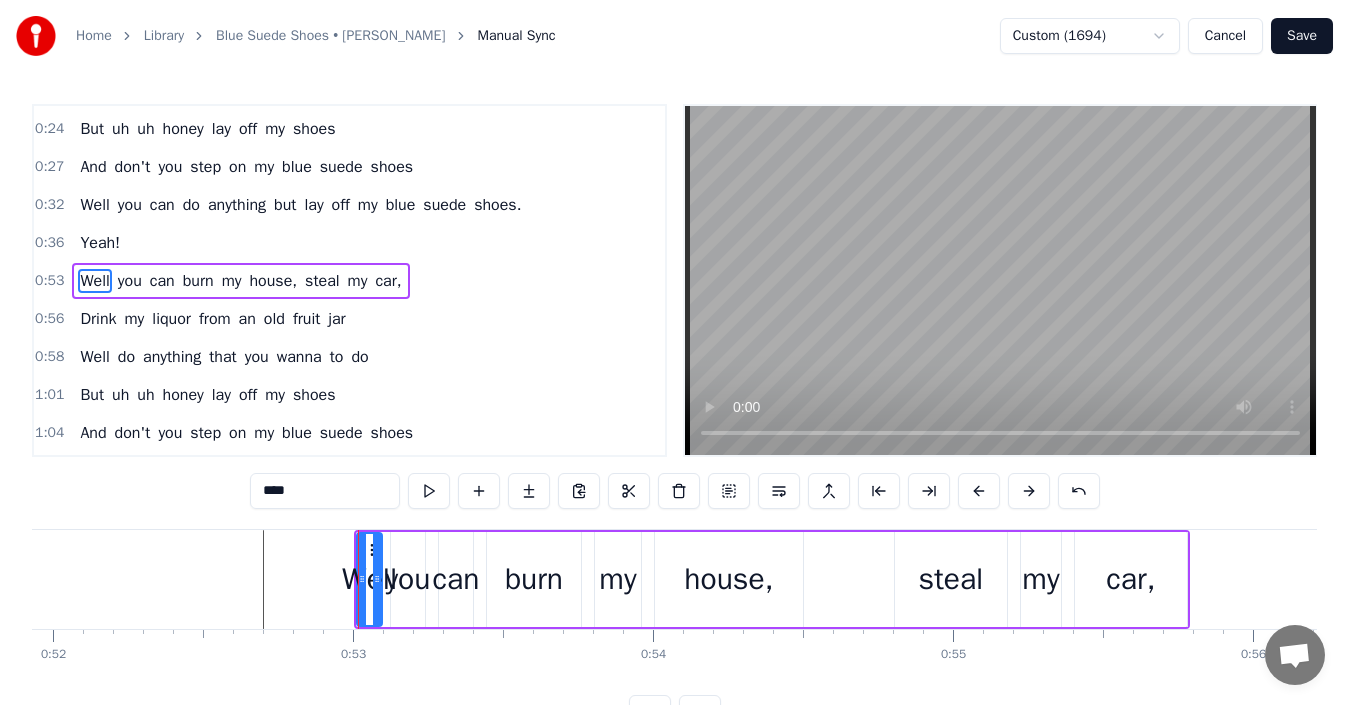 click at bounding box center (3634, 579) 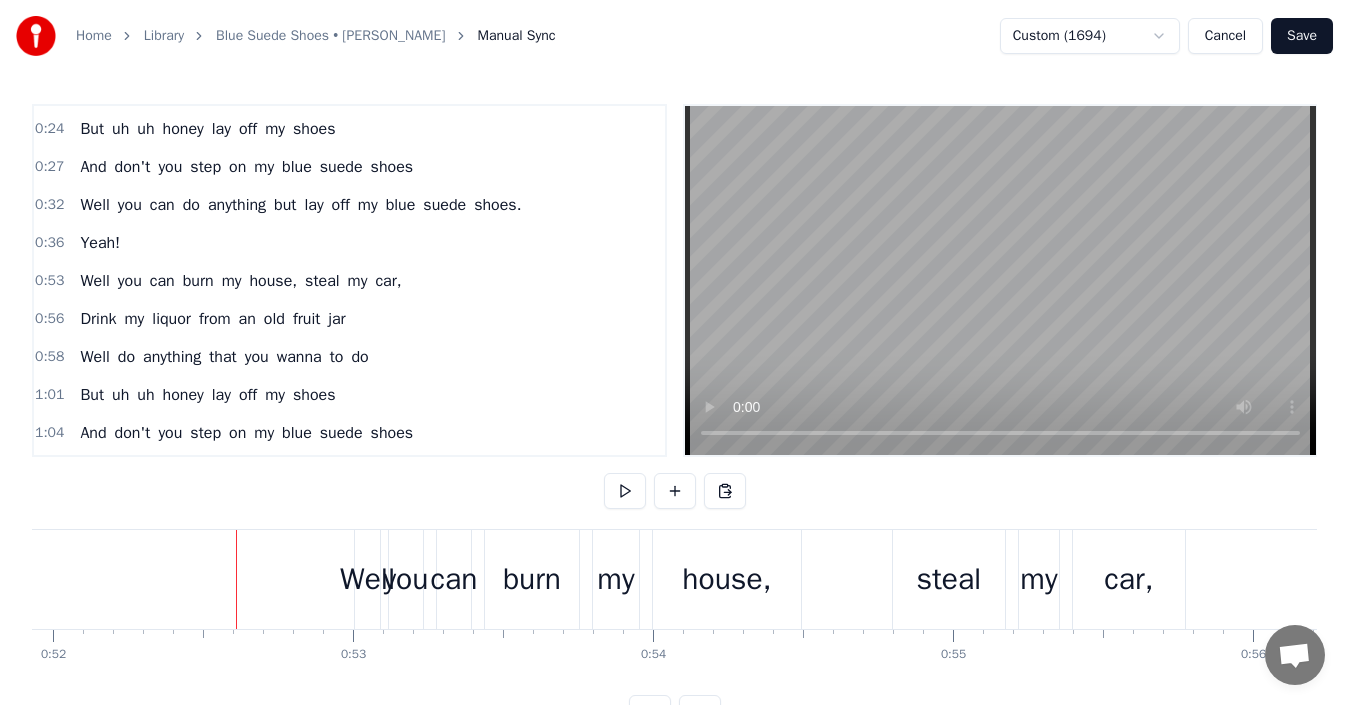 click on "Well" at bounding box center (94, 281) 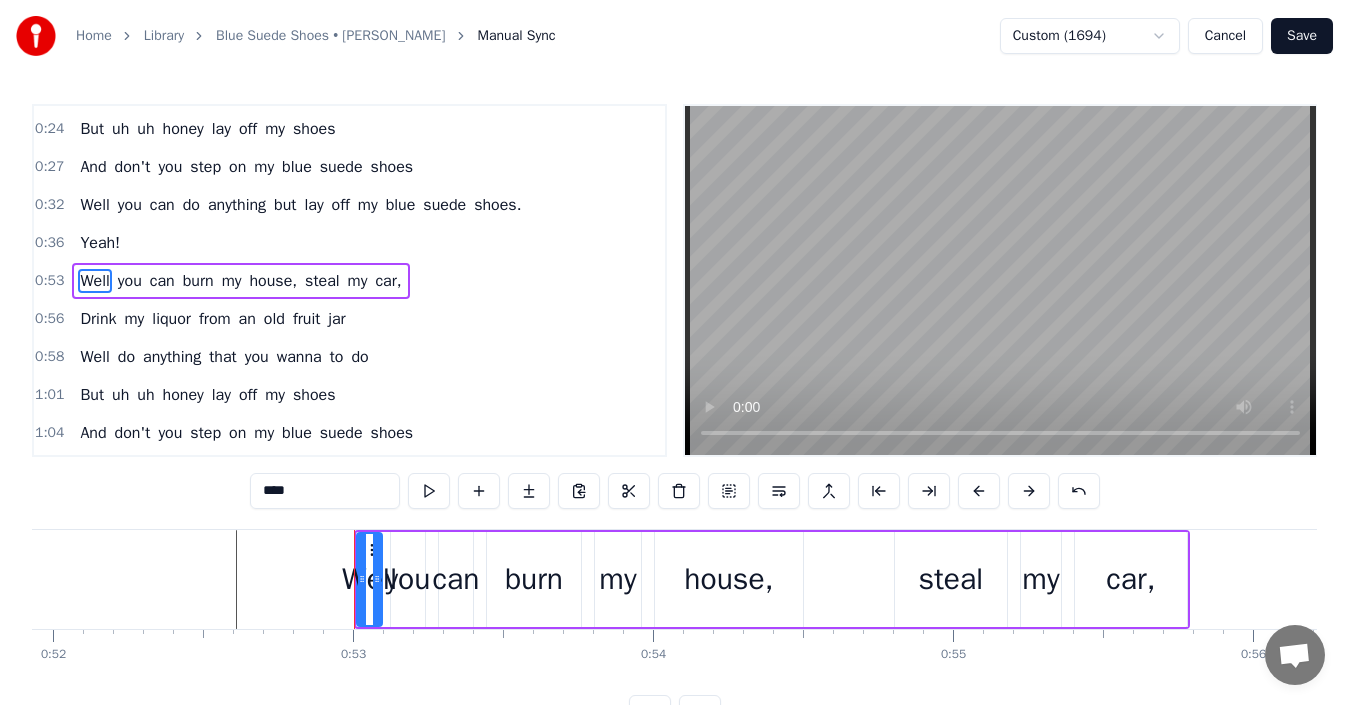 click on "Save" at bounding box center [1302, 36] 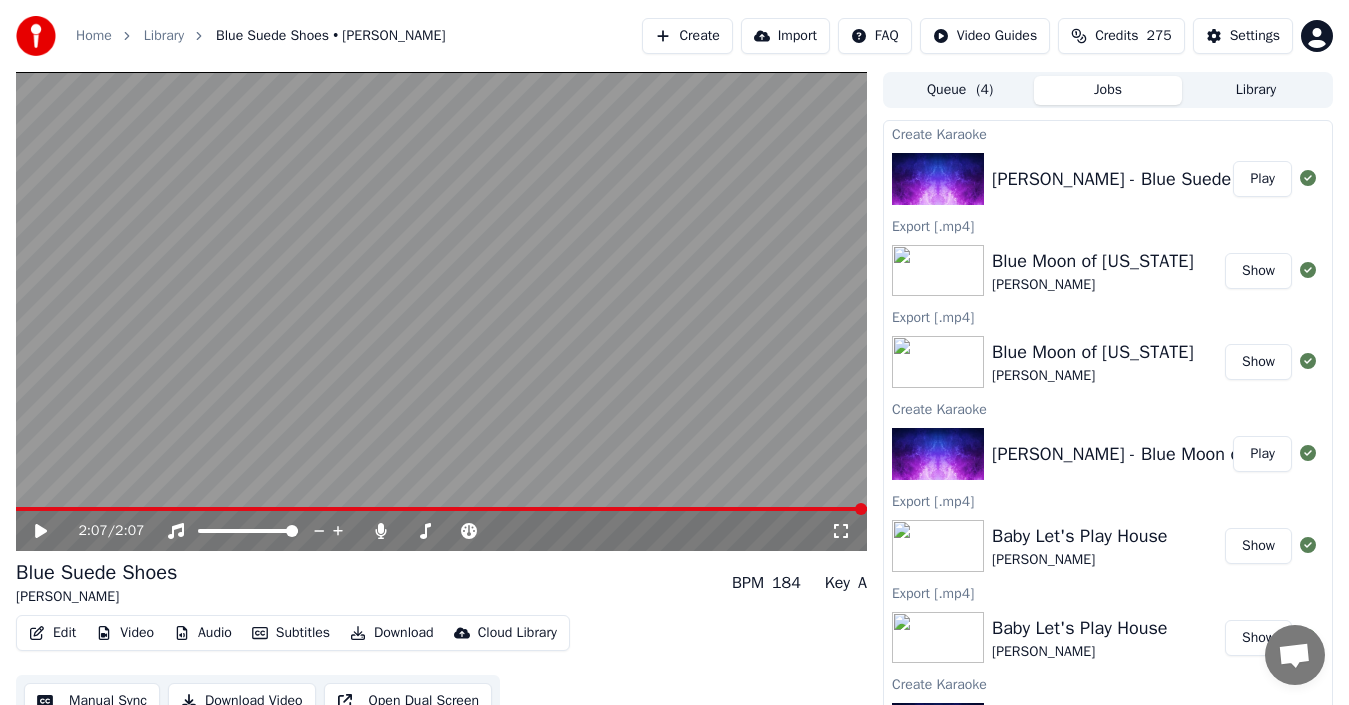 click 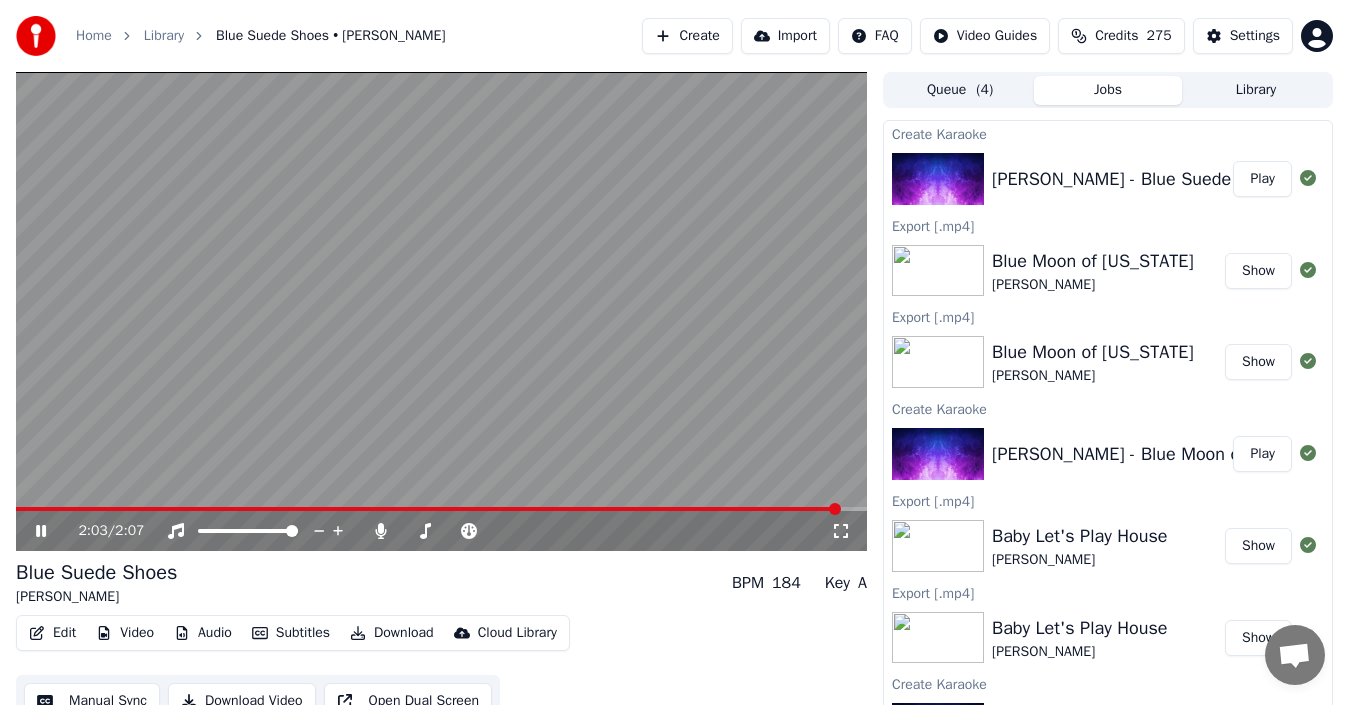 click at bounding box center [441, 311] 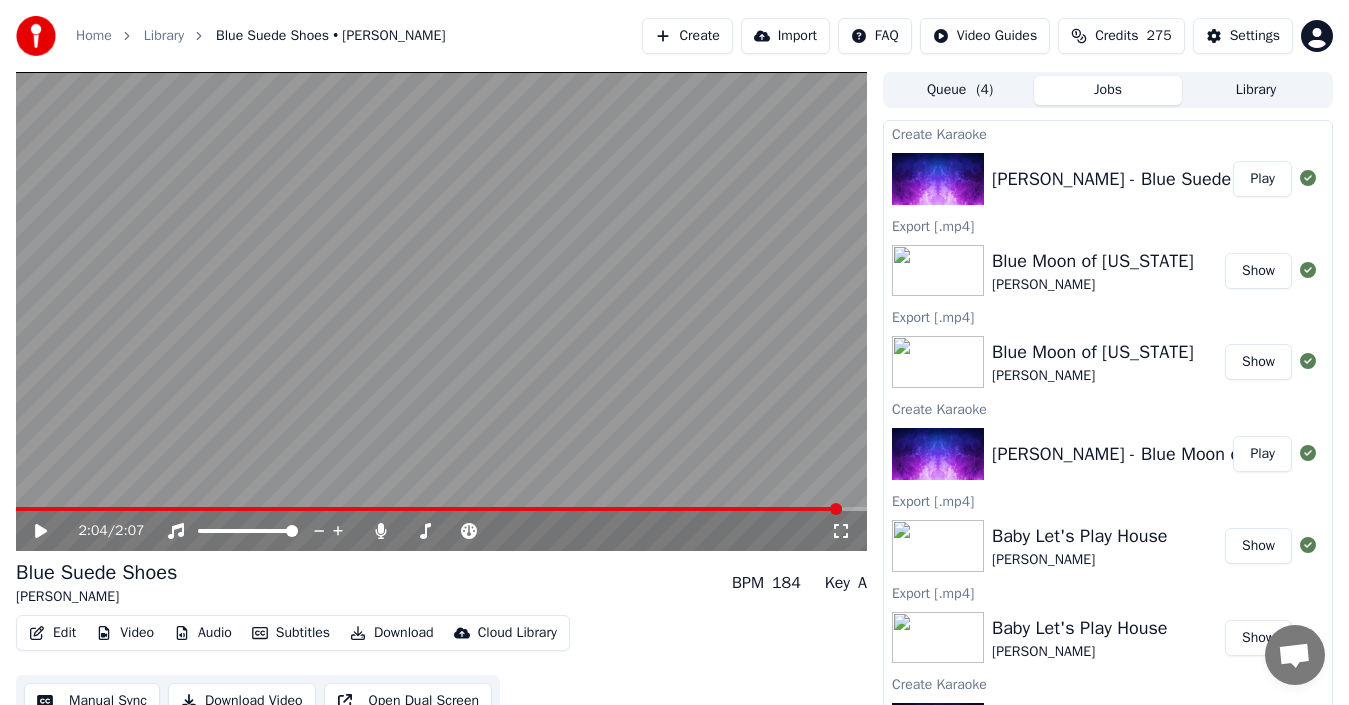 click at bounding box center (429, 509) 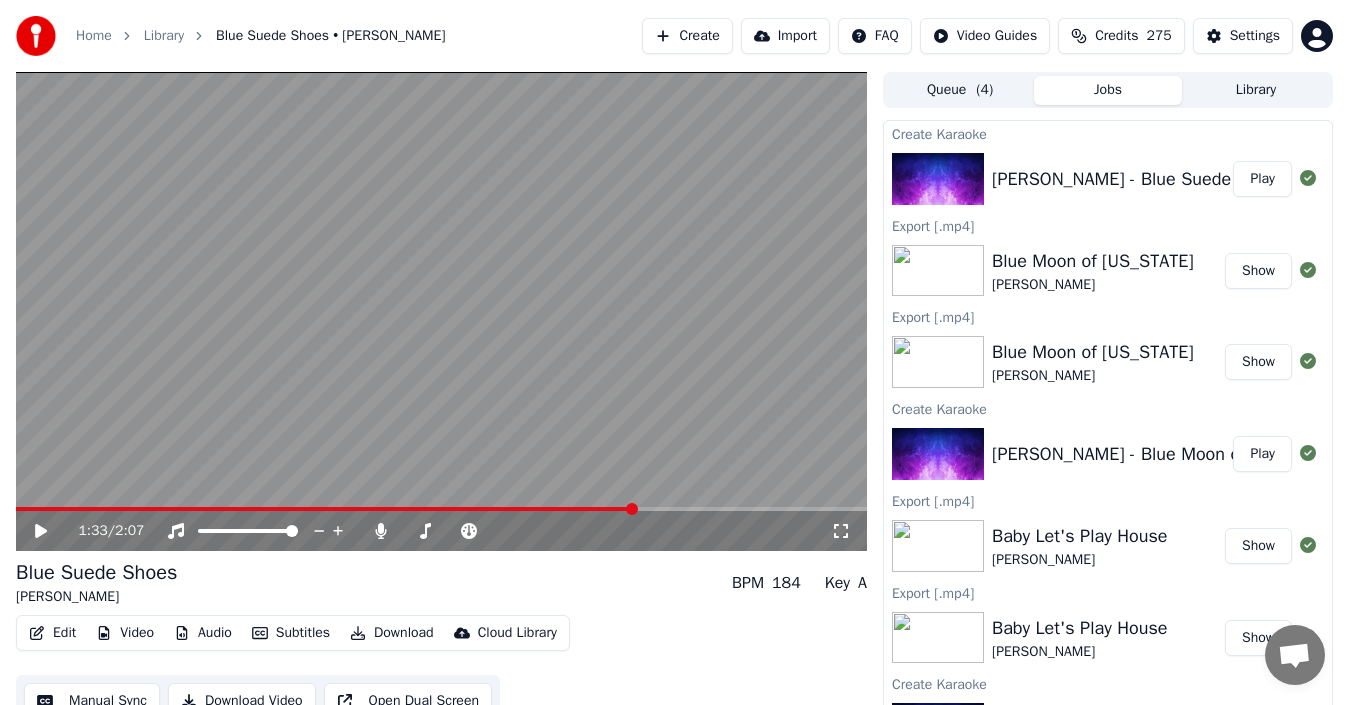 click at bounding box center [441, 311] 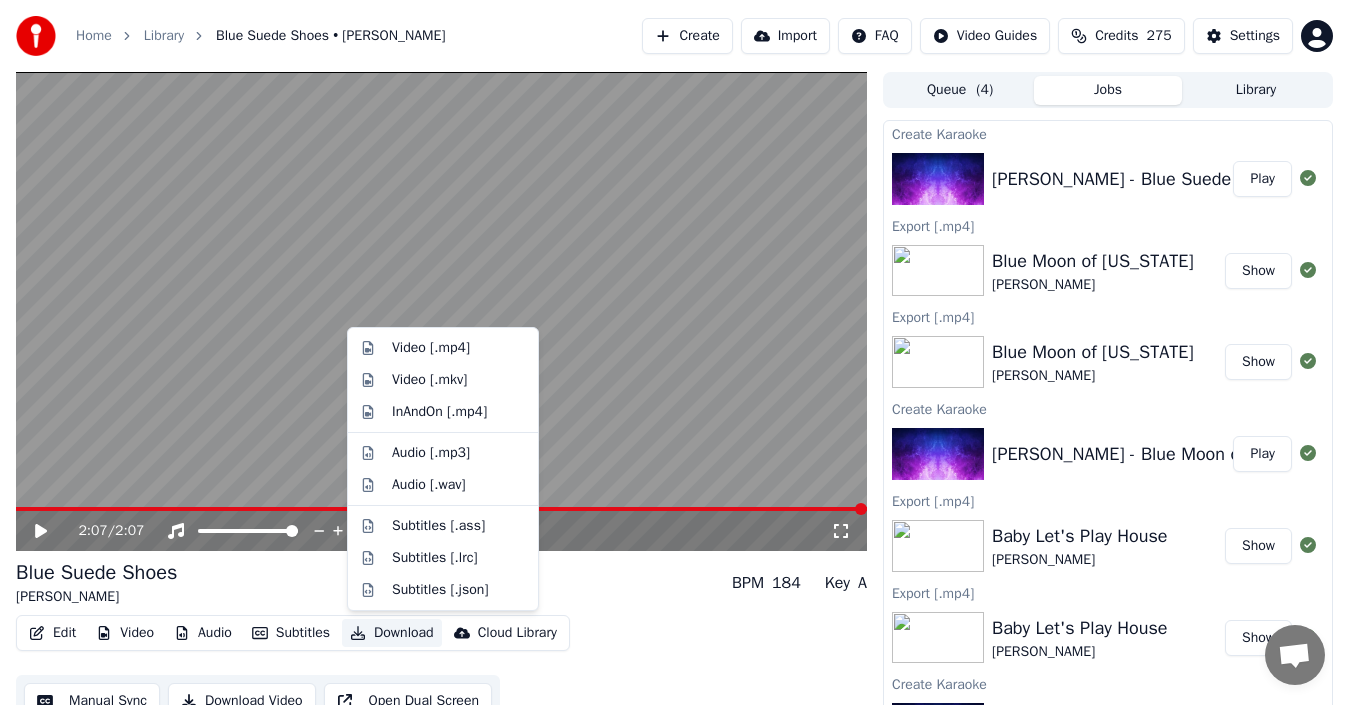 click on "Download" at bounding box center (392, 633) 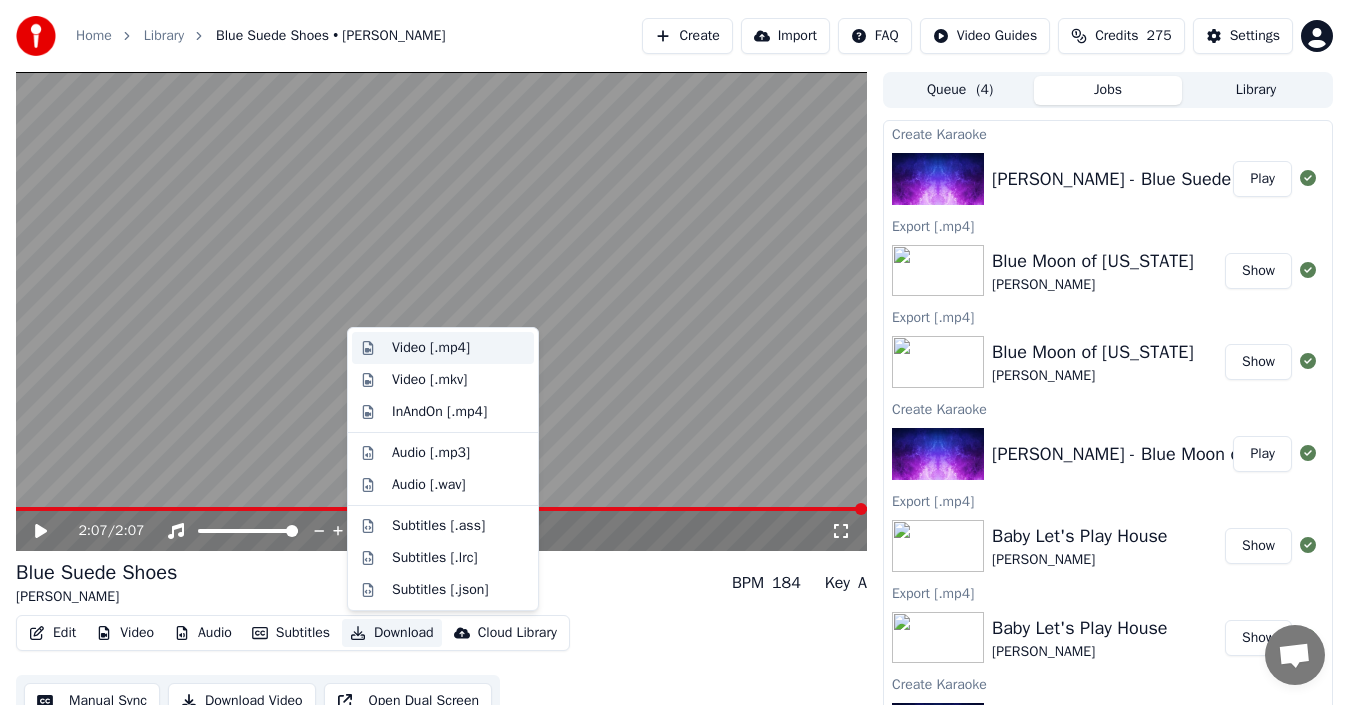click on "Video [.mp4]" at bounding box center (431, 348) 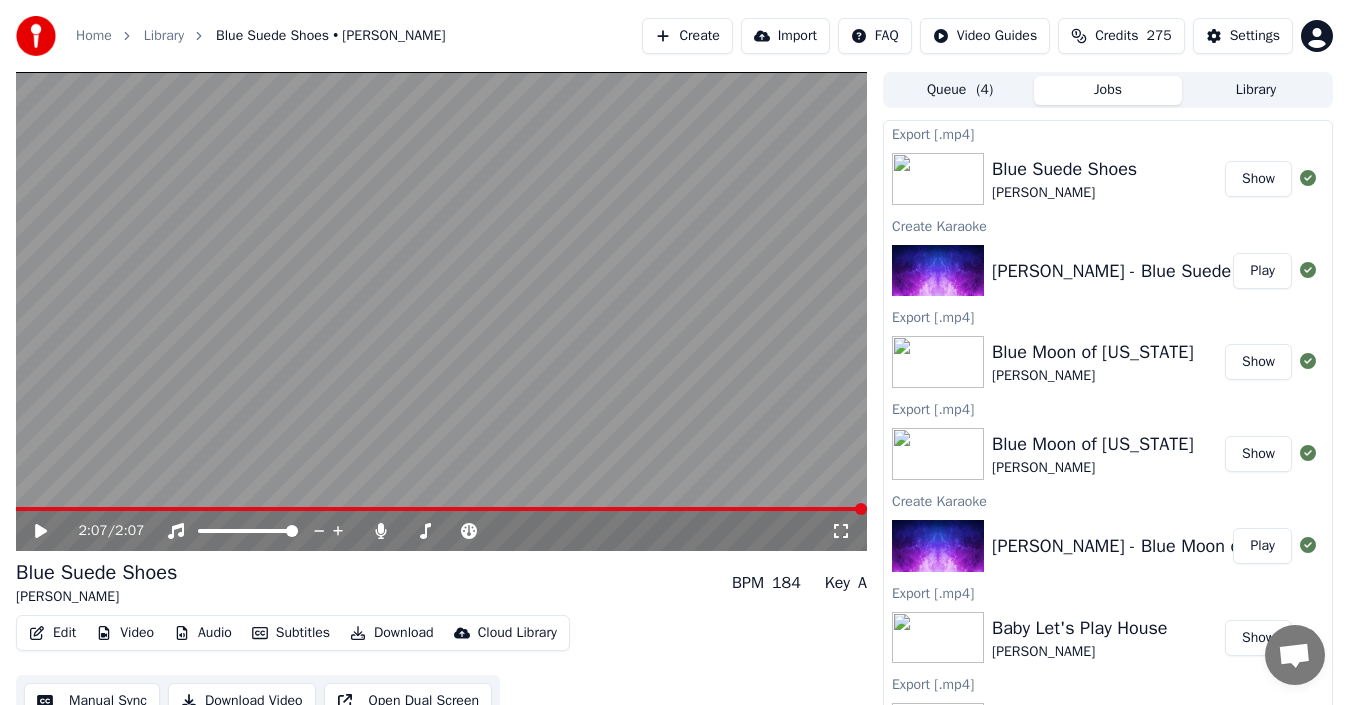 click on "Show" at bounding box center [1258, 179] 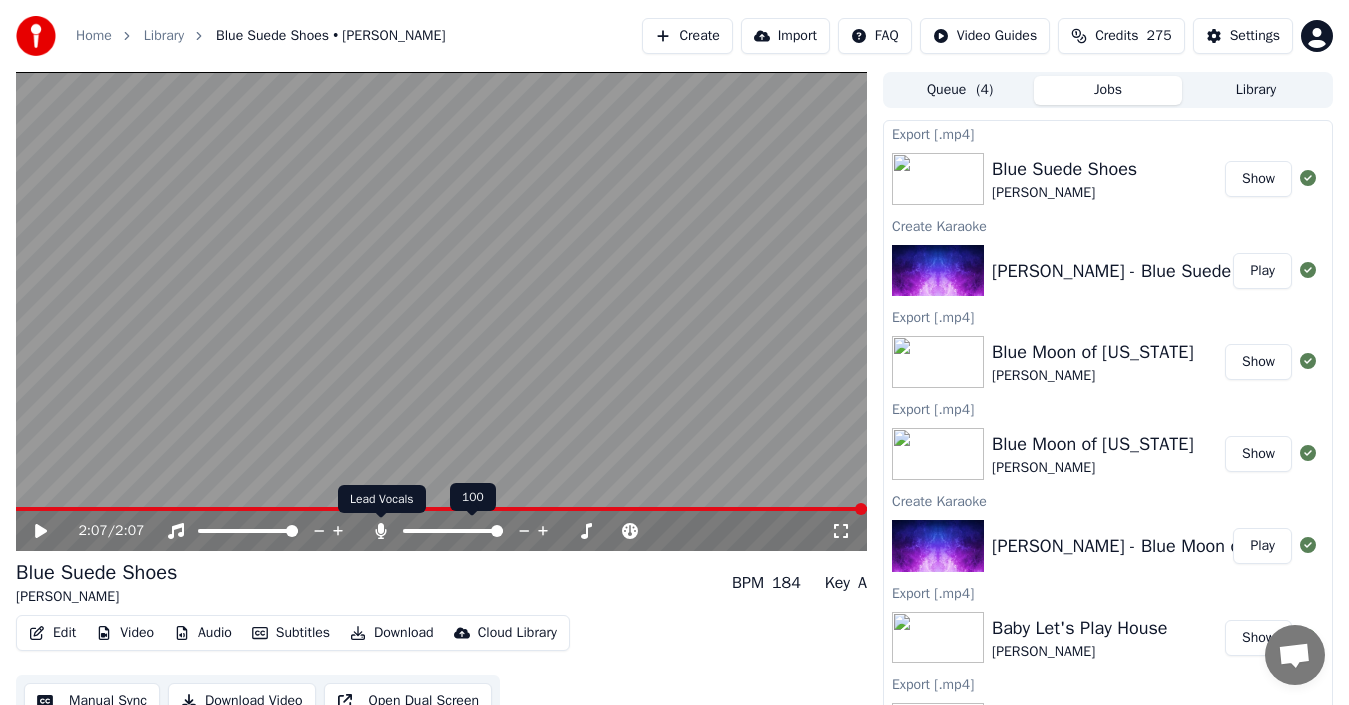 click 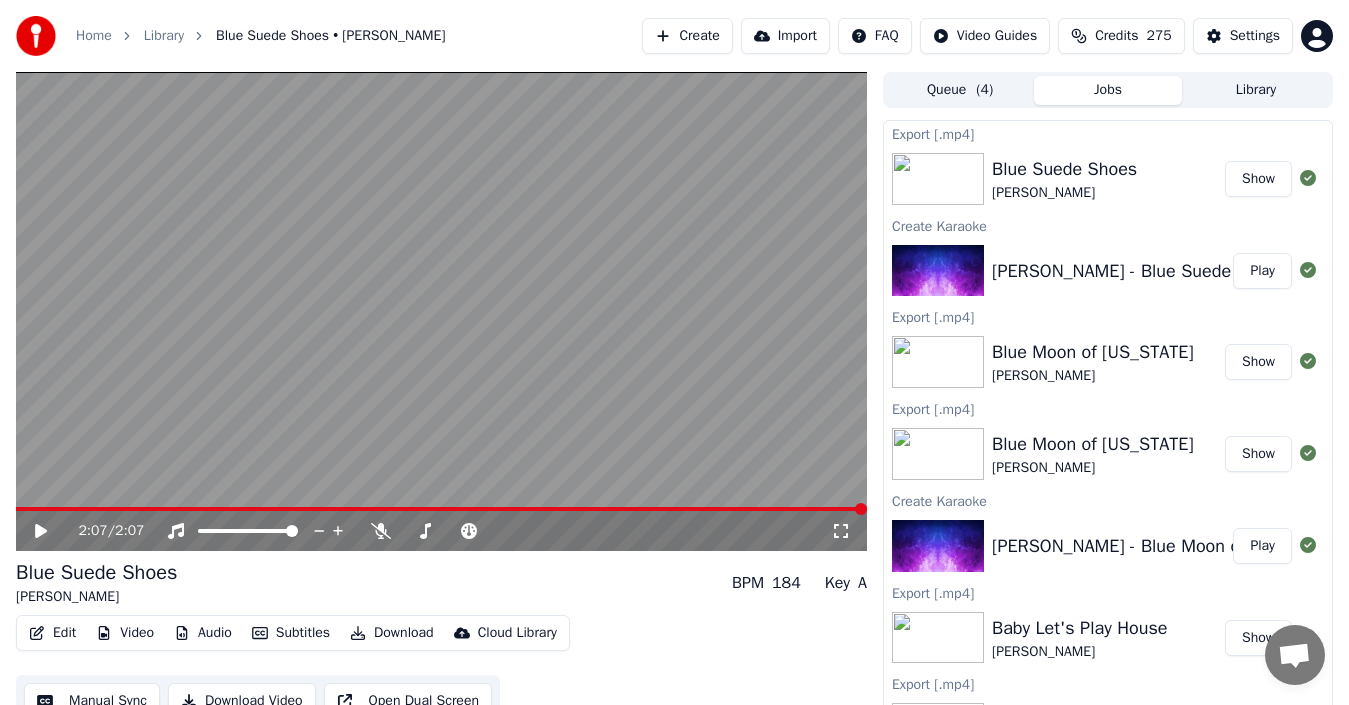 click 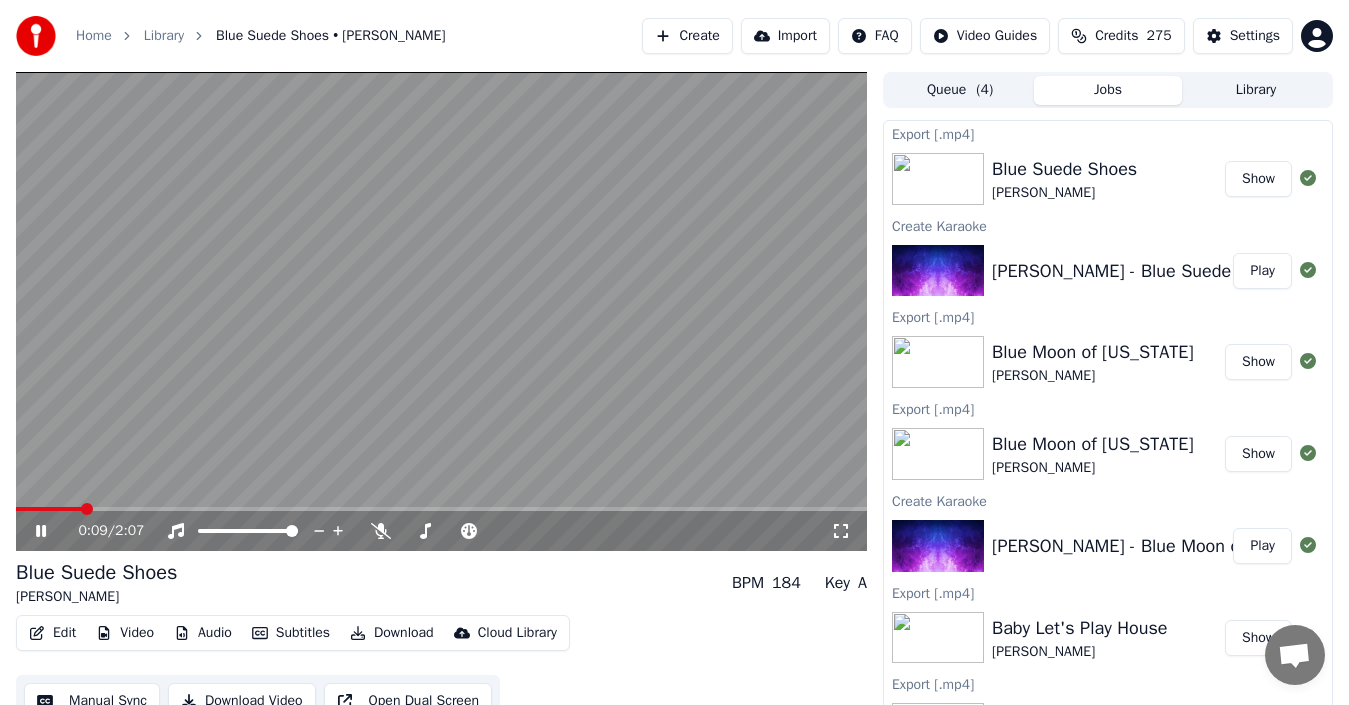 click 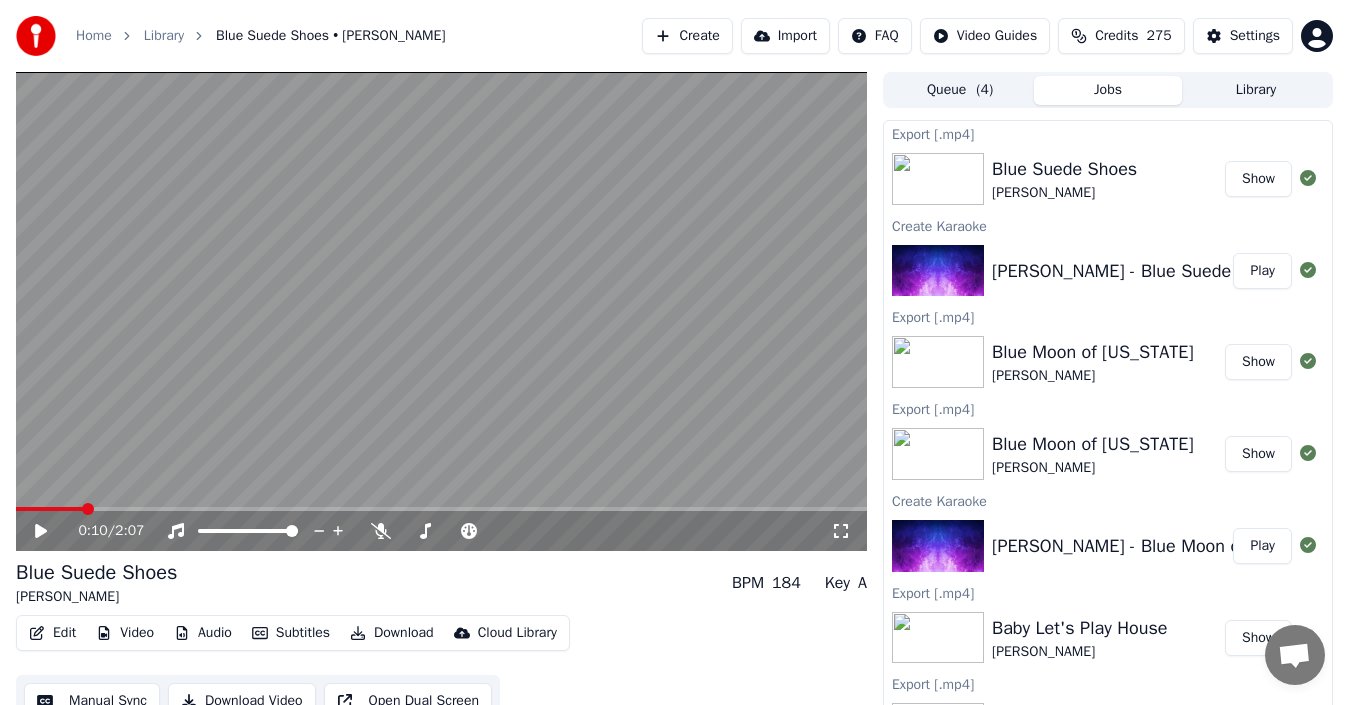 click on "0:10  /  2:07 Blue Suede Shoes [PERSON_NAME] BPM 184 Key A Edit Video Audio Subtitles Download Cloud Library Manual Sync Download Video Open Dual Screen Queue ( 4 ) Jobs Library Export [.mp4] Blue Suede Shoes [PERSON_NAME] Show Create Karaoke [PERSON_NAME] - Blue Suede Shoes Play Export [.mp4] Blue Moon of [US_STATE] [PERSON_NAME] Show Export [.mp4] Blue Moon of [US_STATE] [PERSON_NAME] Show Create Karaoke [PERSON_NAME] - Blue Moon of [US_STATE]  Play Export [.mp4] Baby Let's Play House [PERSON_NAME] Show Export [.mp4] Baby Let's Play House [PERSON_NAME] Show Create Karaoke [PERSON_NAME] - Baby Let's Play House Play Export [.mp4] All Shook Up [PERSON_NAME] Show Export [.mp4] All Shook Up [PERSON_NAME] Show Export [.mp4] All Shook Up [PERSON_NAME] Show Create Karaoke [PERSON_NAME] - All [PERSON_NAME] Up Play" at bounding box center (674, 399) 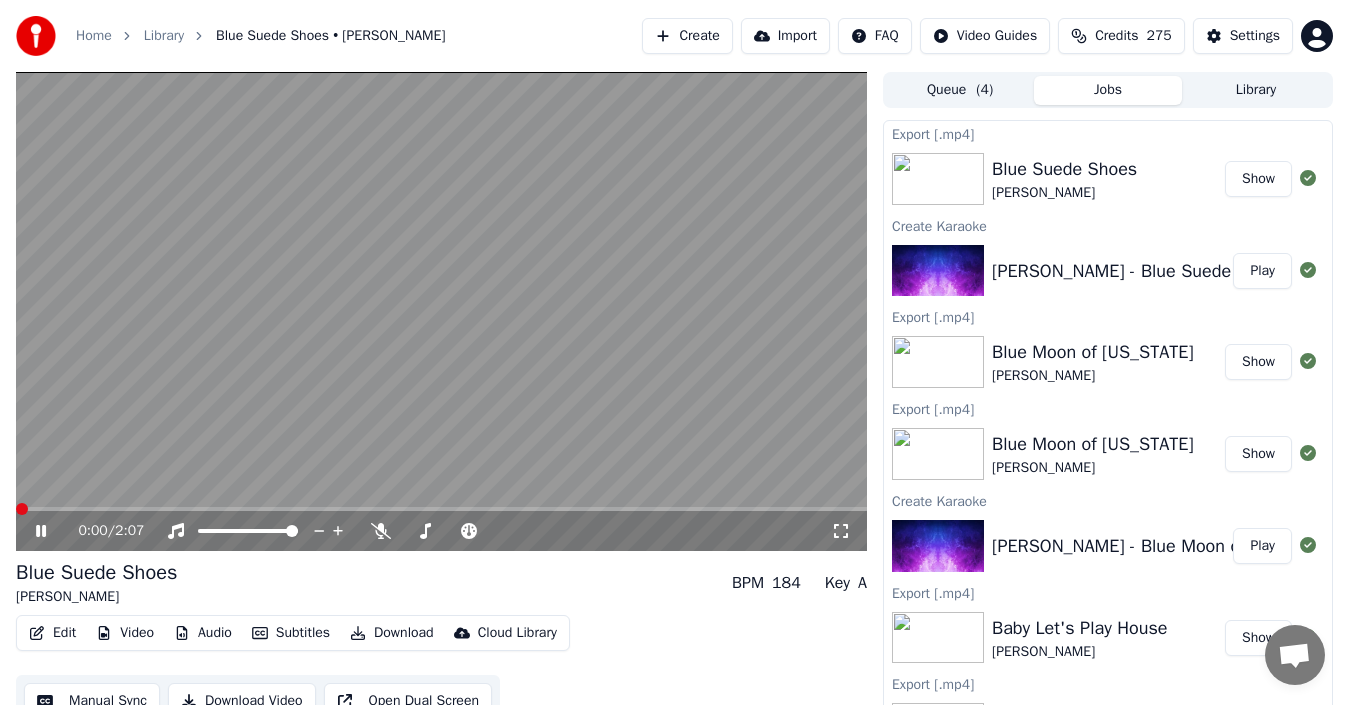 click at bounding box center (16, 509) 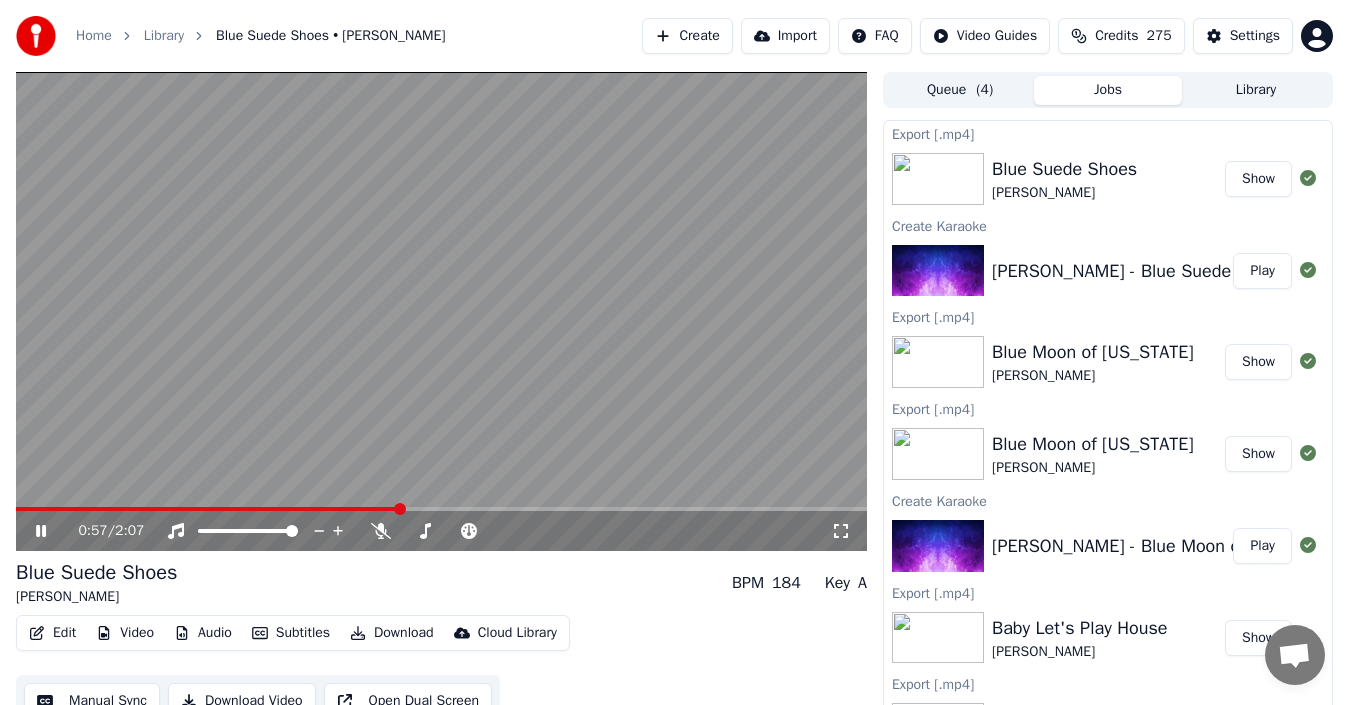 click 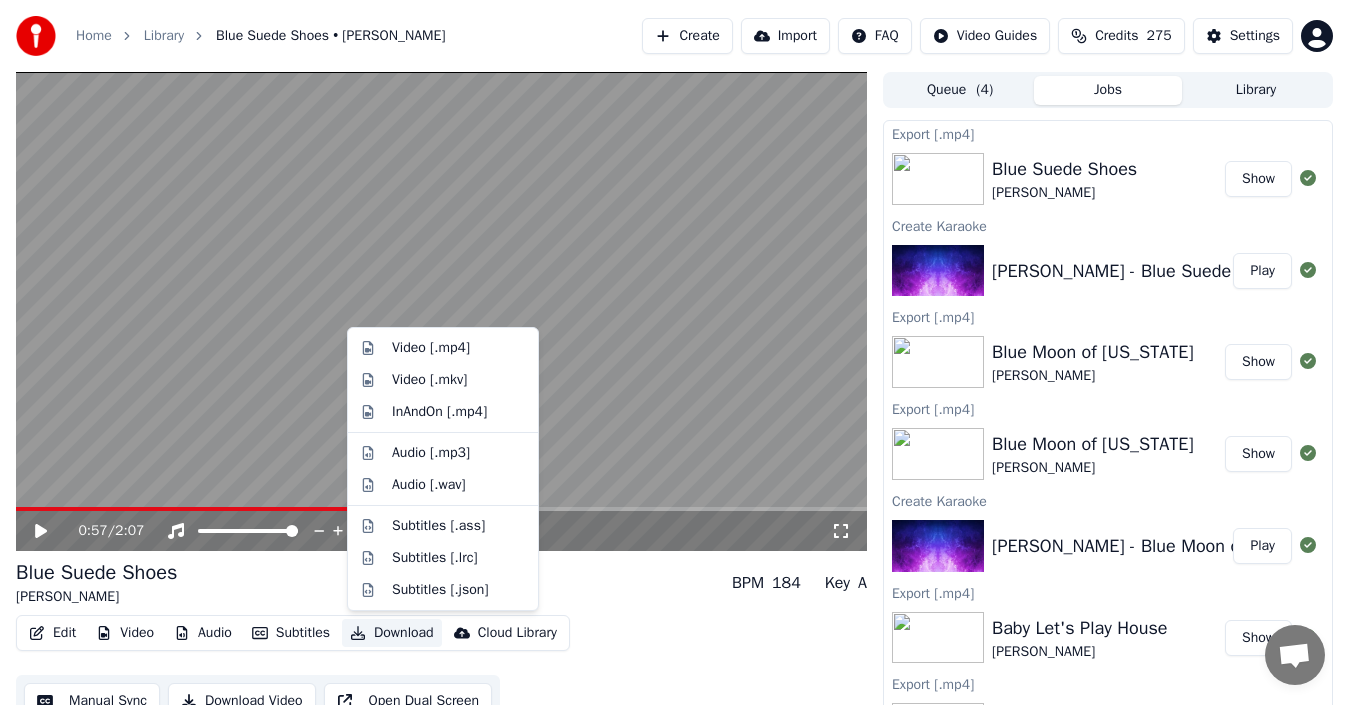 click on "Download" at bounding box center [392, 633] 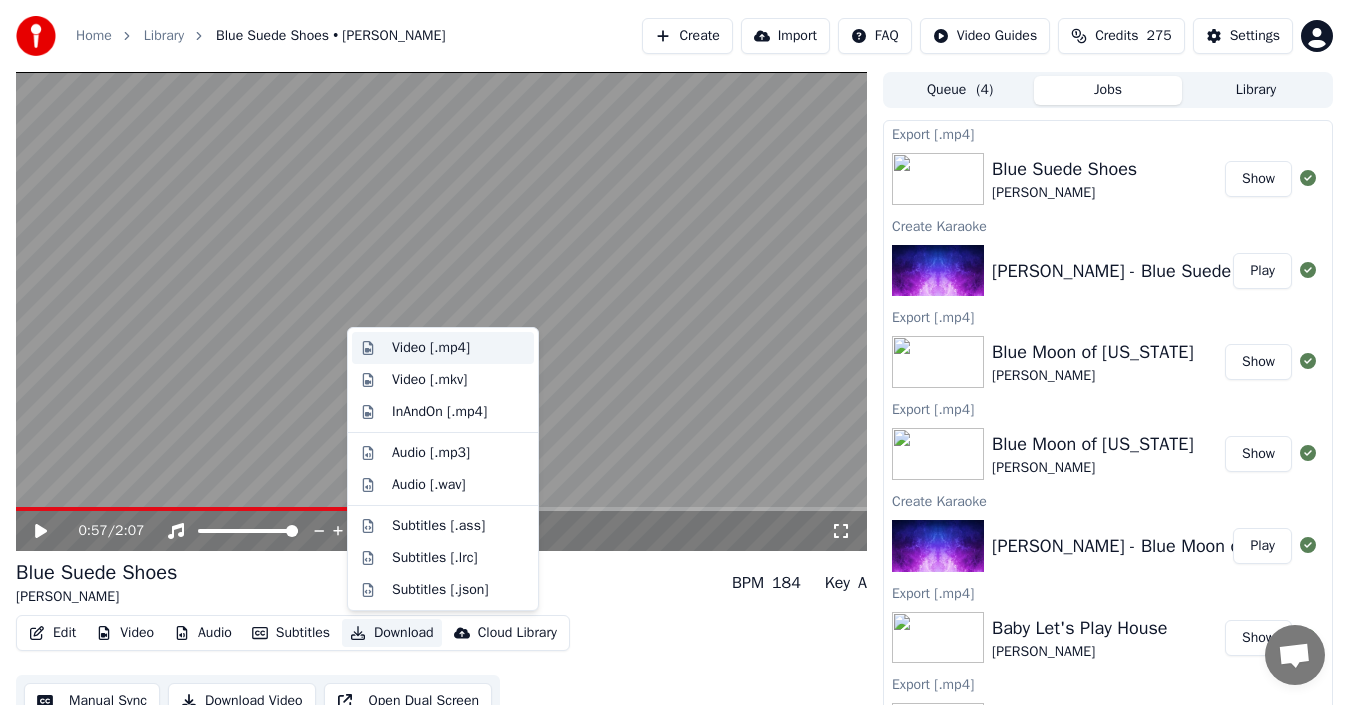 click on "Video [.mp4]" at bounding box center [431, 348] 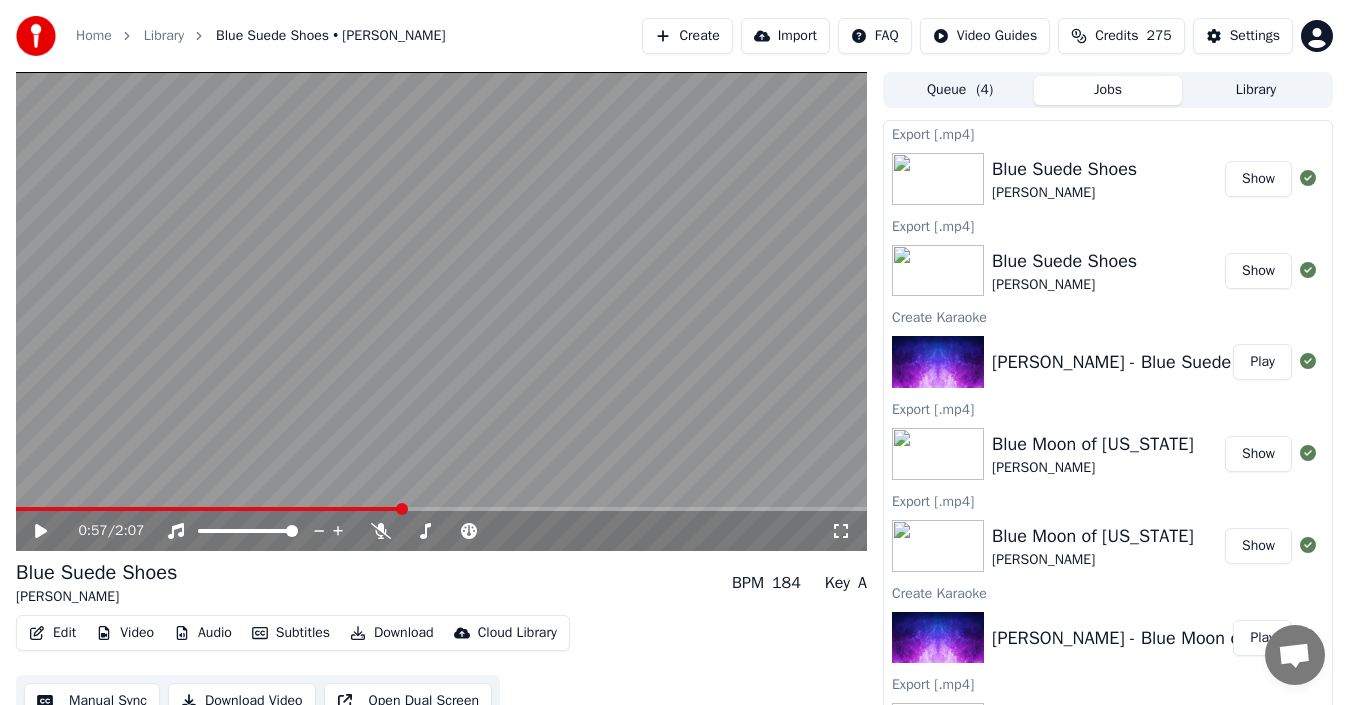 click on "Show" at bounding box center [1258, 179] 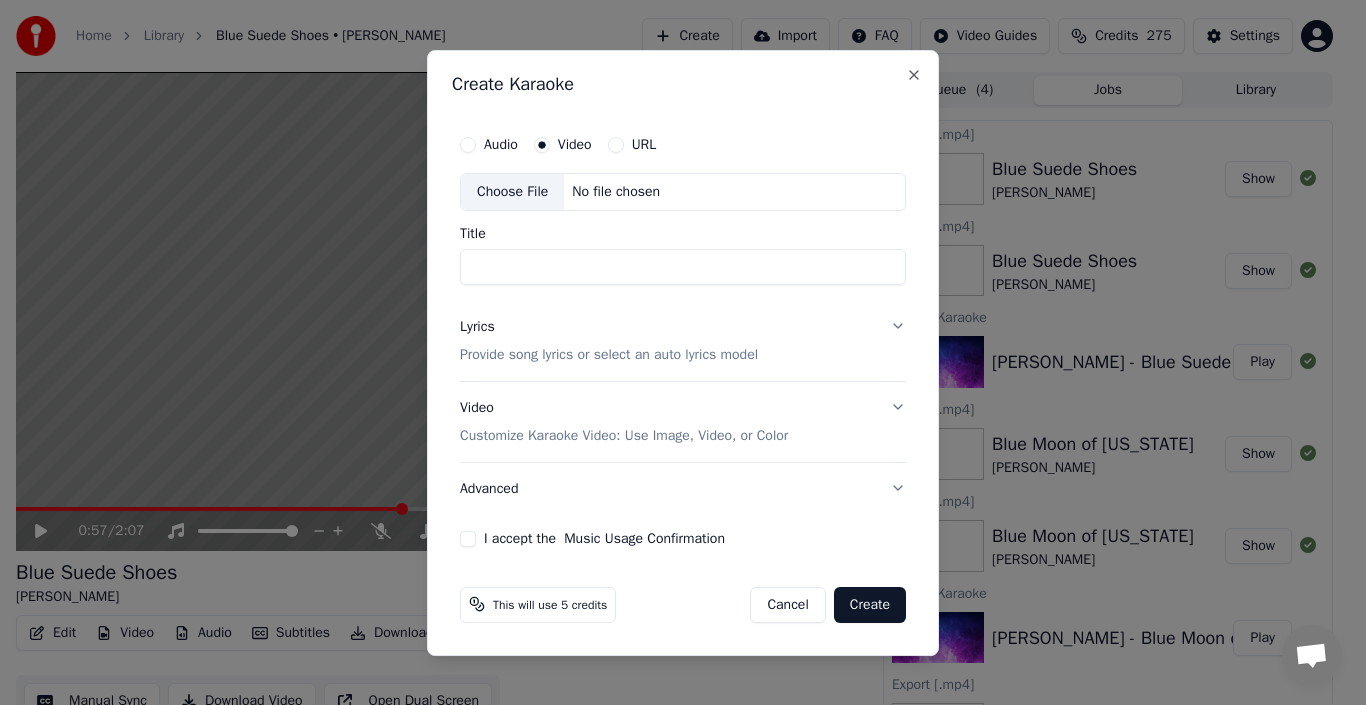 click on "Choose File" at bounding box center (512, 192) 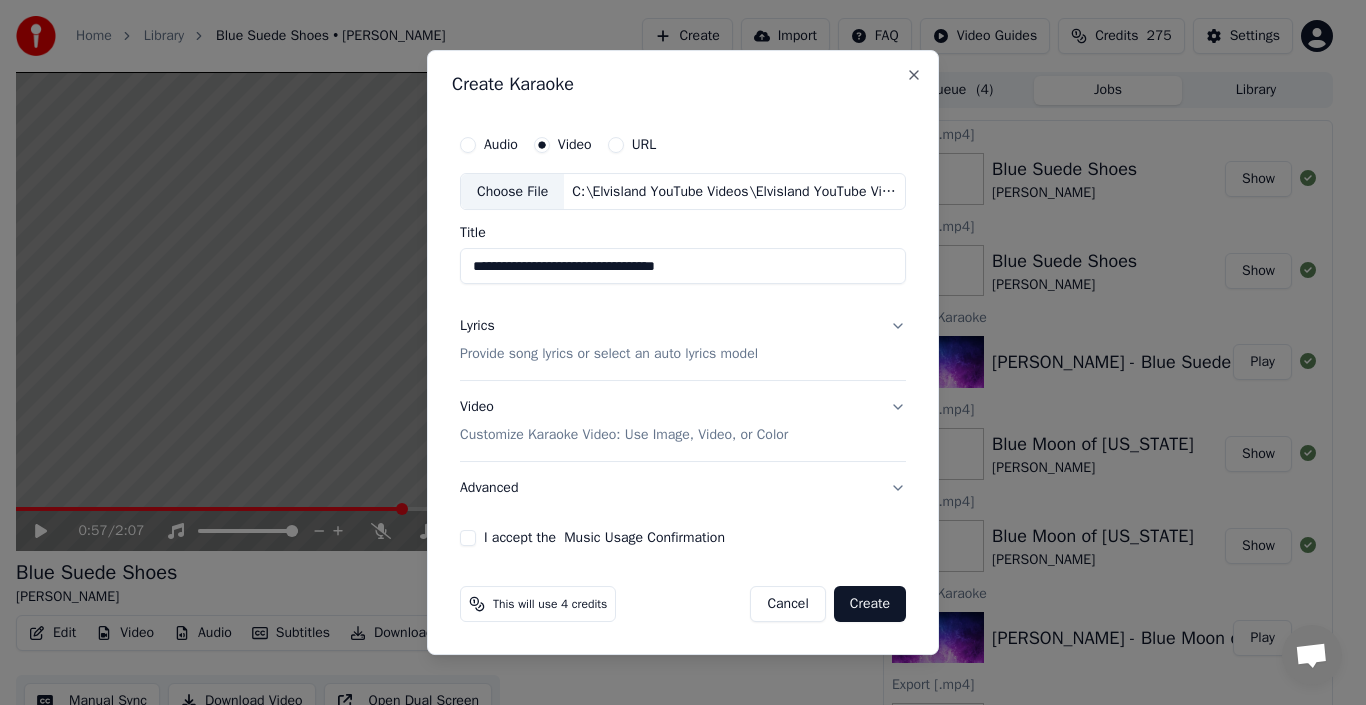 type on "**********" 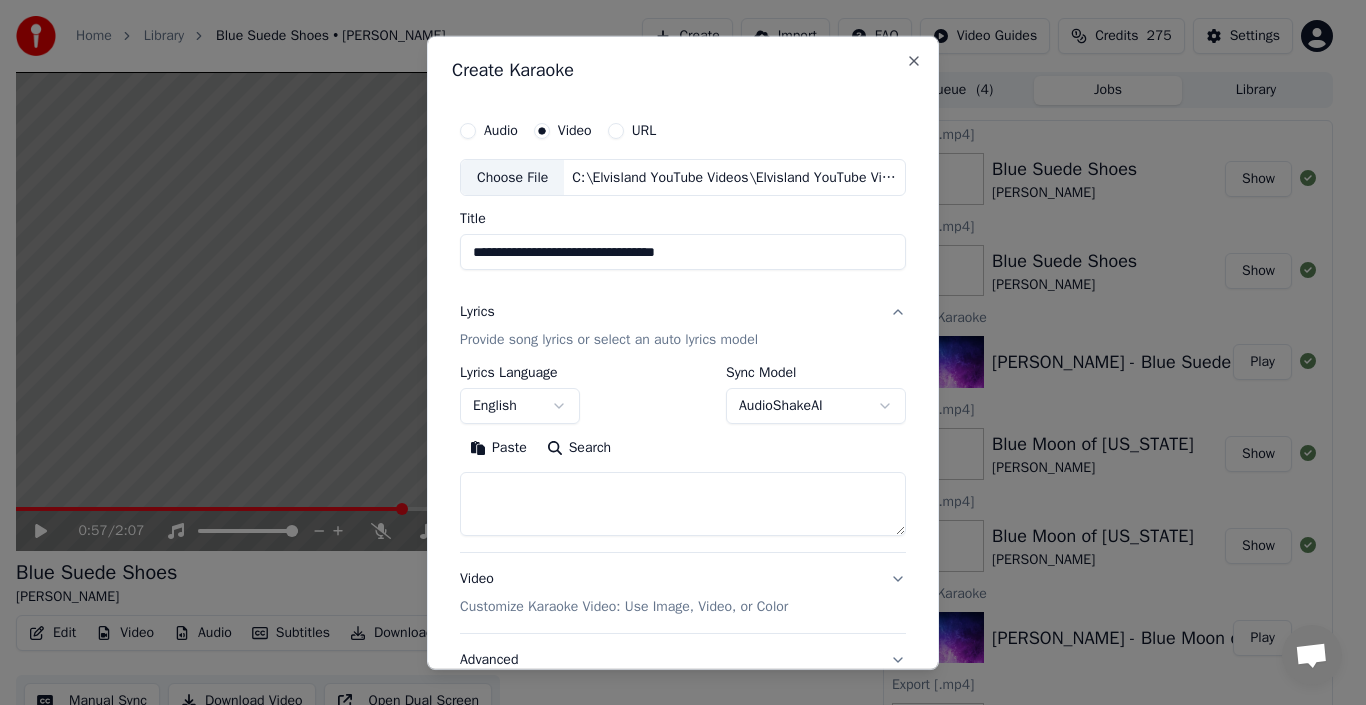 click at bounding box center (683, 504) 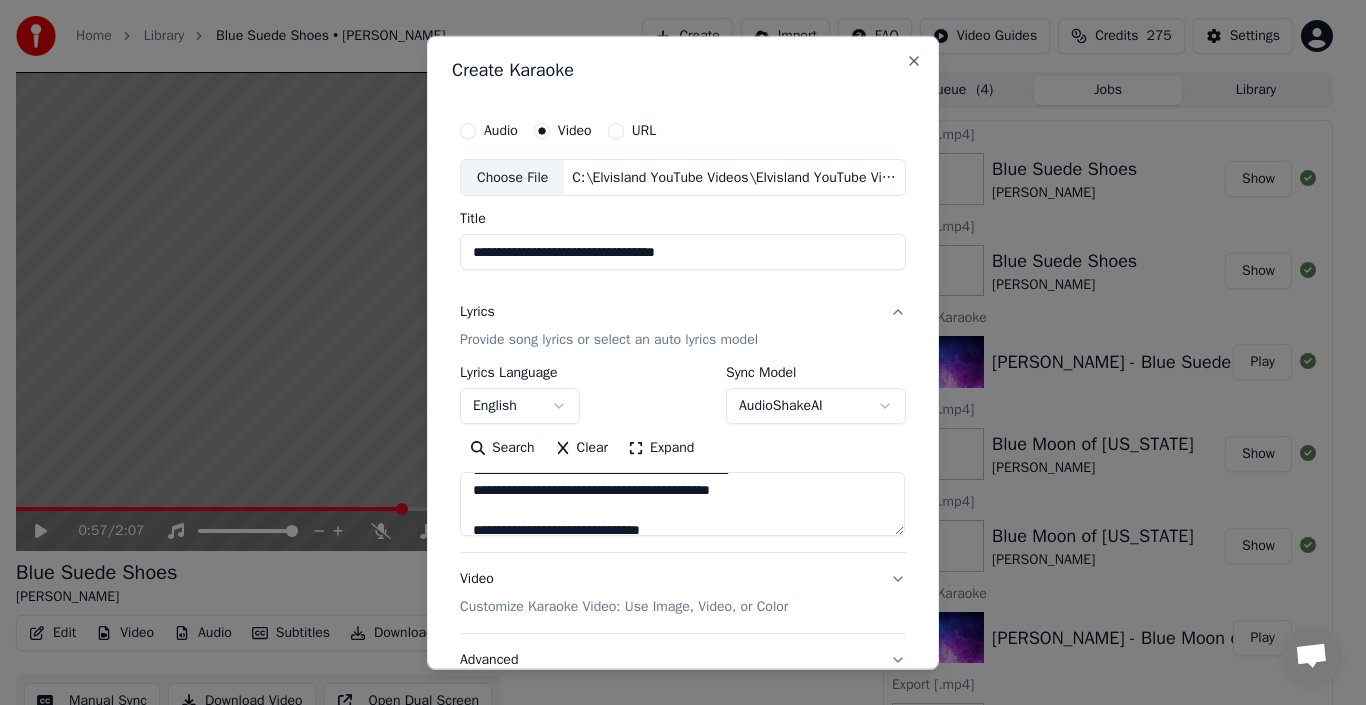 scroll, scrollTop: 494, scrollLeft: 0, axis: vertical 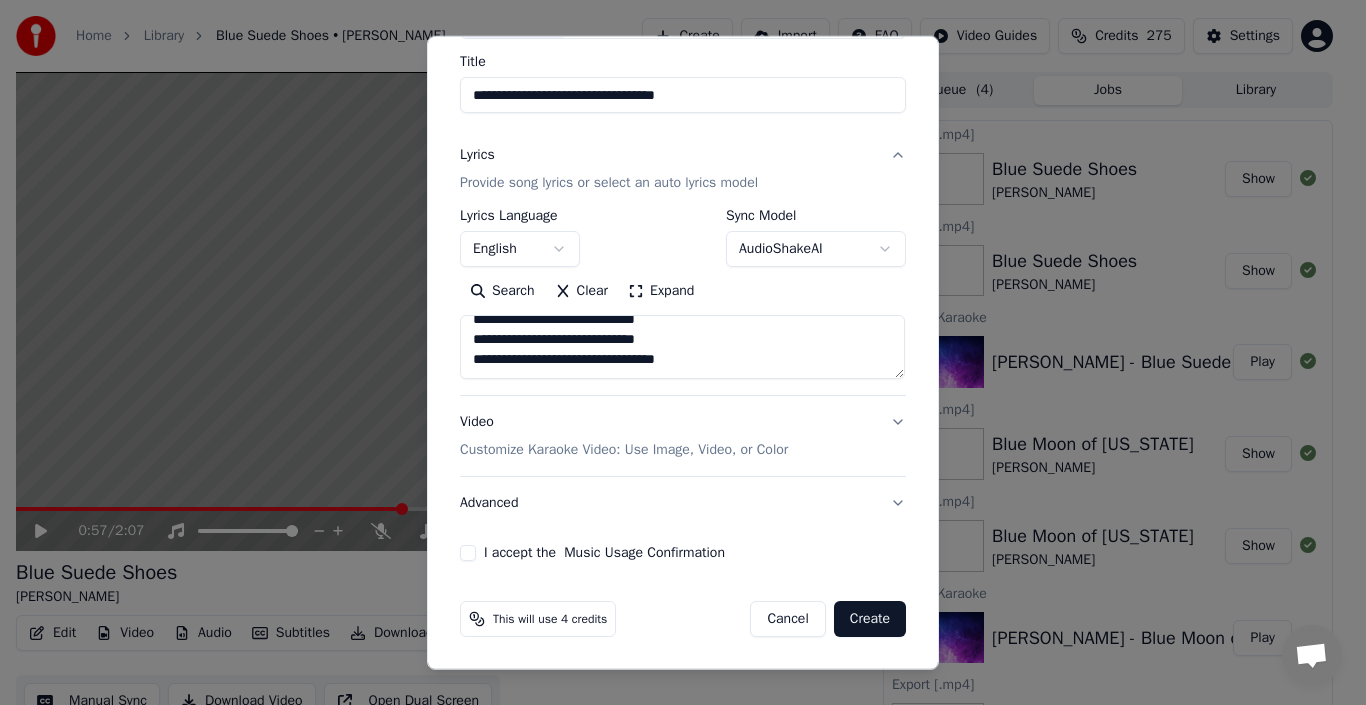 click on "I accept the   Music Usage Confirmation" at bounding box center (468, 553) 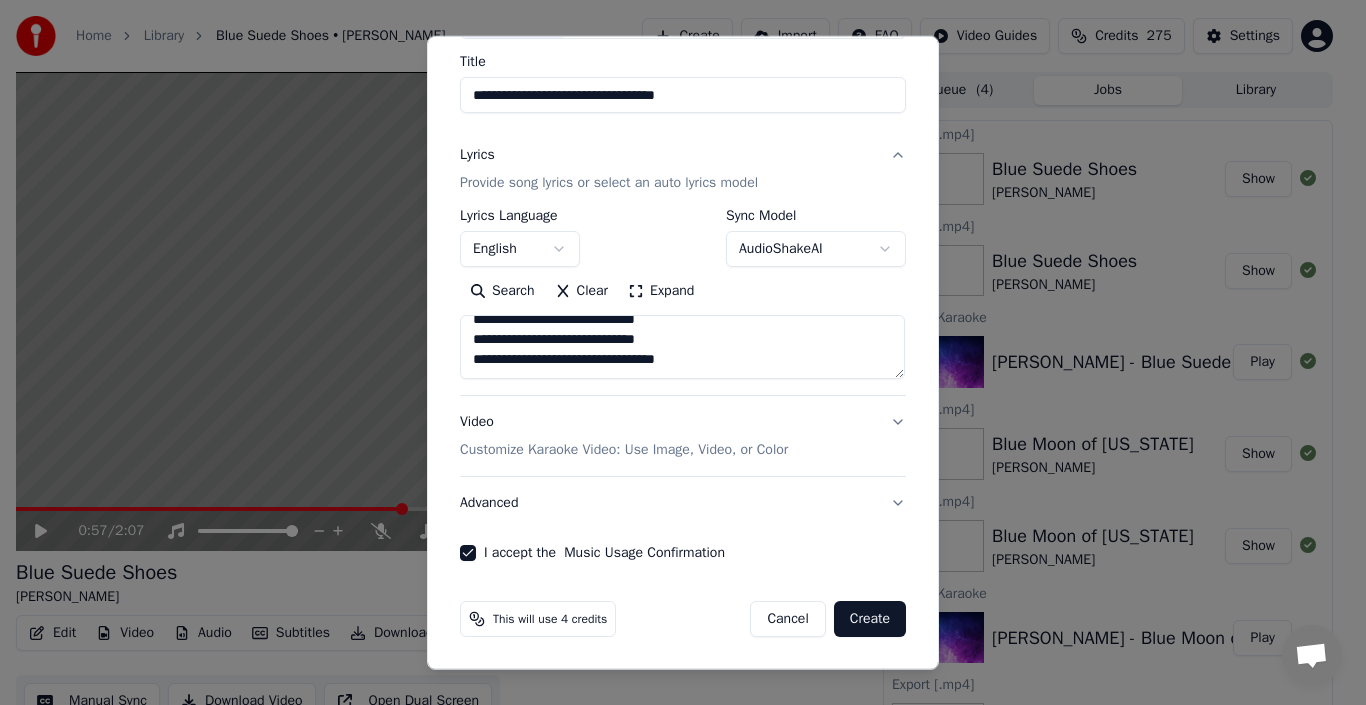 click on "Create" at bounding box center [870, 619] 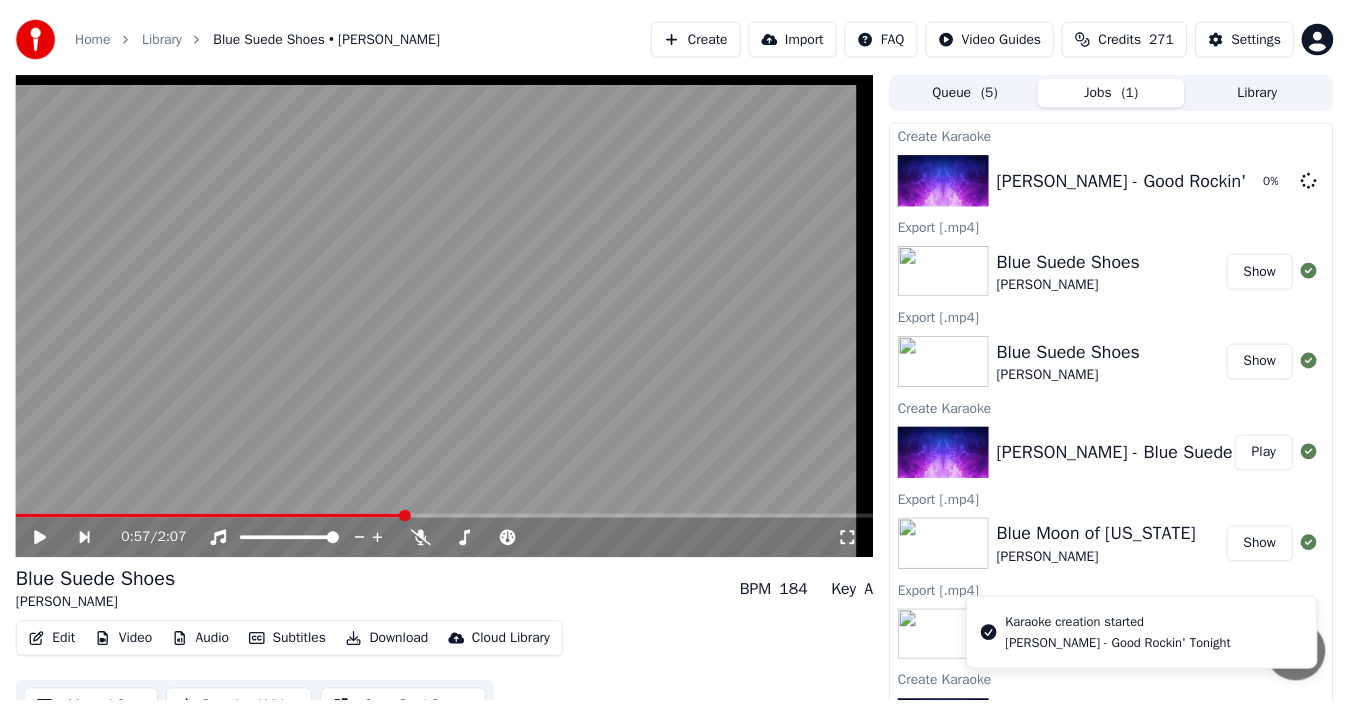 scroll, scrollTop: 0, scrollLeft: 0, axis: both 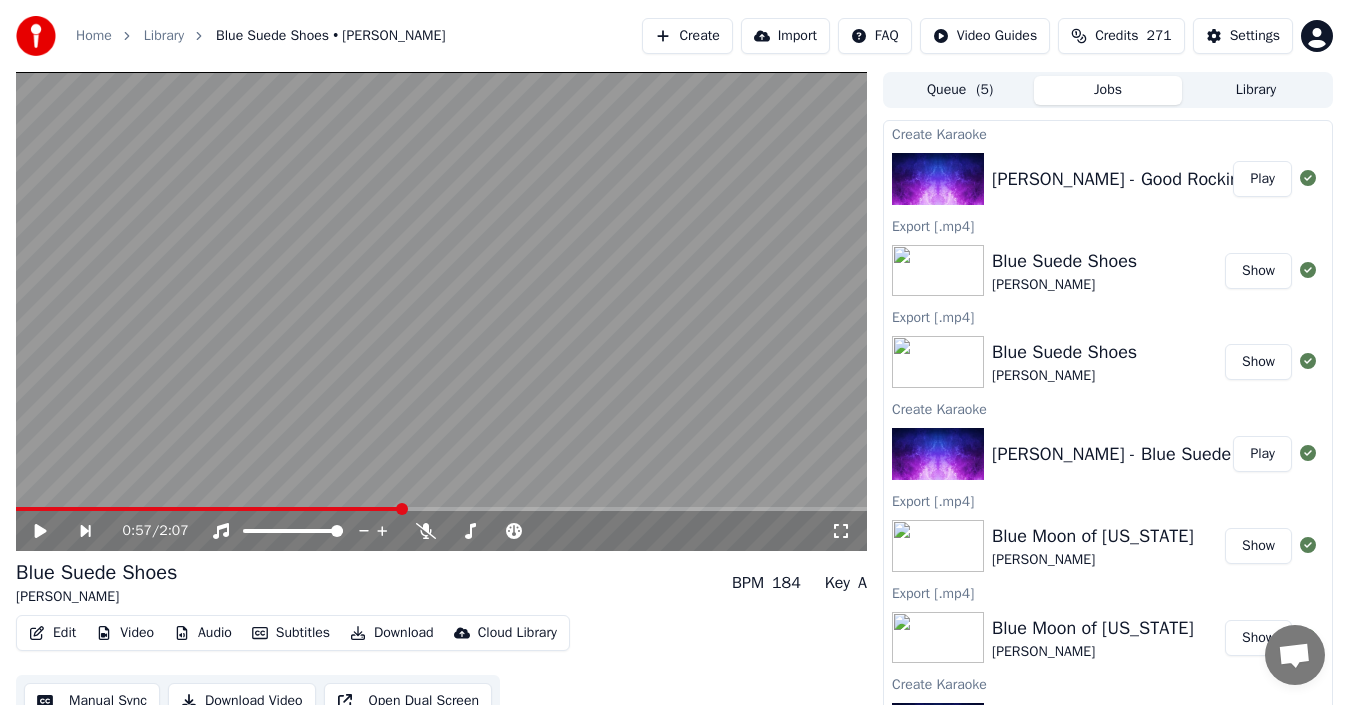 click on "Play" at bounding box center (1262, 179) 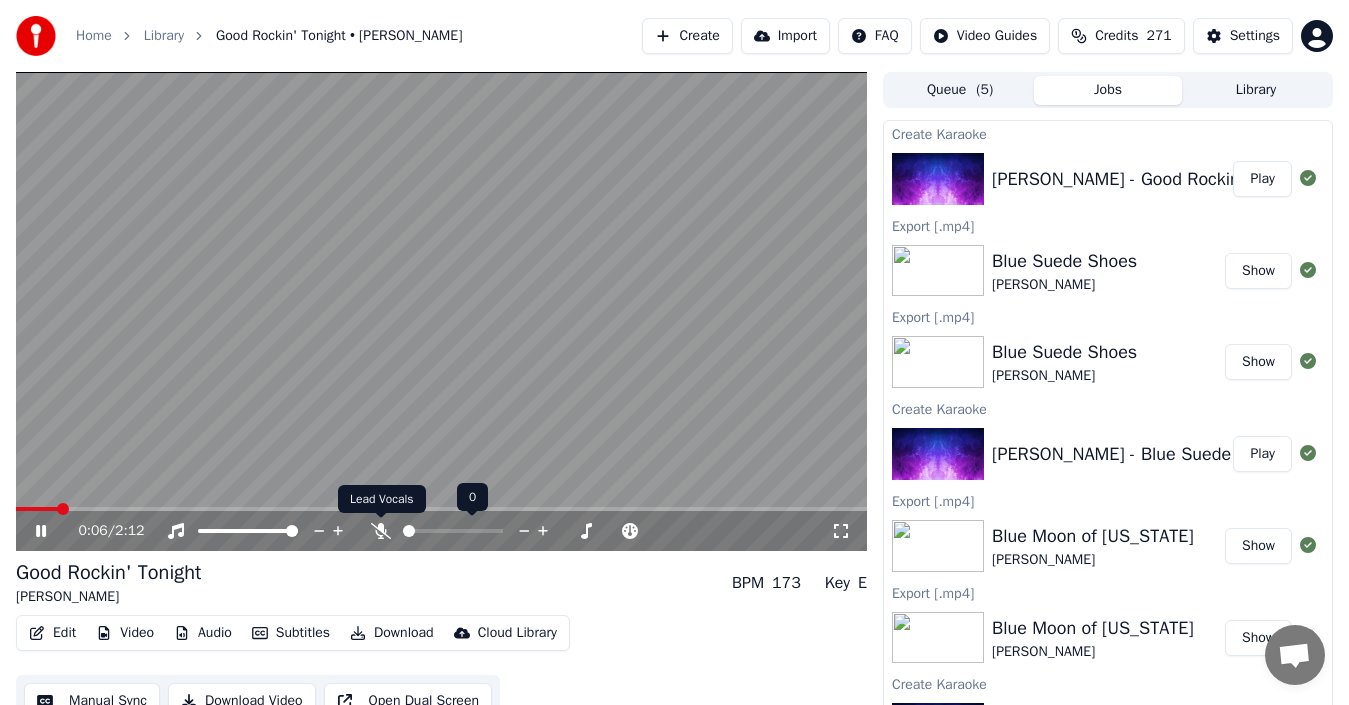click 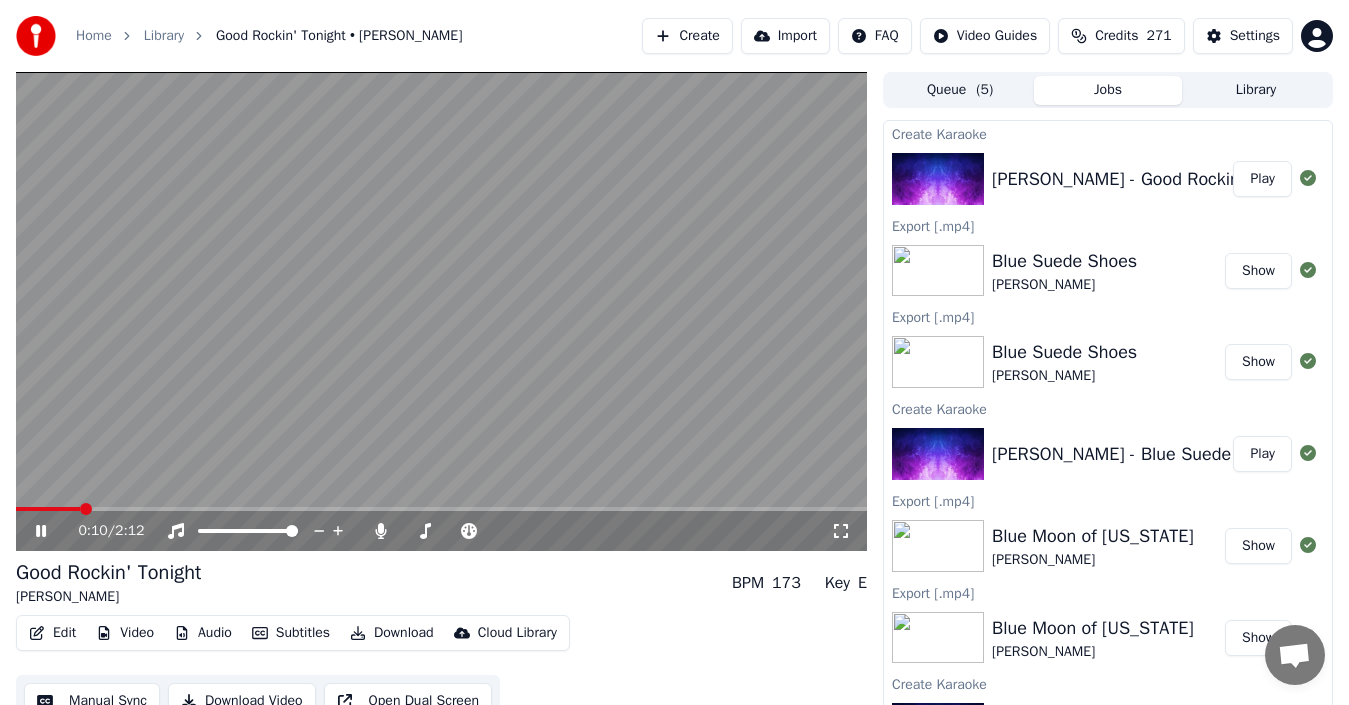 click 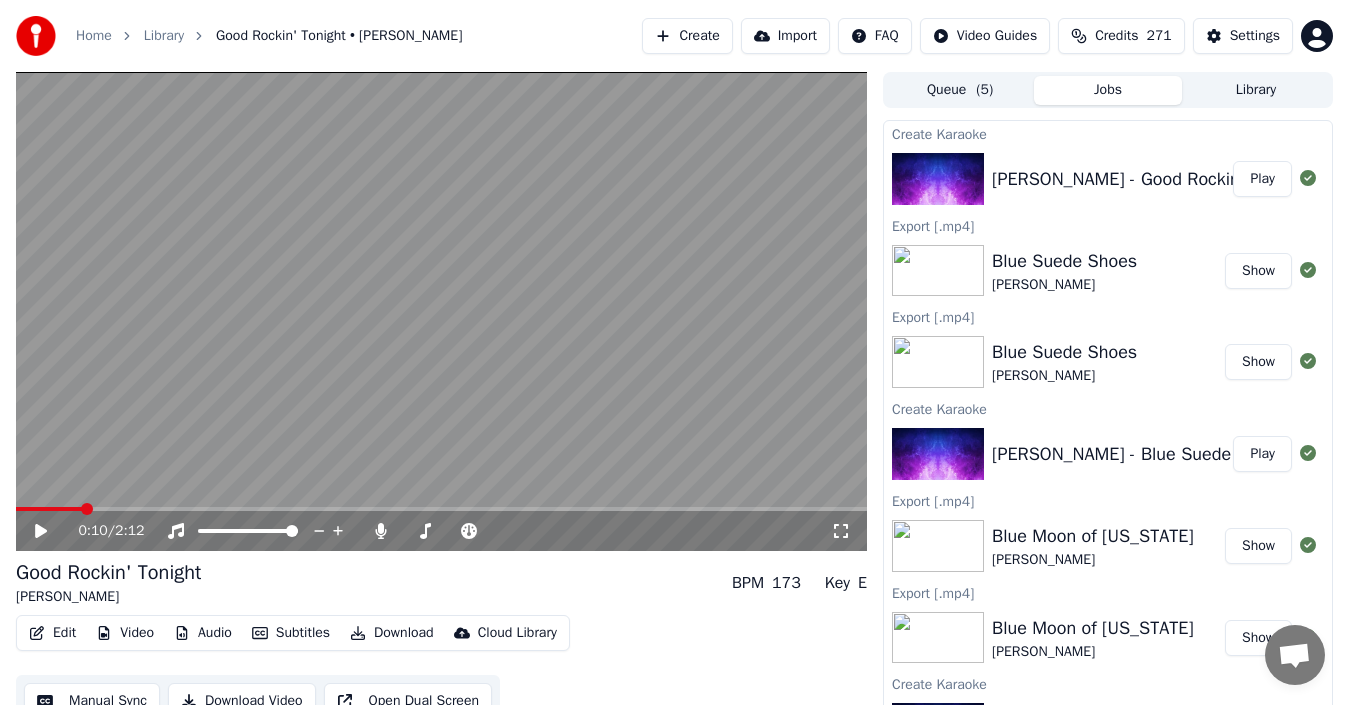 click at bounding box center (49, 509) 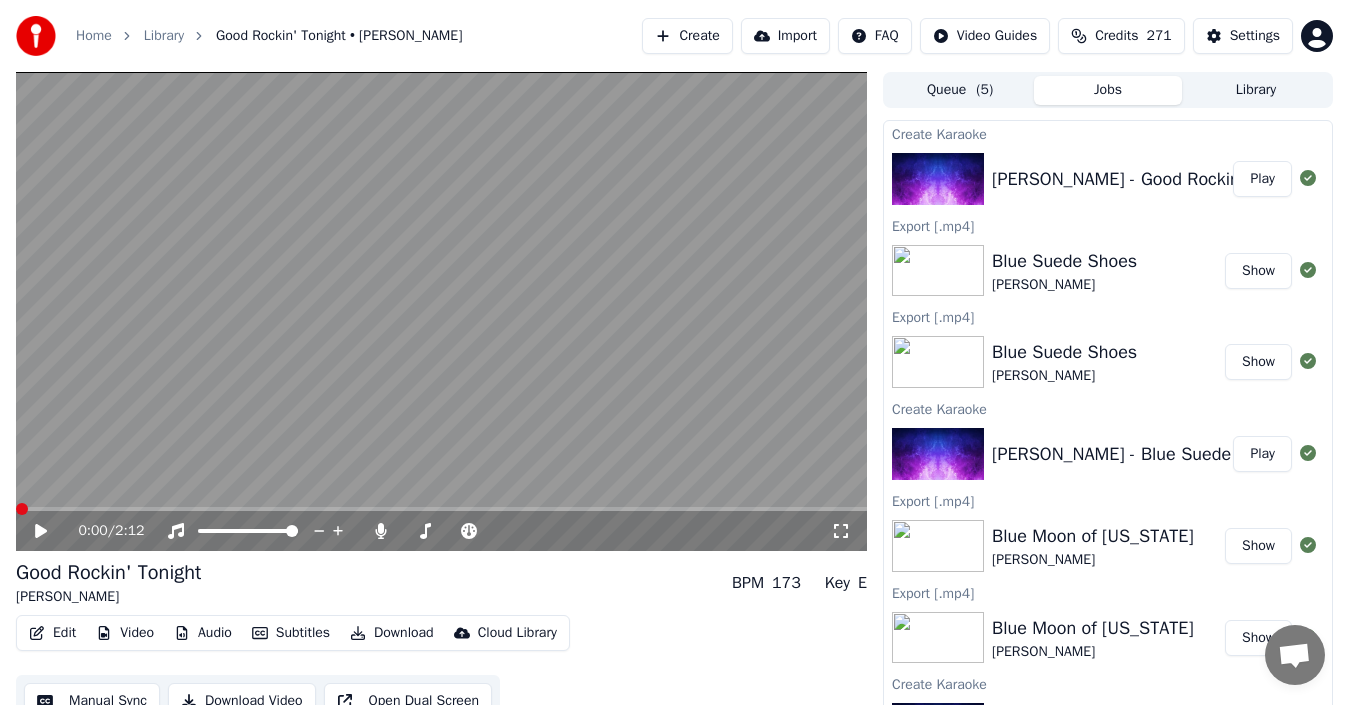 click 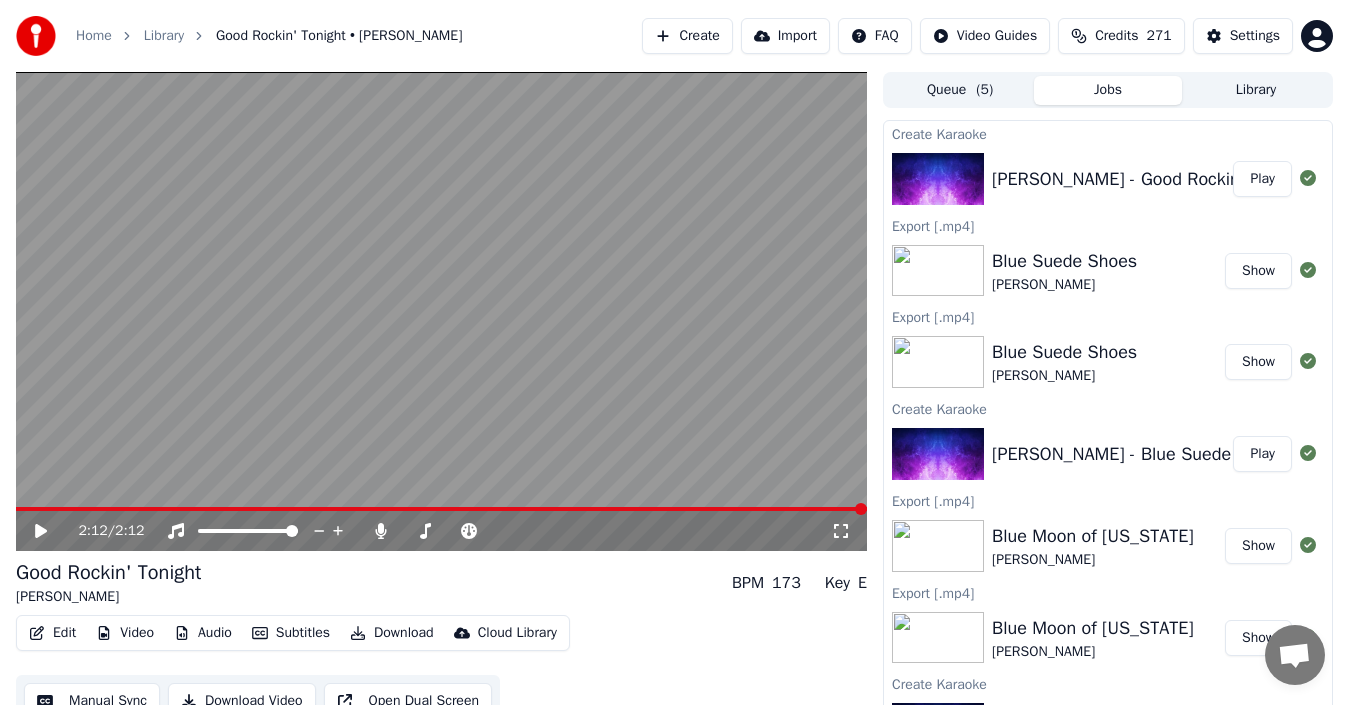 click on "Download" at bounding box center (392, 633) 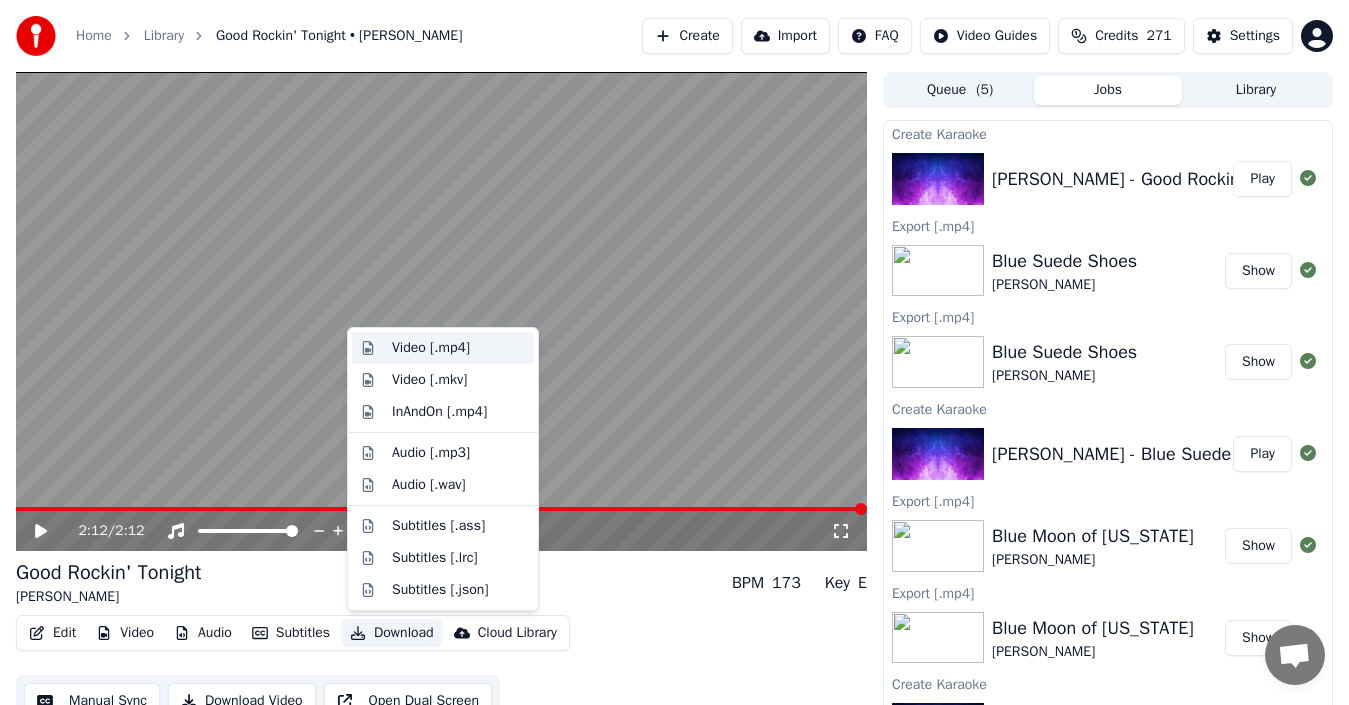 click on "Video [.mp4]" at bounding box center (431, 348) 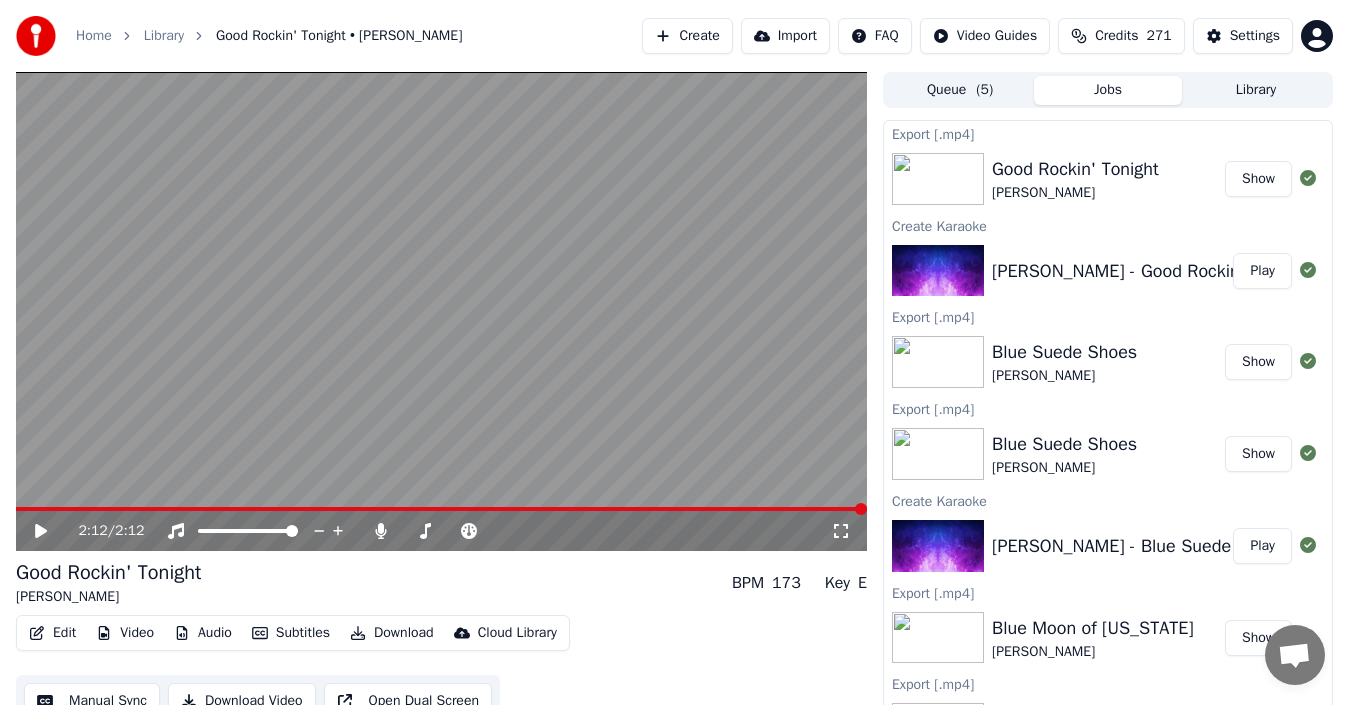 click on "Show" at bounding box center (1258, 179) 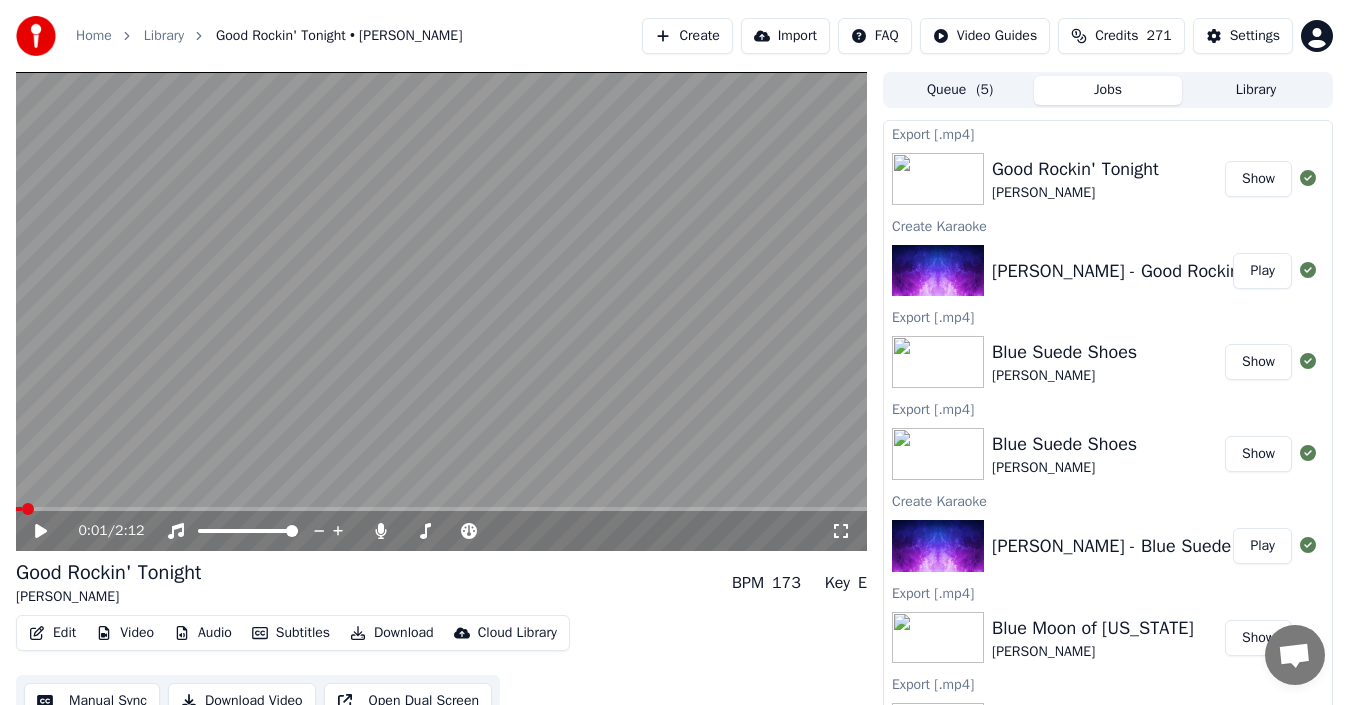 click at bounding box center (19, 509) 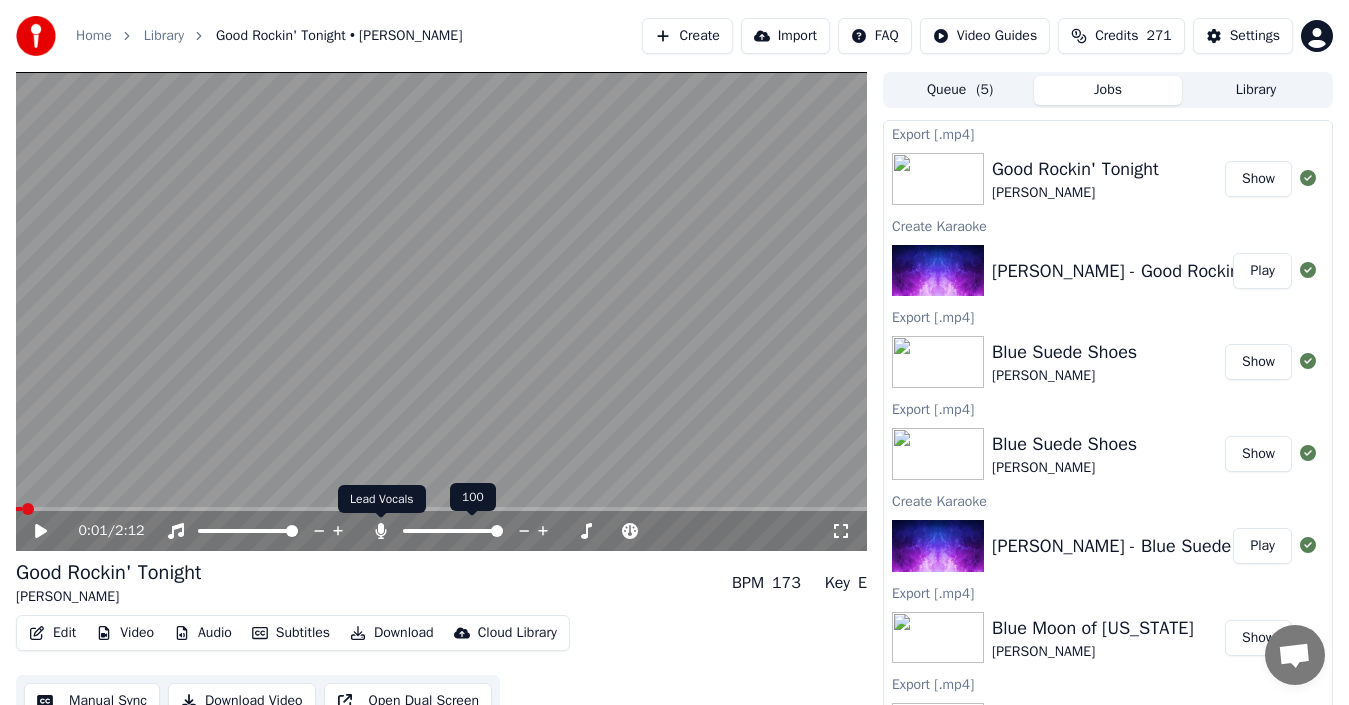 click 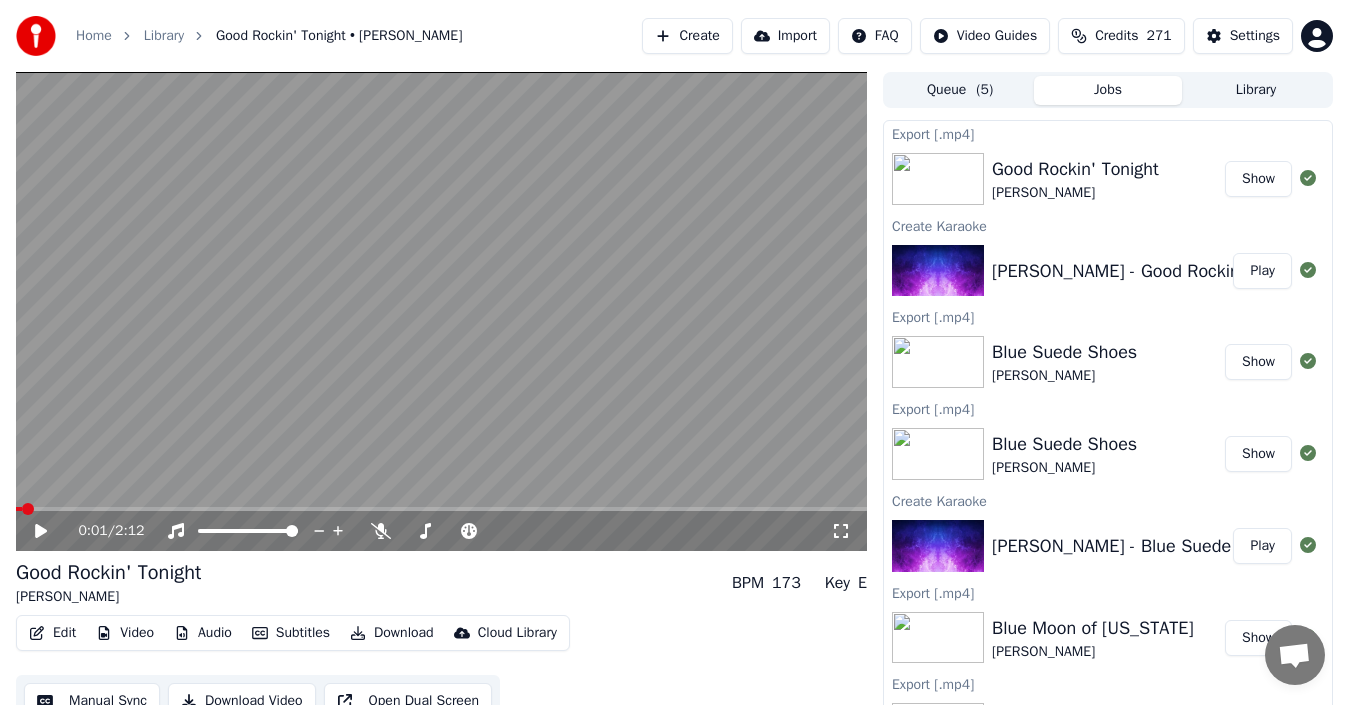 click 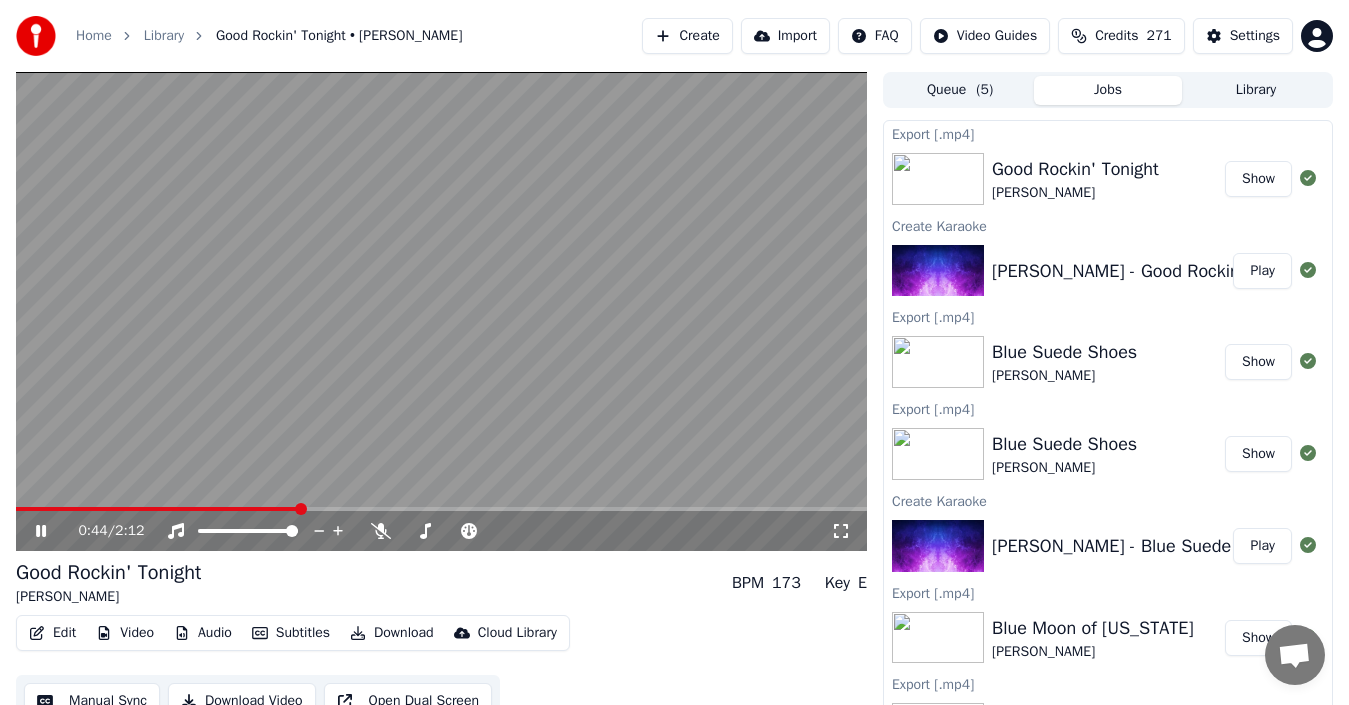 click 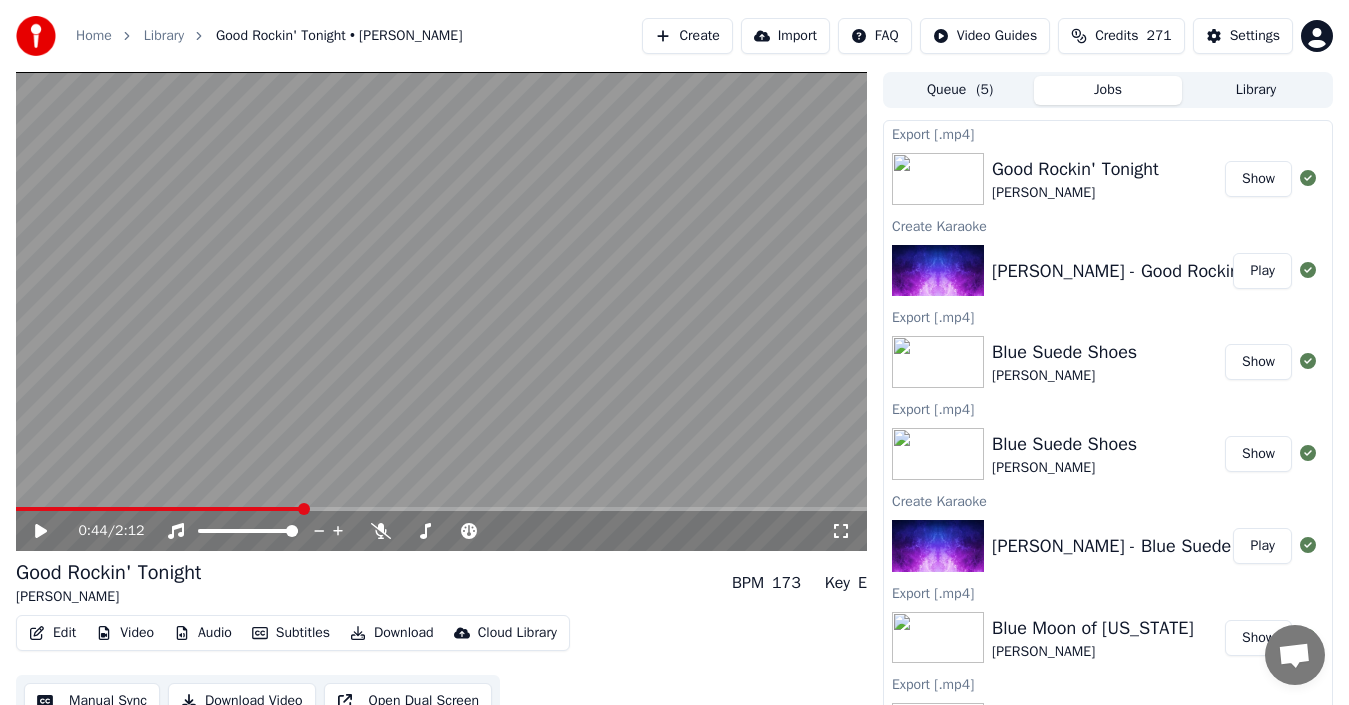 click on "Download" at bounding box center (392, 633) 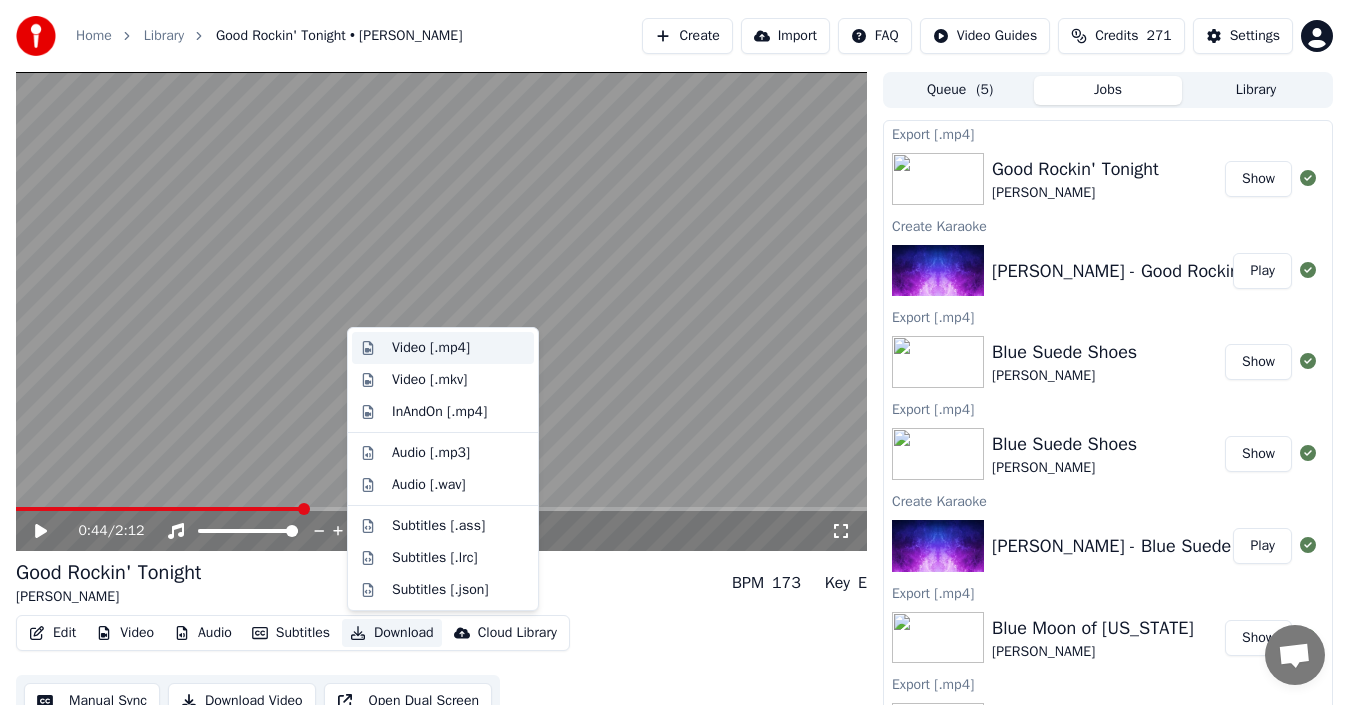 click on "Video [.mp4]" at bounding box center [443, 348] 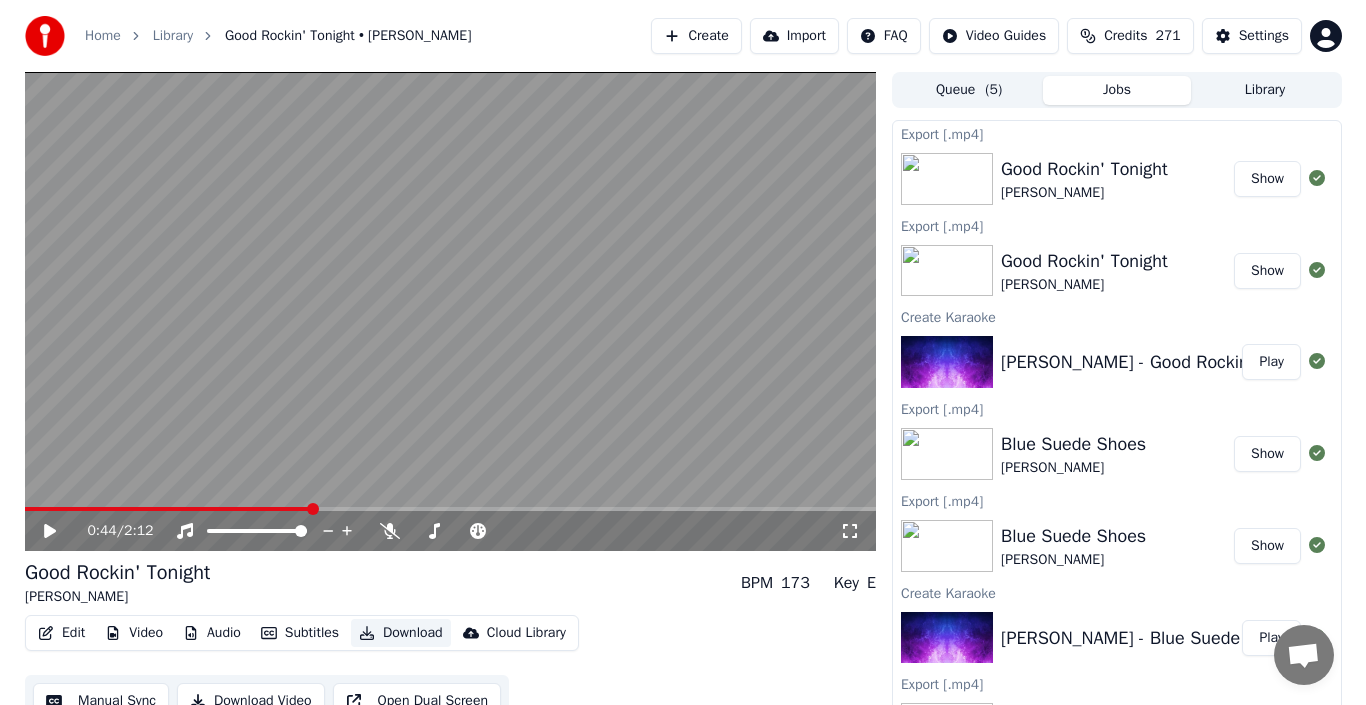 scroll, scrollTop: 22, scrollLeft: 0, axis: vertical 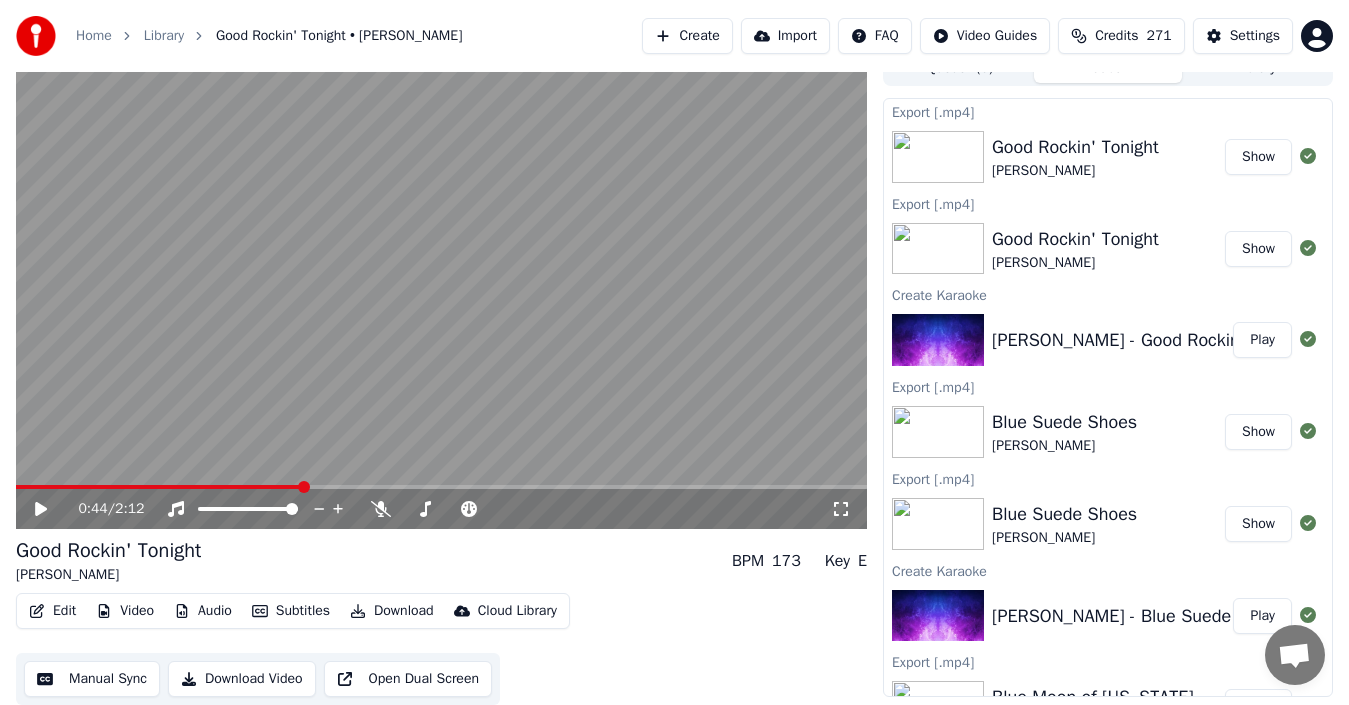 click on "Show" at bounding box center [1258, 157] 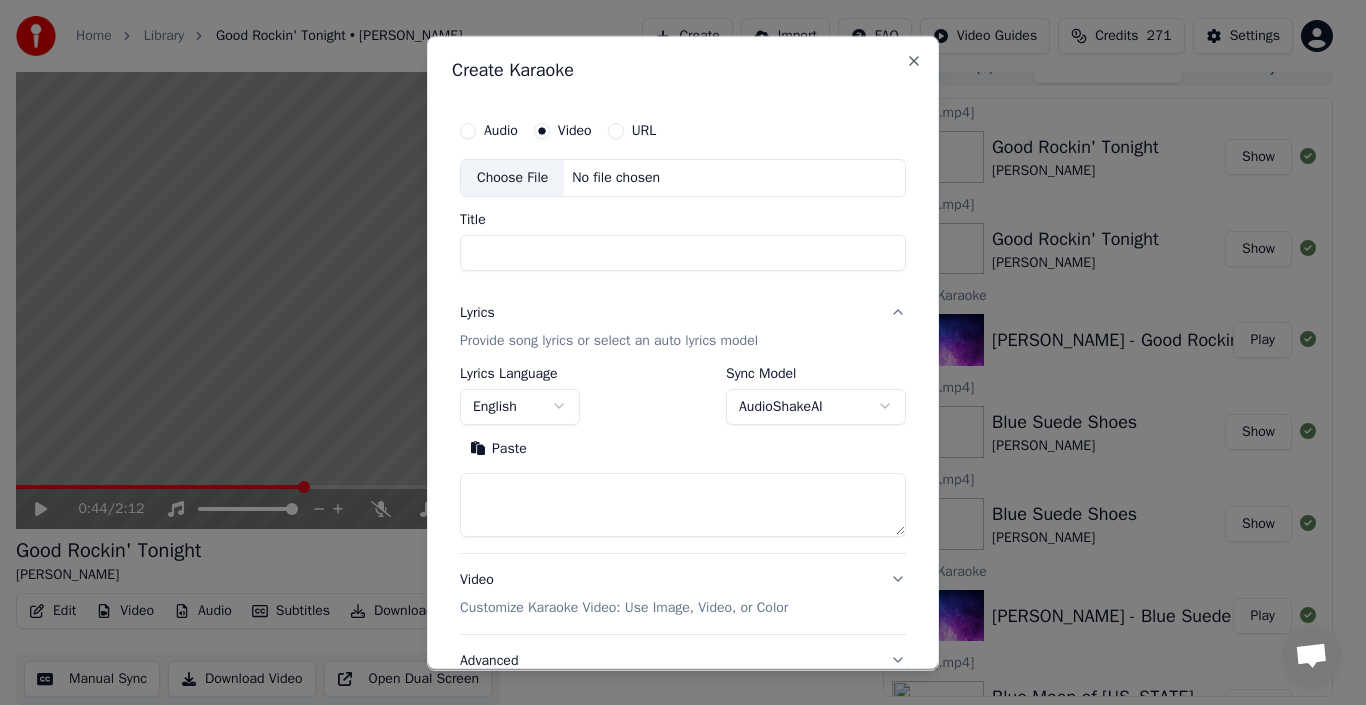 click on "Choose File" at bounding box center (512, 177) 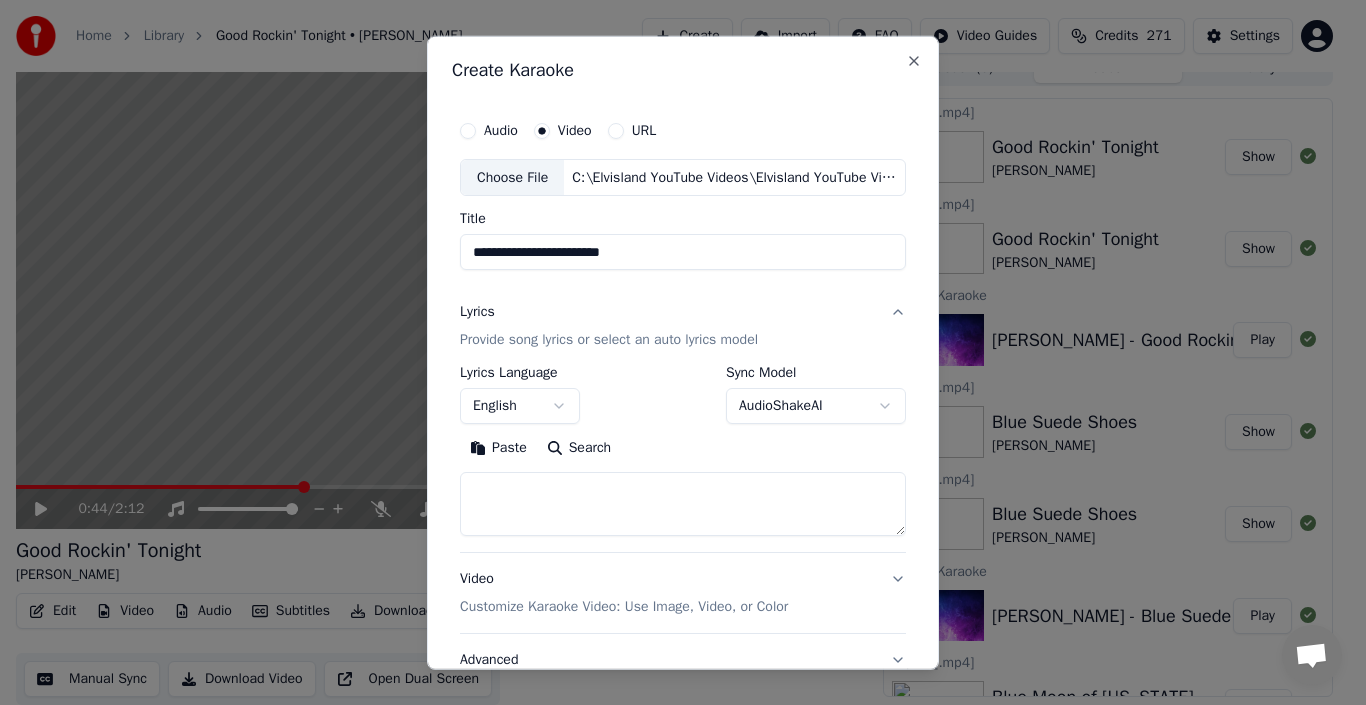 type on "**********" 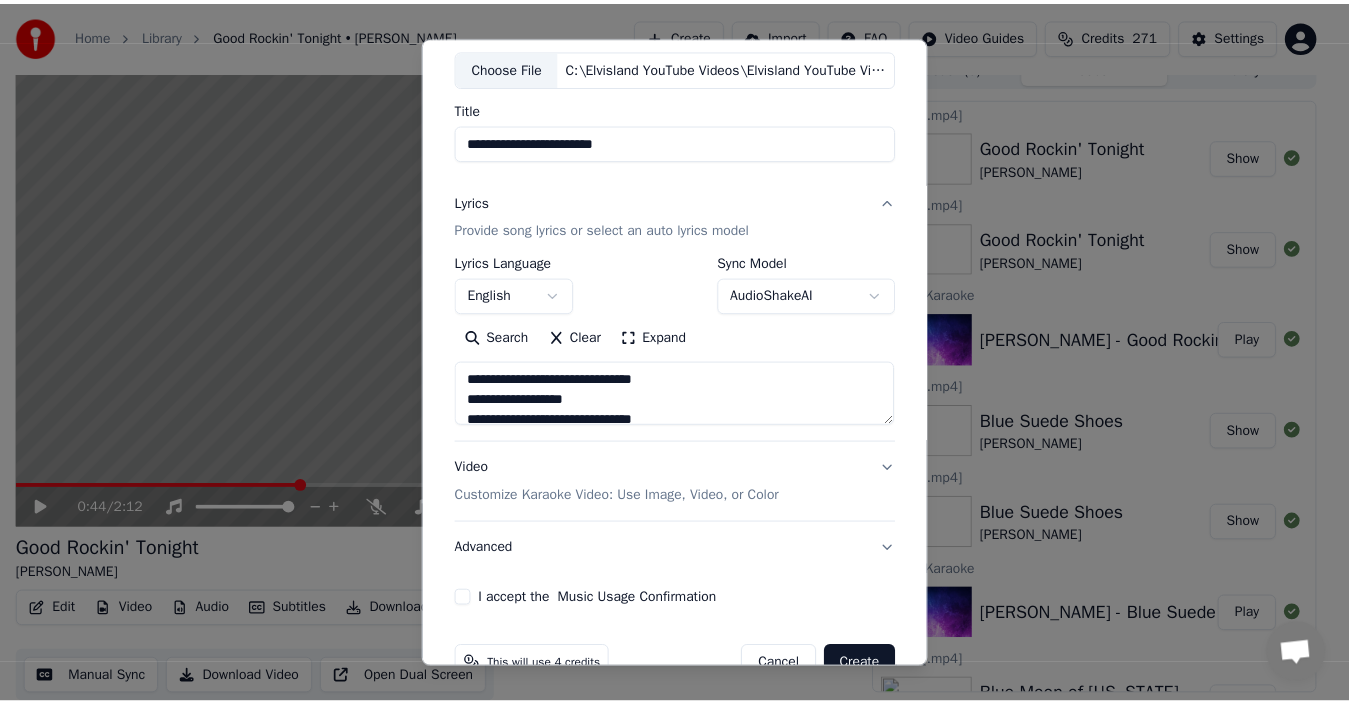 scroll, scrollTop: 157, scrollLeft: 0, axis: vertical 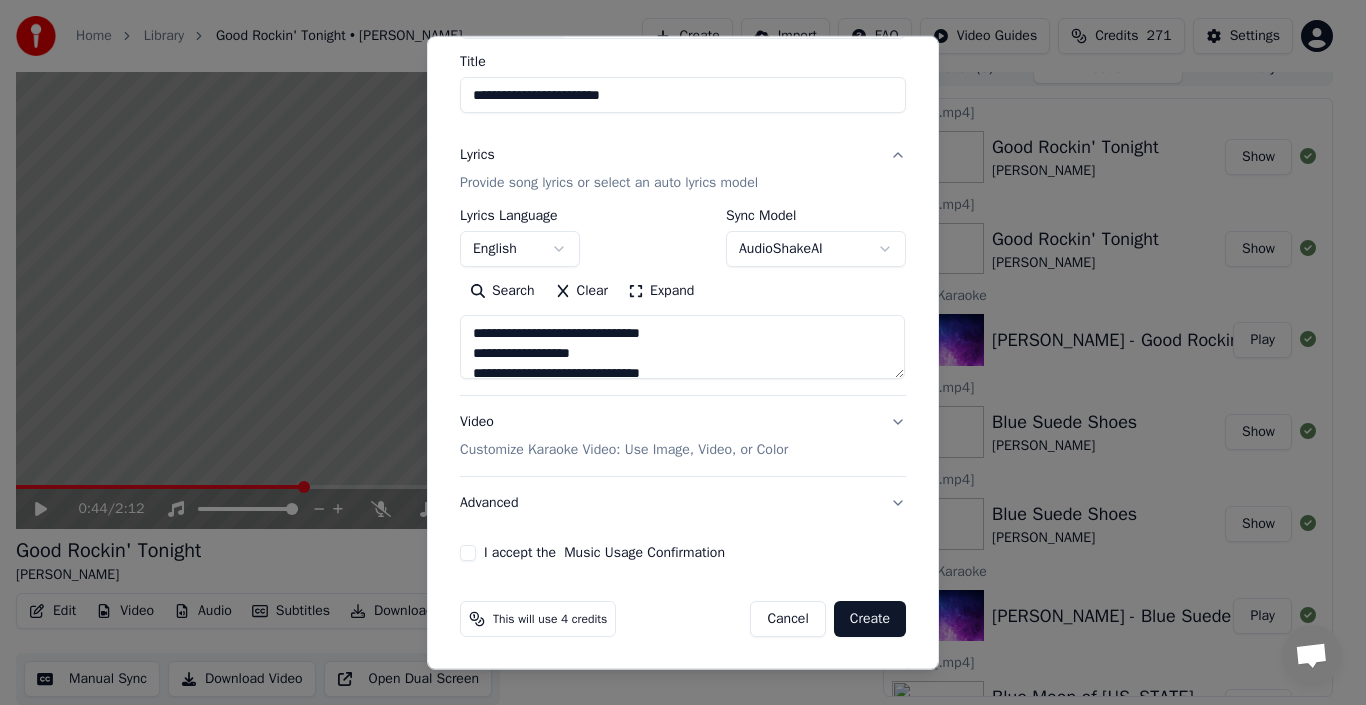 click on "I accept the   Music Usage Confirmation" at bounding box center [468, 553] 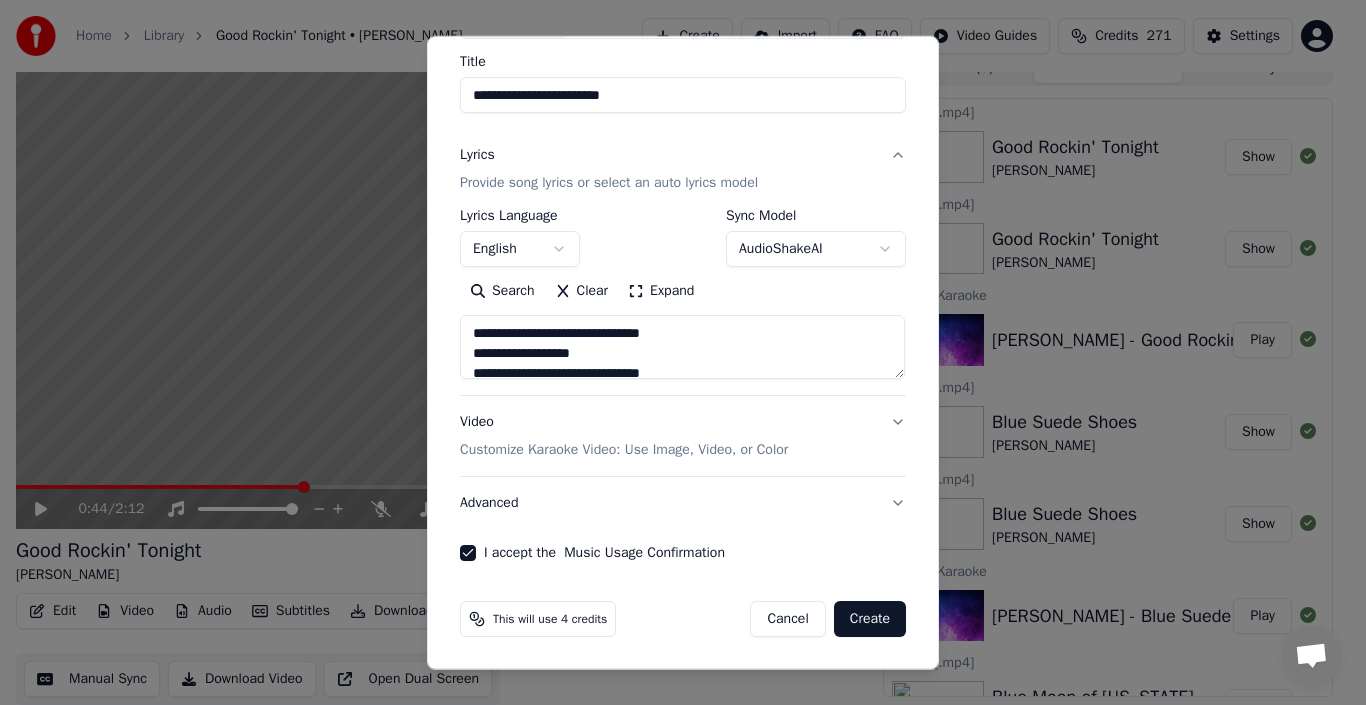 click on "Create" at bounding box center [870, 619] 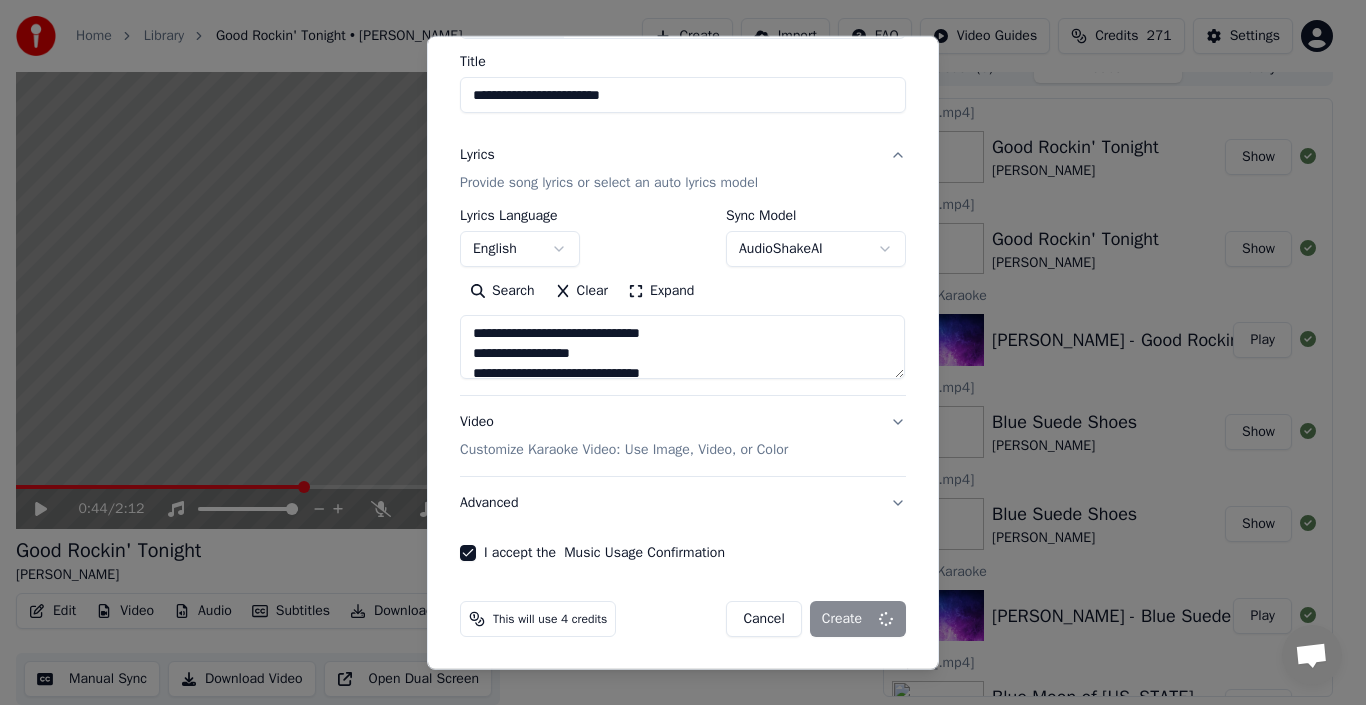 type on "**********" 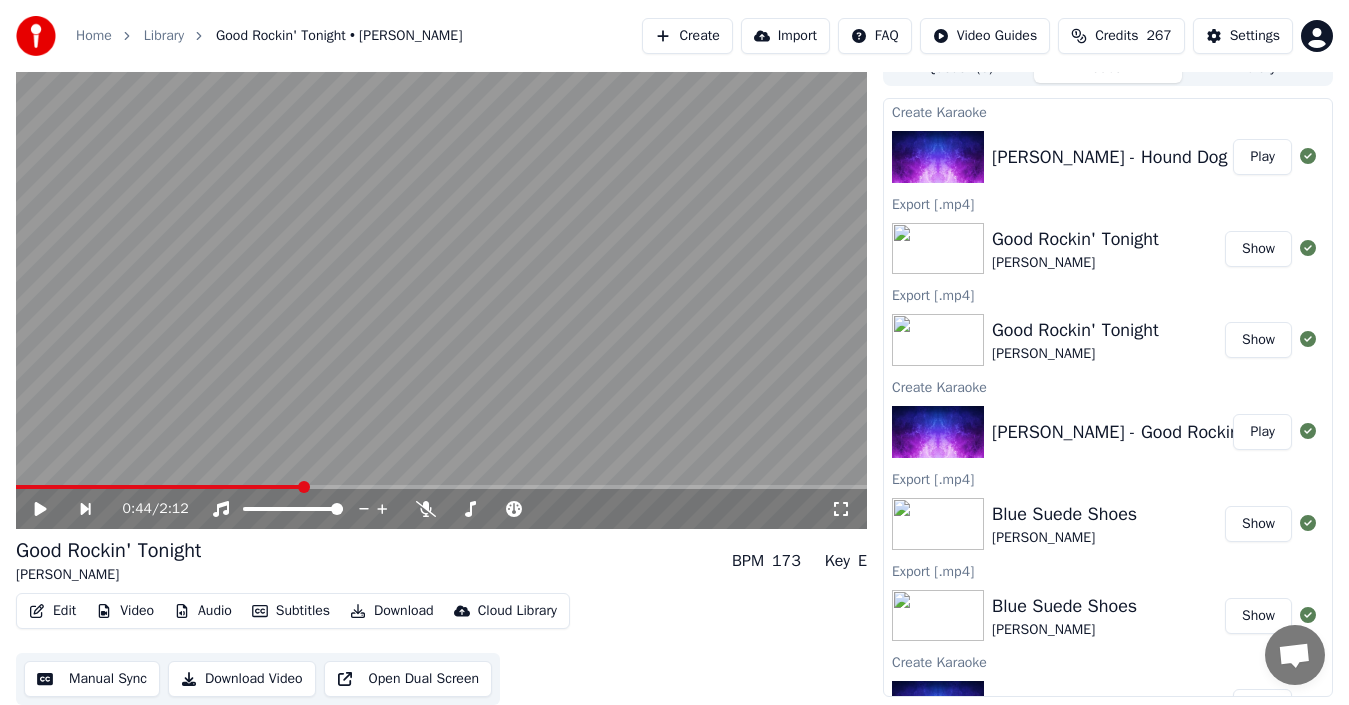 click on "Play" at bounding box center (1262, 157) 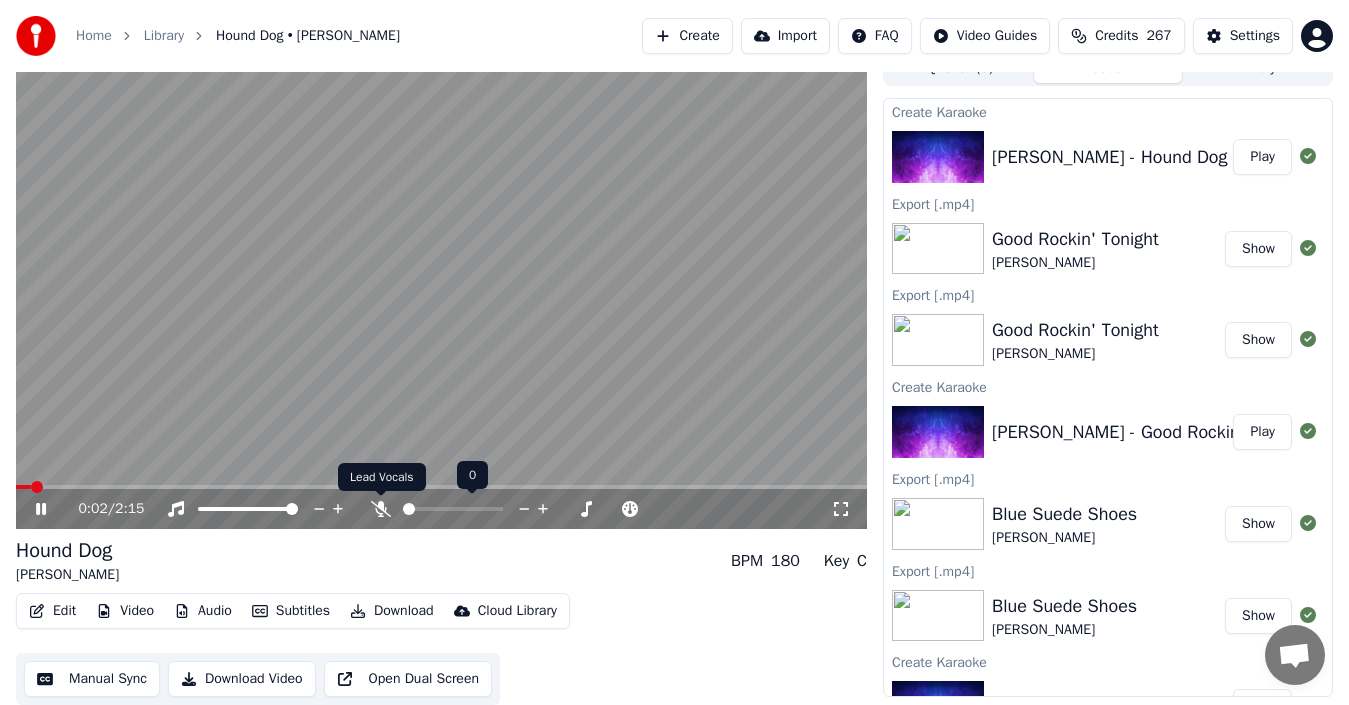 click on "Home Library Hound Dog • [PERSON_NAME] Create Import FAQ Video Guides Credits 267 Settings 0:02  /  2:15 Hound Dog [PERSON_NAME] BPM 180 Key C Edit Video Audio Subtitles Download Cloud Library Manual Sync Download Video Open Dual Screen Queue ( 6 ) Jobs Library Create Karaoke [PERSON_NAME] - Hound Dog Play Export [.mp4] Good Rockin' Tonight [PERSON_NAME] Show Export [.mp4] Good Rockin' Tonight [PERSON_NAME] Show Create Karaoke [PERSON_NAME] - Good Rockin' Tonight Play Export [.mp4] Blue Suede Shoes [PERSON_NAME] Show Export [.mp4] Blue Suede Shoes [PERSON_NAME] Show Create Karaoke [PERSON_NAME] - Blue Suede Shoes Play Export [.mp4] Blue Moon of [US_STATE] [PERSON_NAME] Show Export [.mp4] Blue Moon of [US_STATE] [PERSON_NAME] Show Create Karaoke [PERSON_NAME] - Blue Moon of [US_STATE]  Play Export [.mp4] Baby Let's Play House [PERSON_NAME] Show Export [.mp4] Baby Let's Play House [PERSON_NAME] Show Create Karaoke [PERSON_NAME] - Baby Let's Play House Play Export [.mp4] All Shook Up [PERSON_NAME] Show Export [.mp4]" at bounding box center [674, 330] 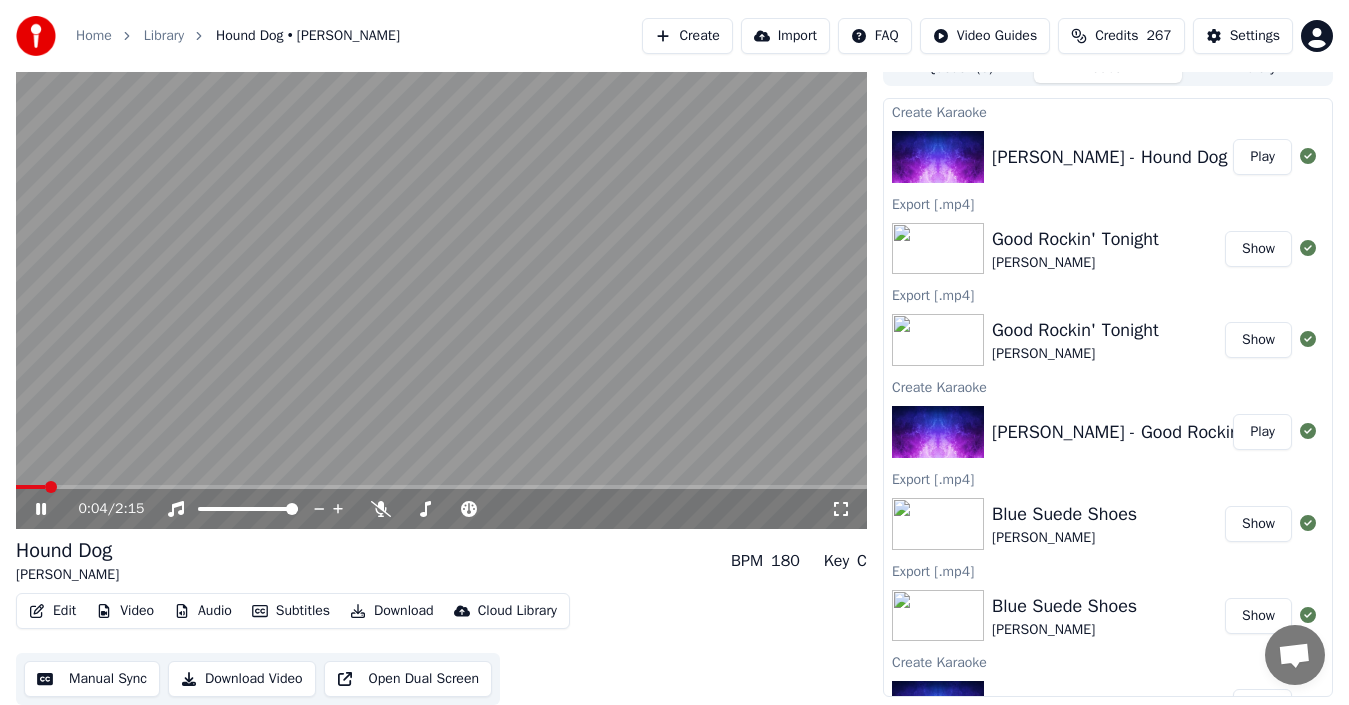 click 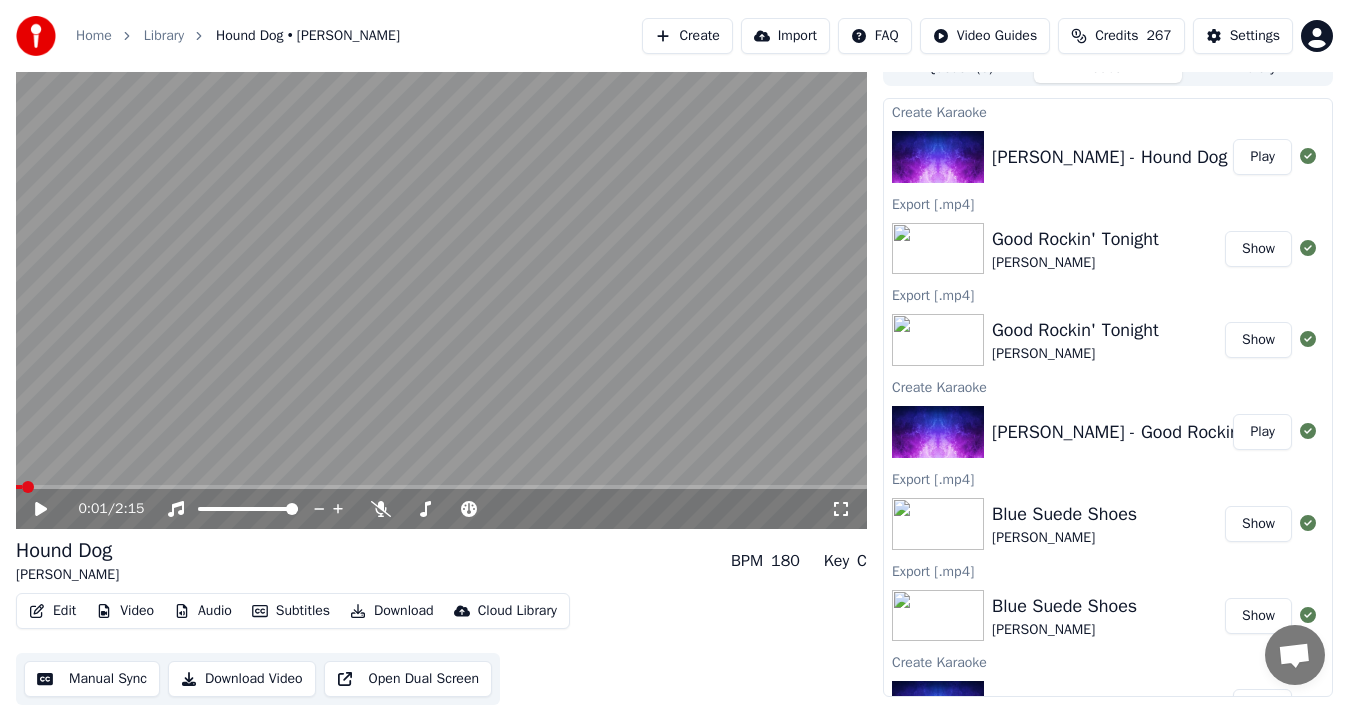 click at bounding box center [19, 487] 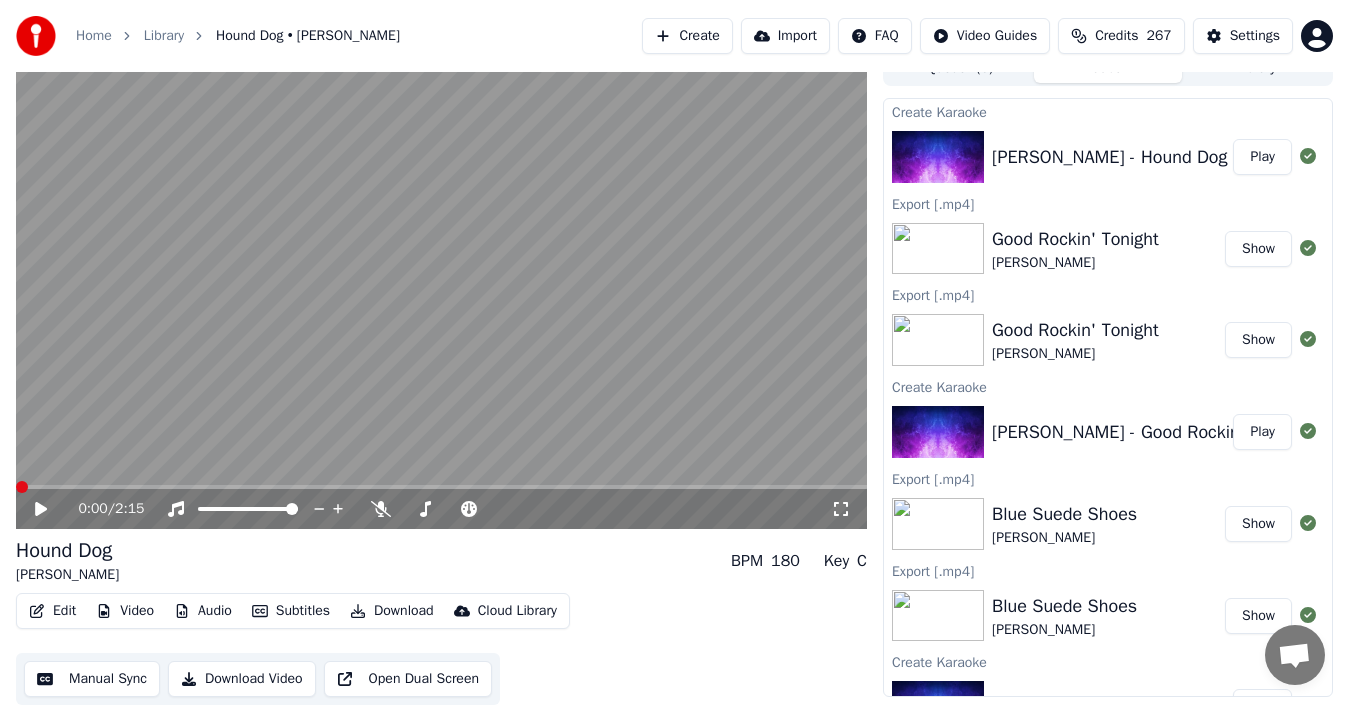 click 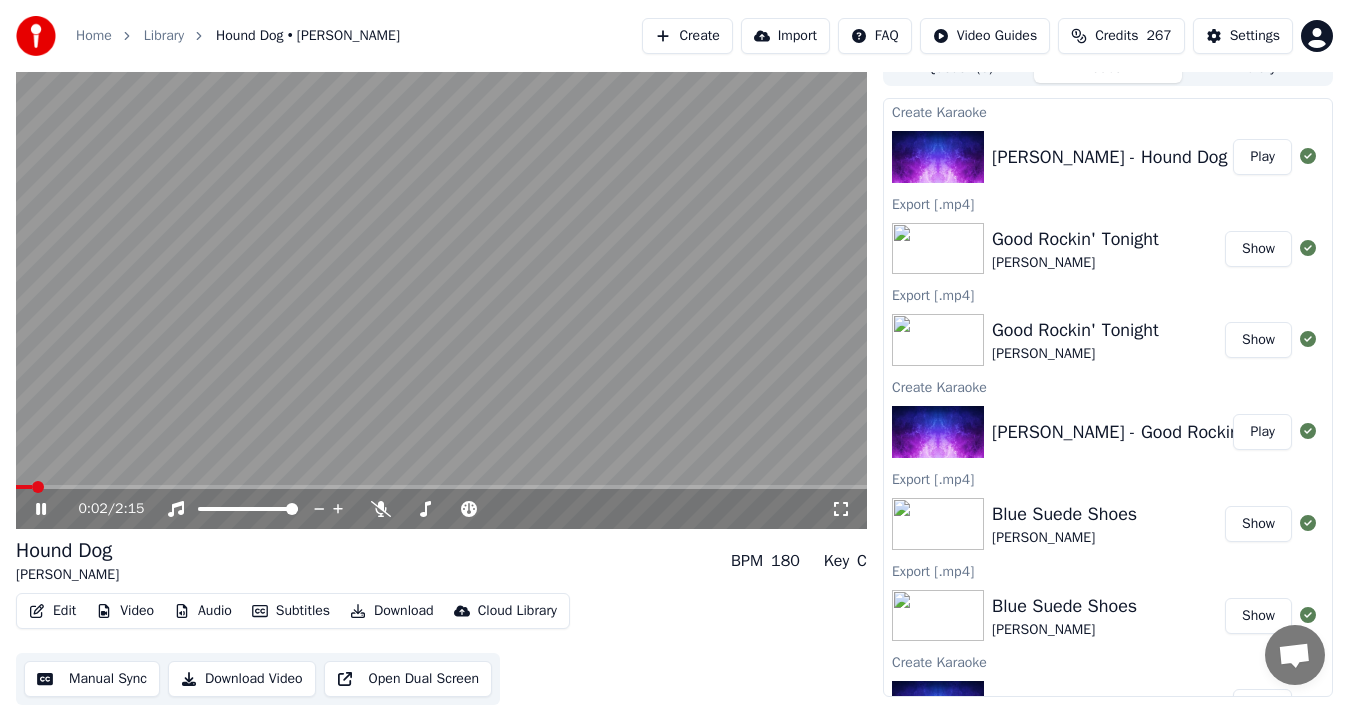 click on "0:02  /  2:15" at bounding box center [454, 509] 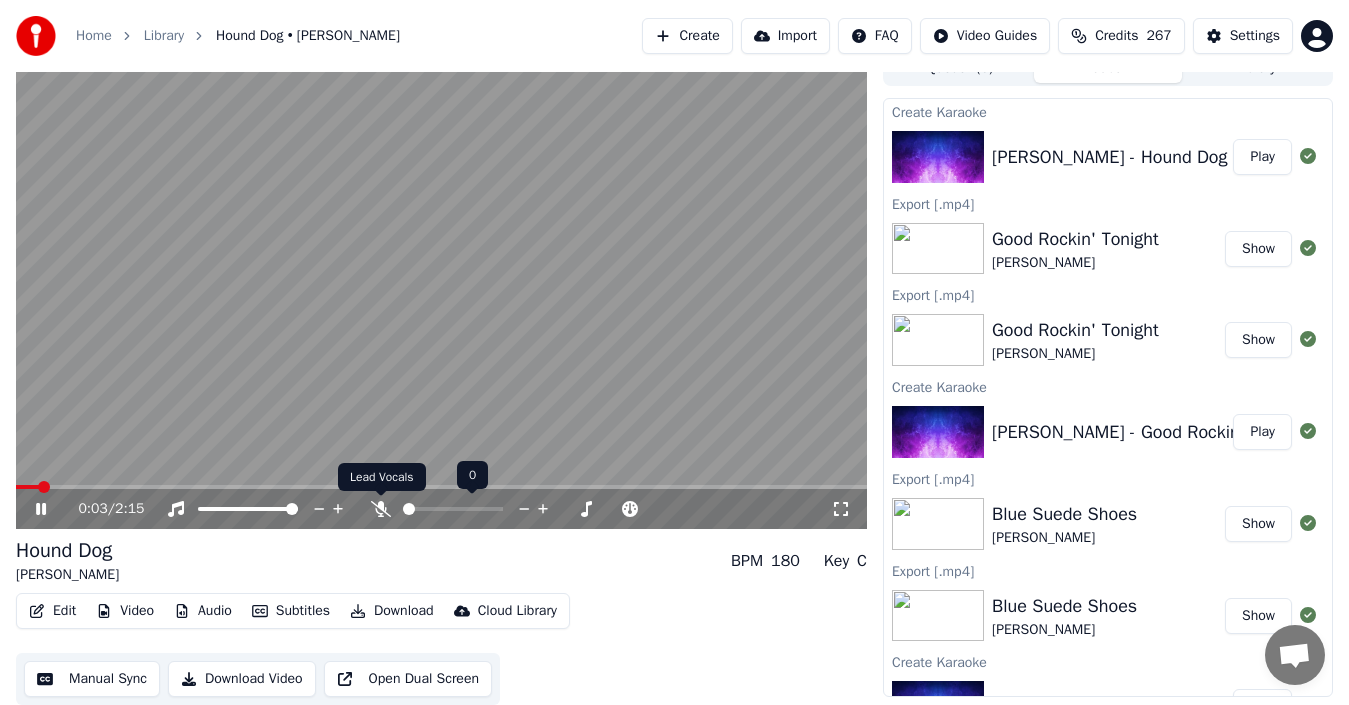 click 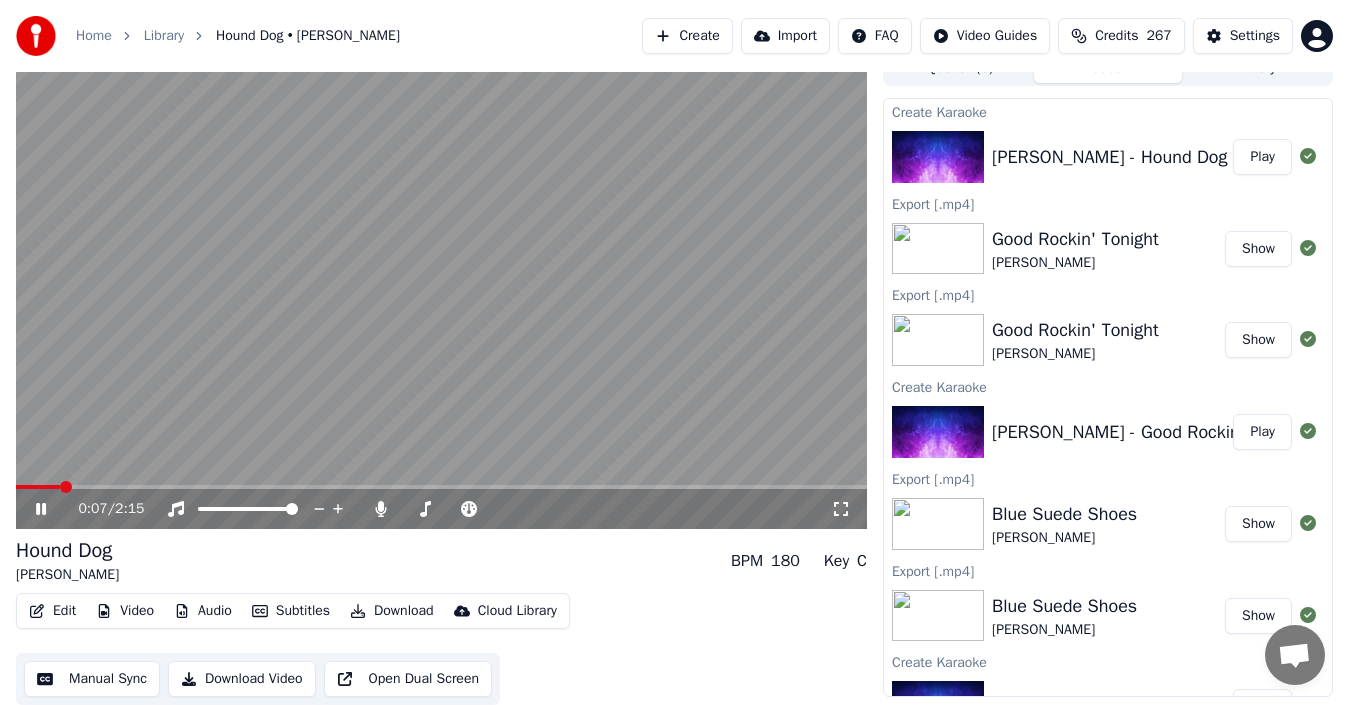 click 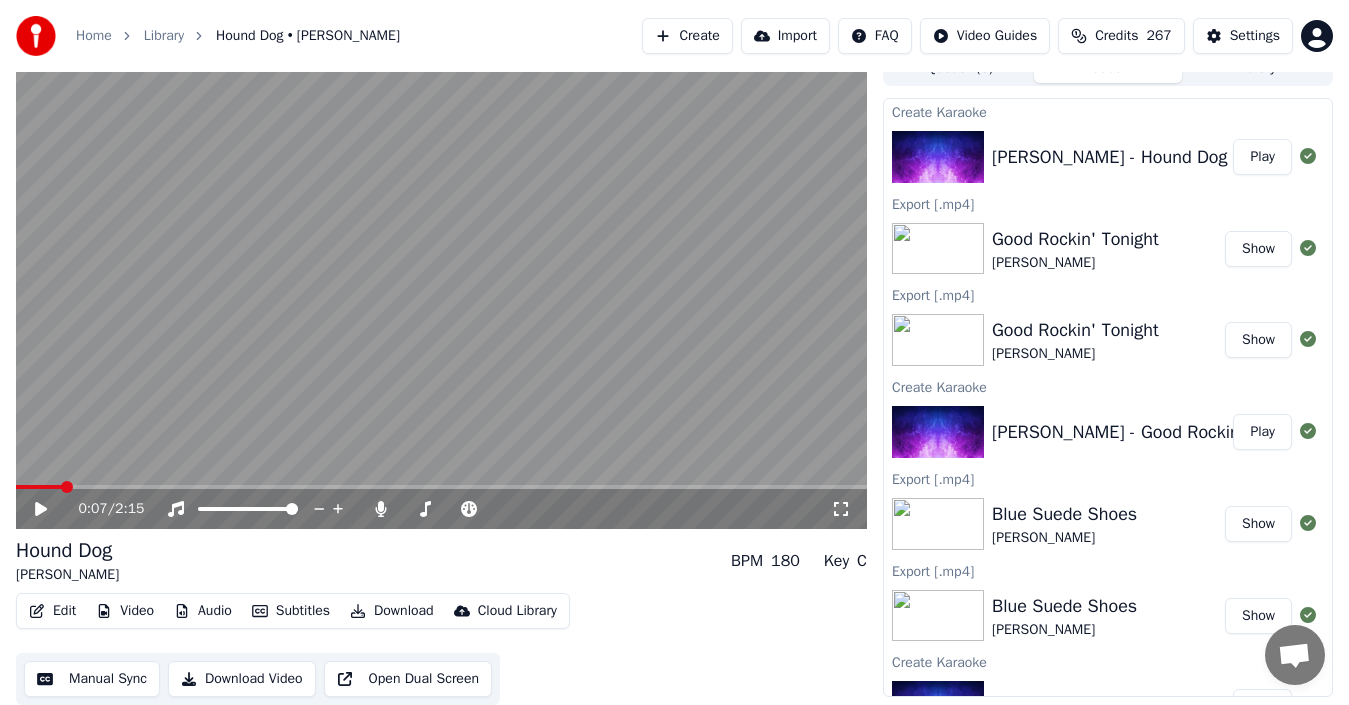 click on "0:07  /  2:15" at bounding box center (441, 509) 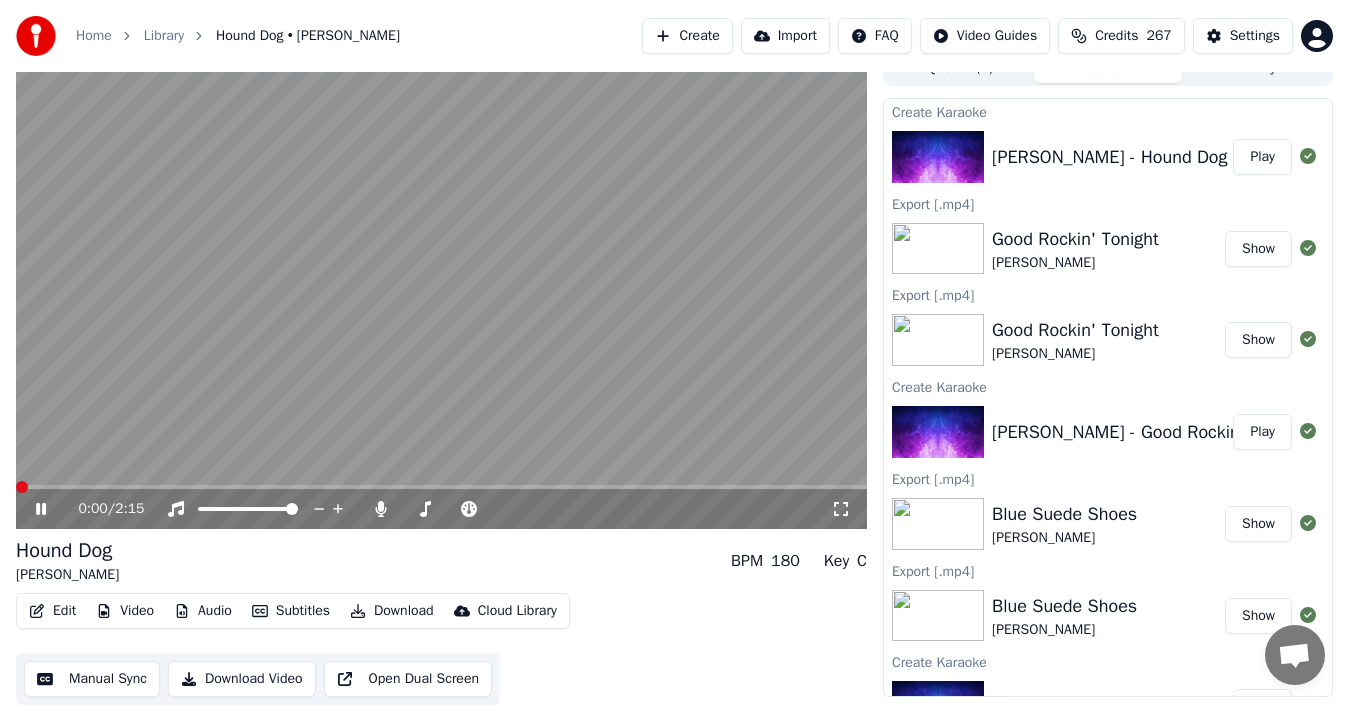 click at bounding box center (16, 487) 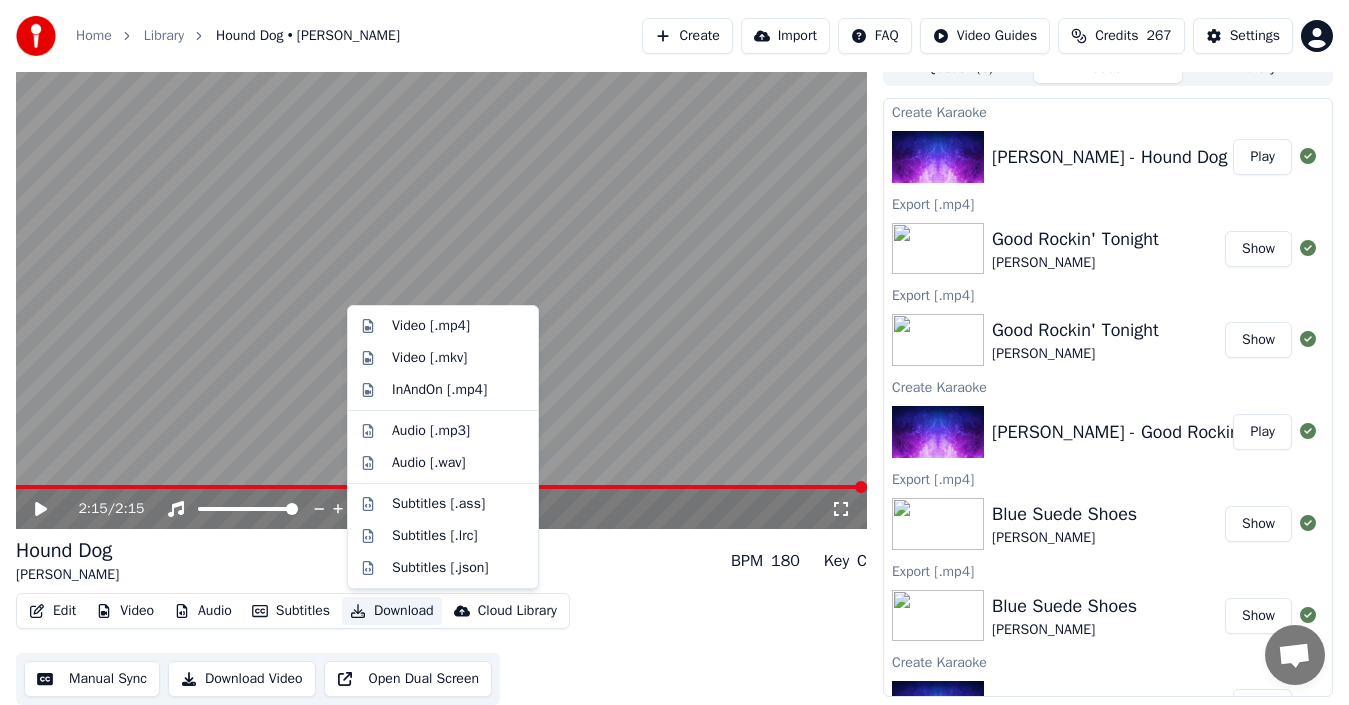 click on "Download" at bounding box center [392, 611] 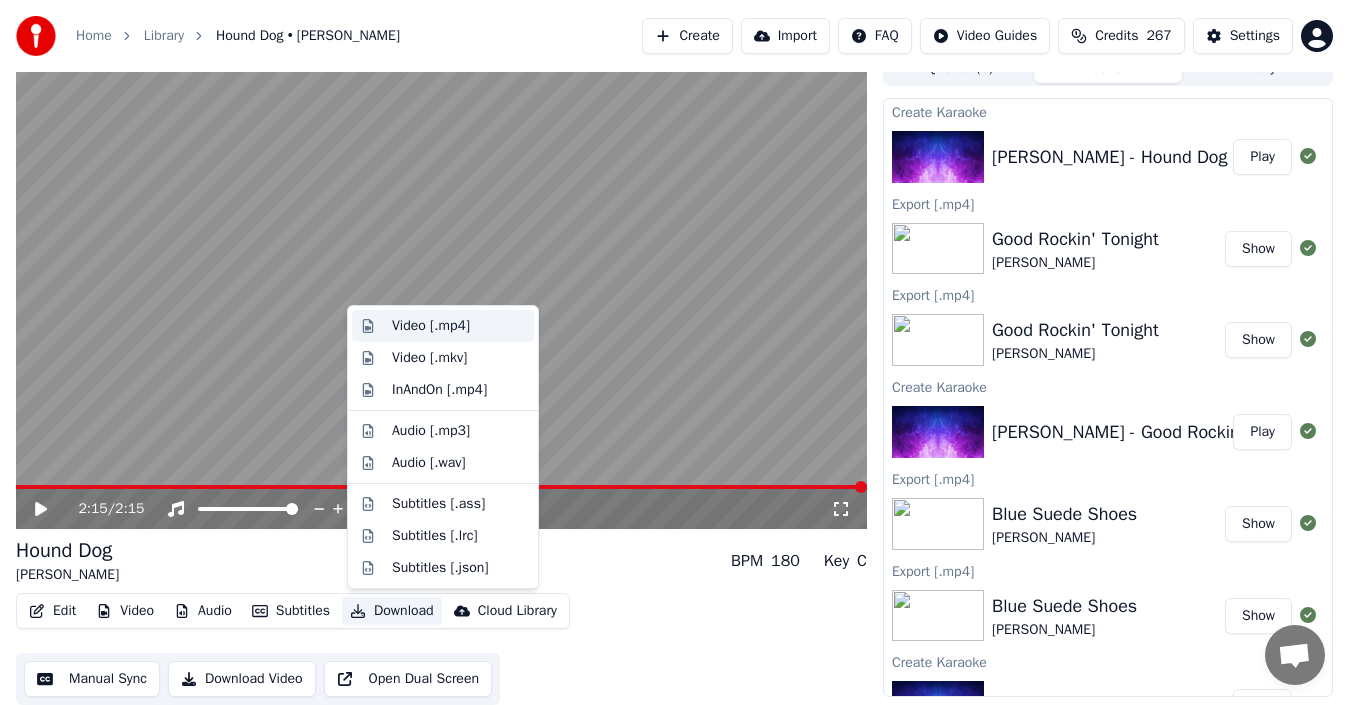 click on "Video [.mp4]" at bounding box center (431, 326) 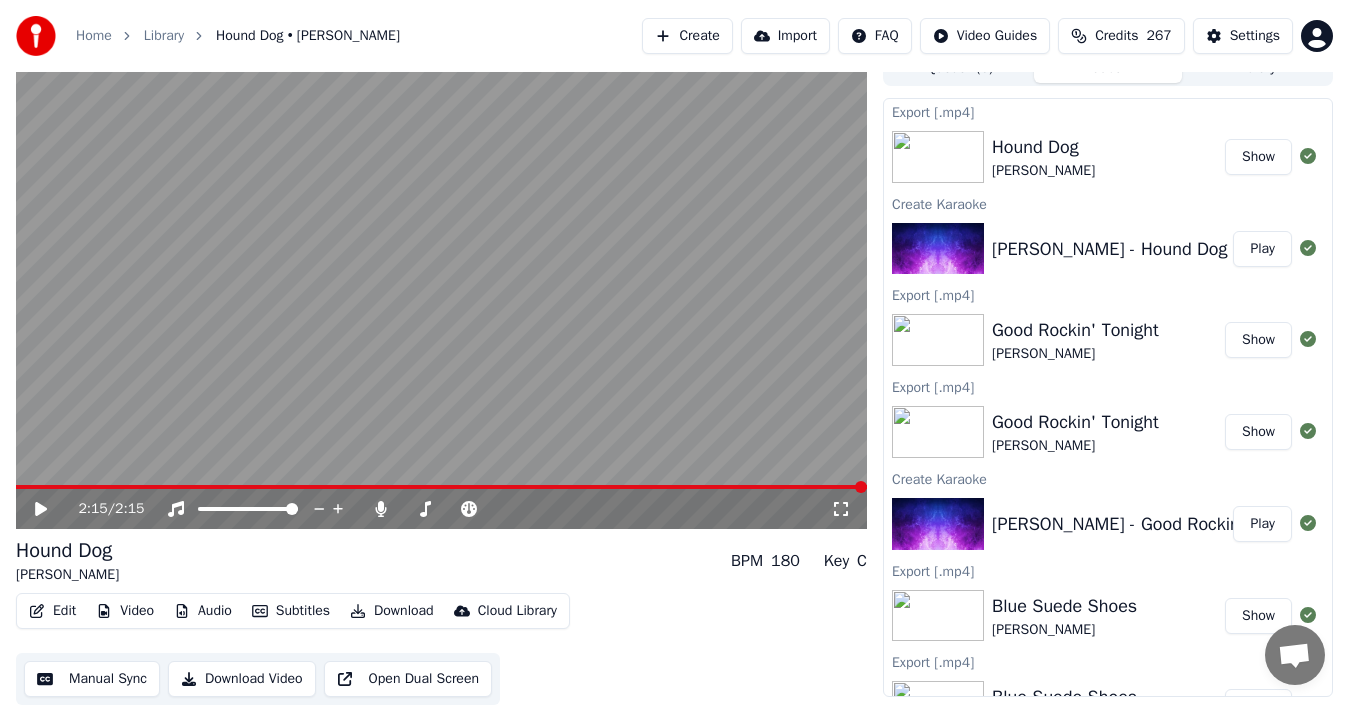 click on "Show" at bounding box center [1258, 157] 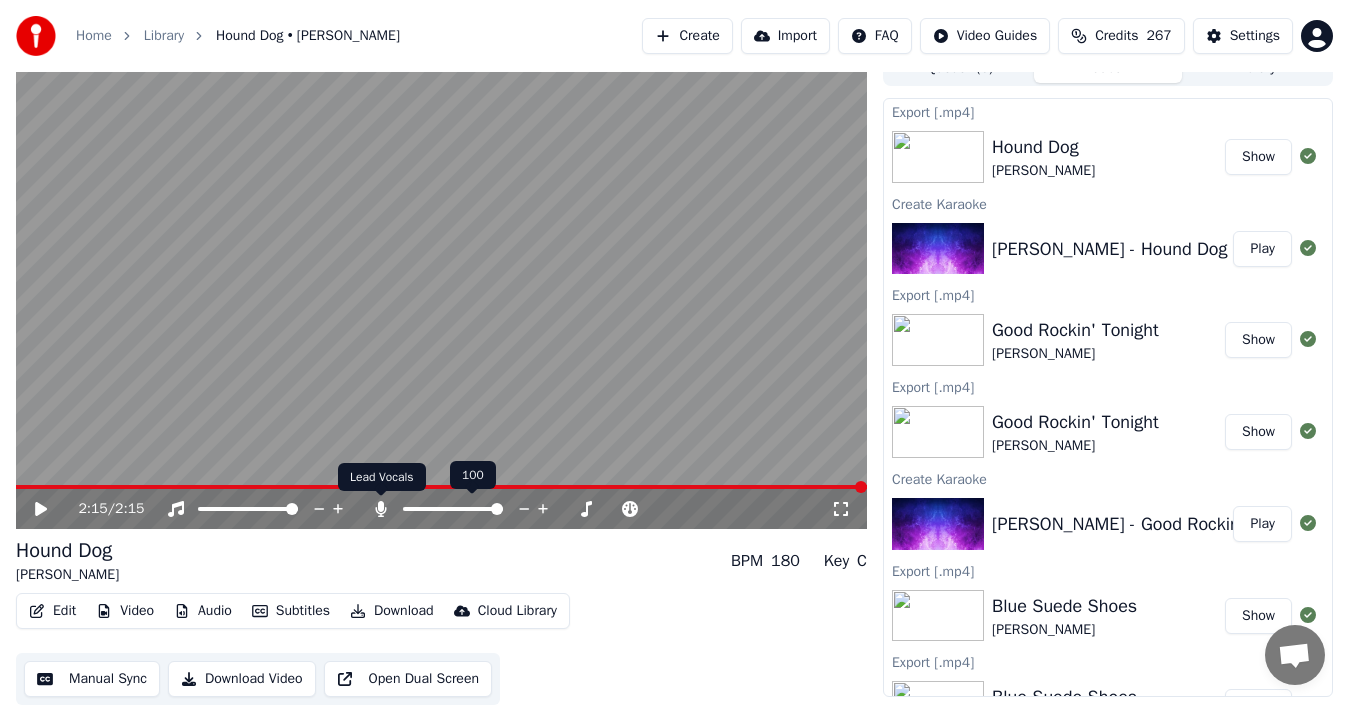 click 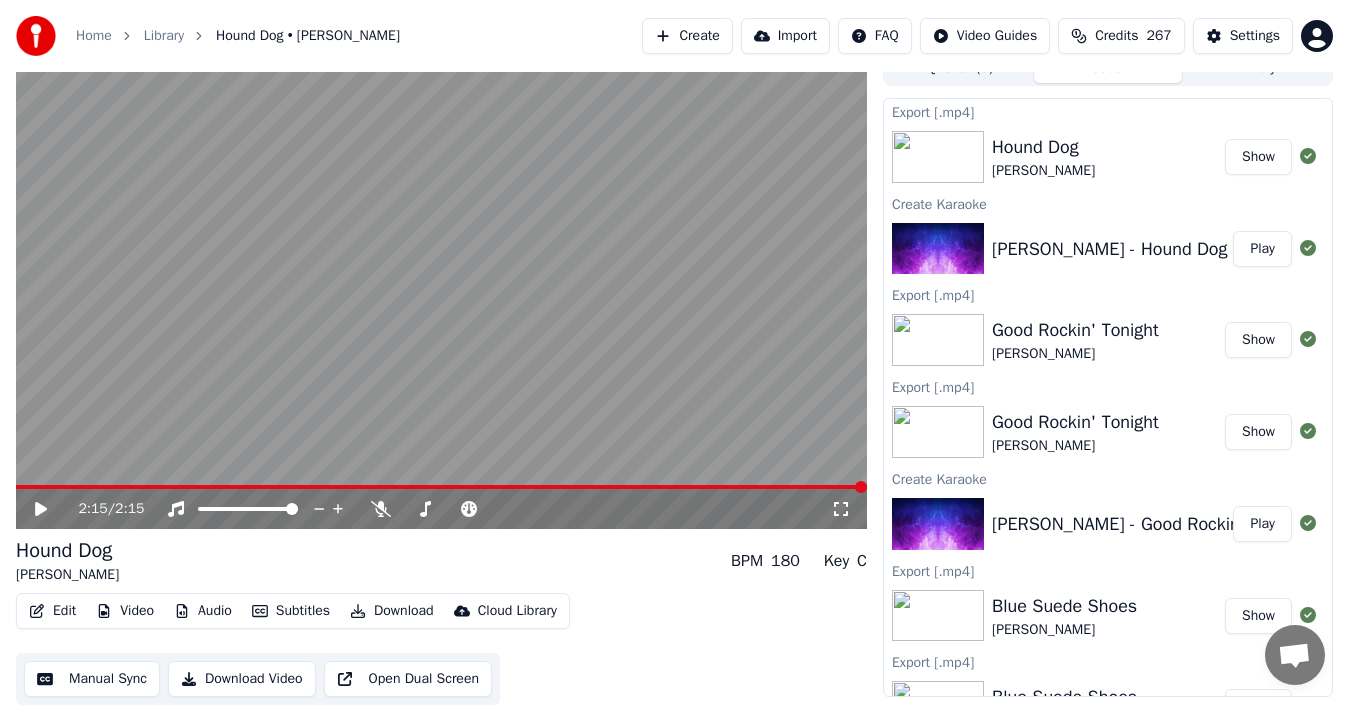 click 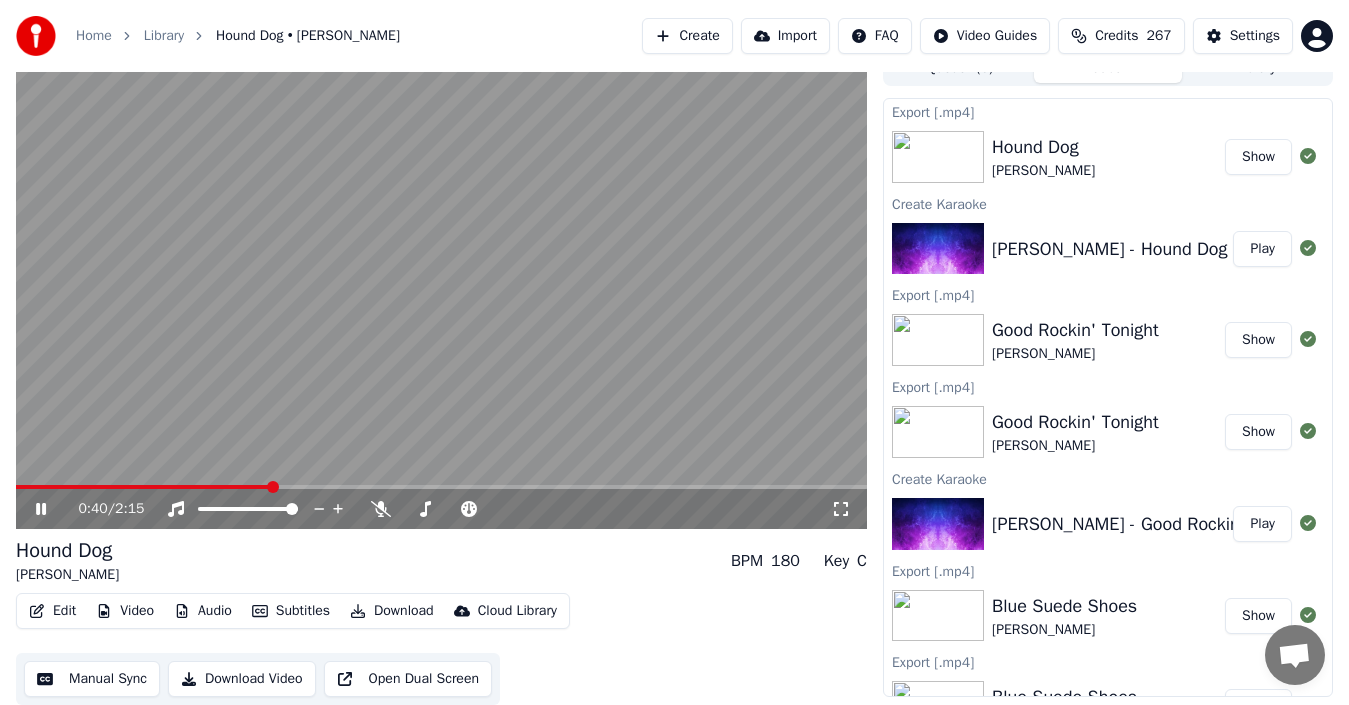 click 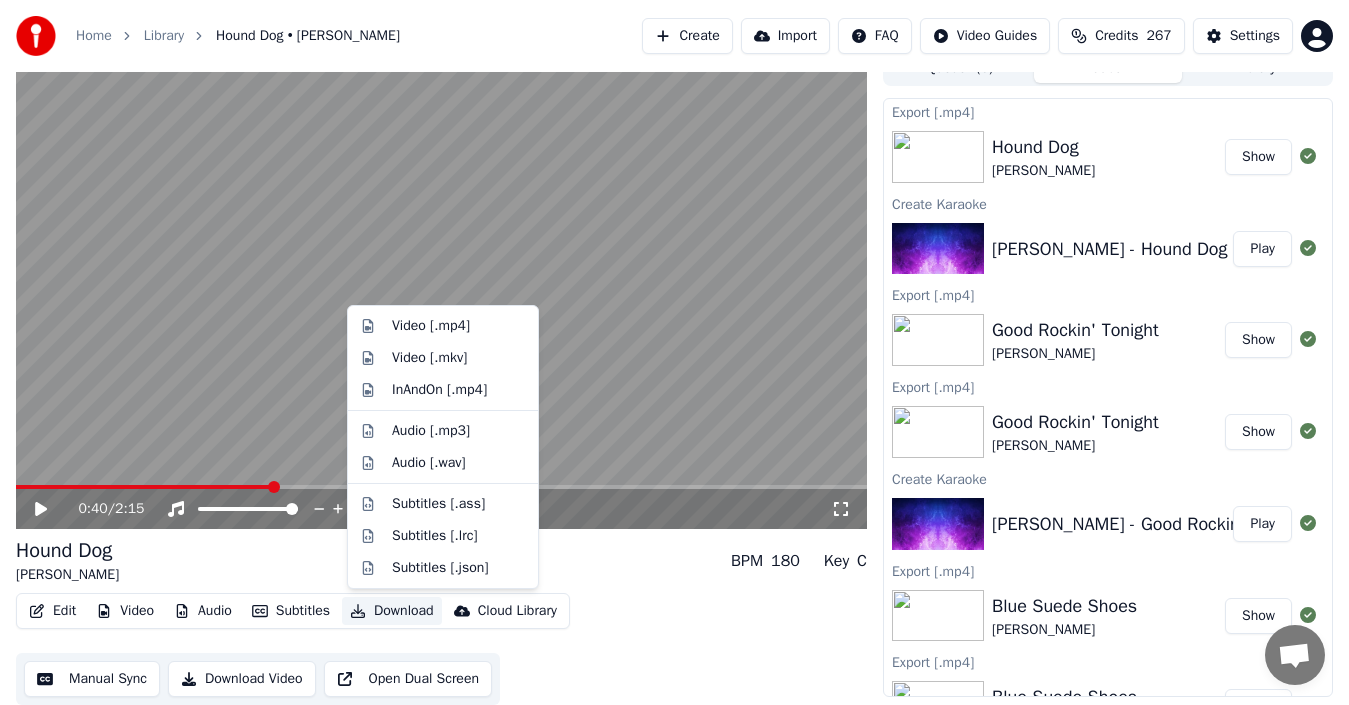 click on "Download" at bounding box center (392, 611) 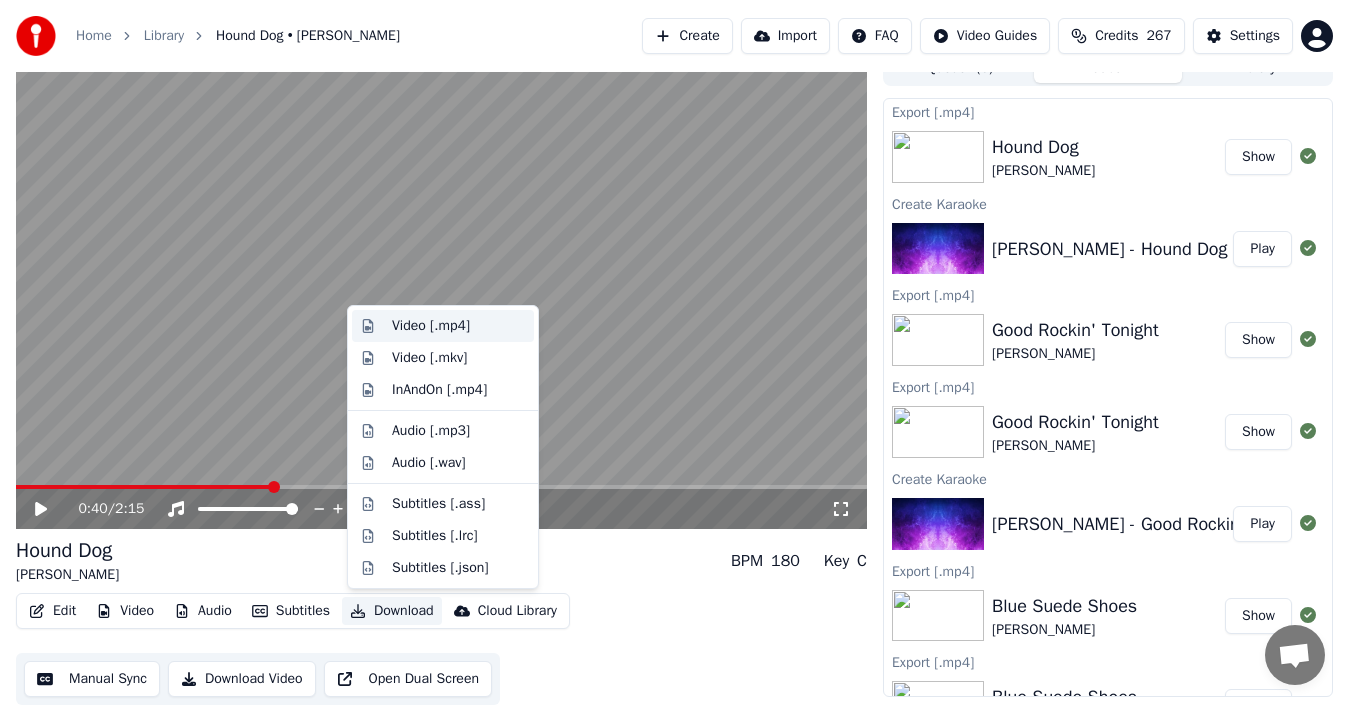 click on "Video [.mp4]" at bounding box center [431, 326] 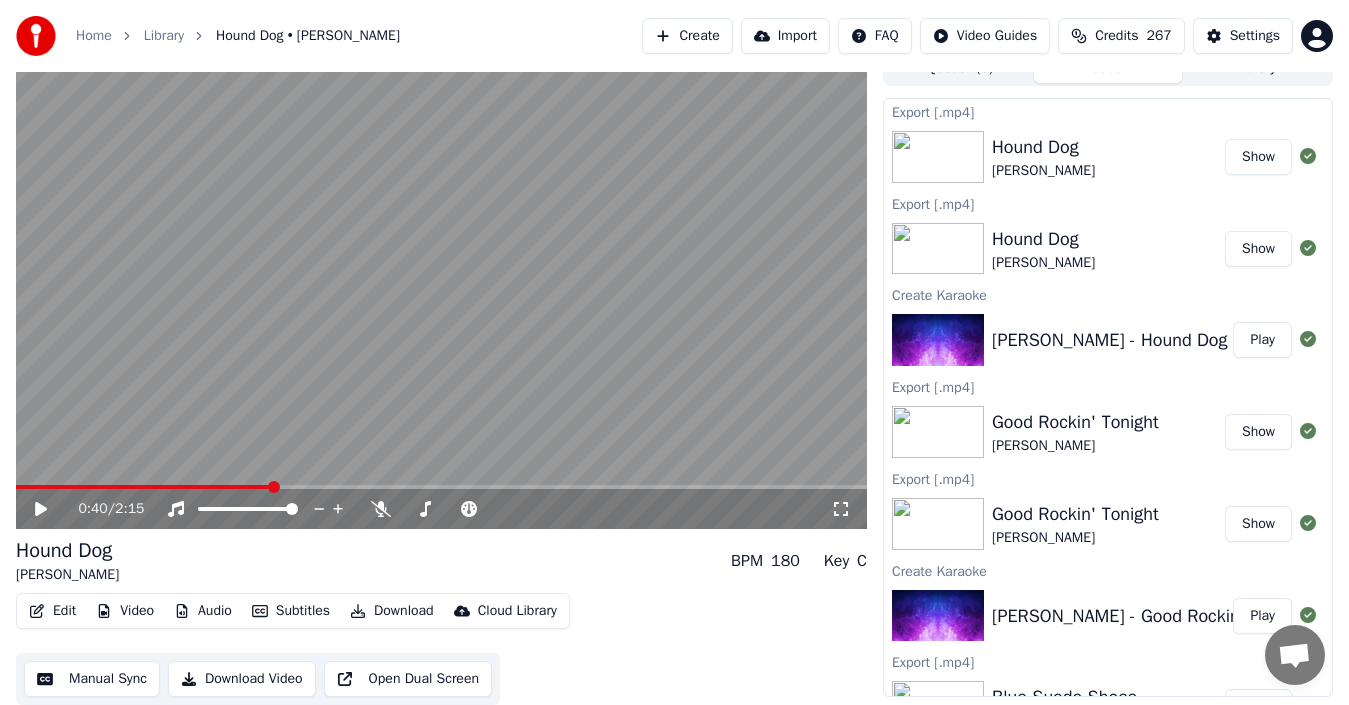 click on "Show" at bounding box center [1258, 157] 